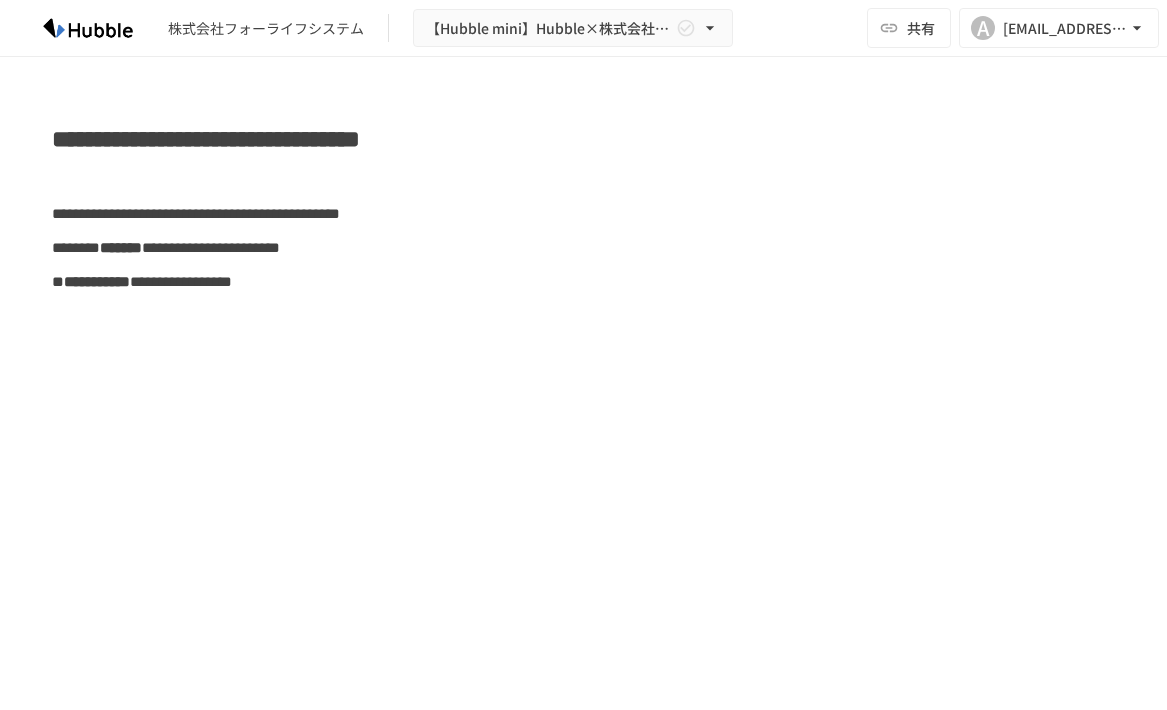 scroll, scrollTop: 0, scrollLeft: 0, axis: both 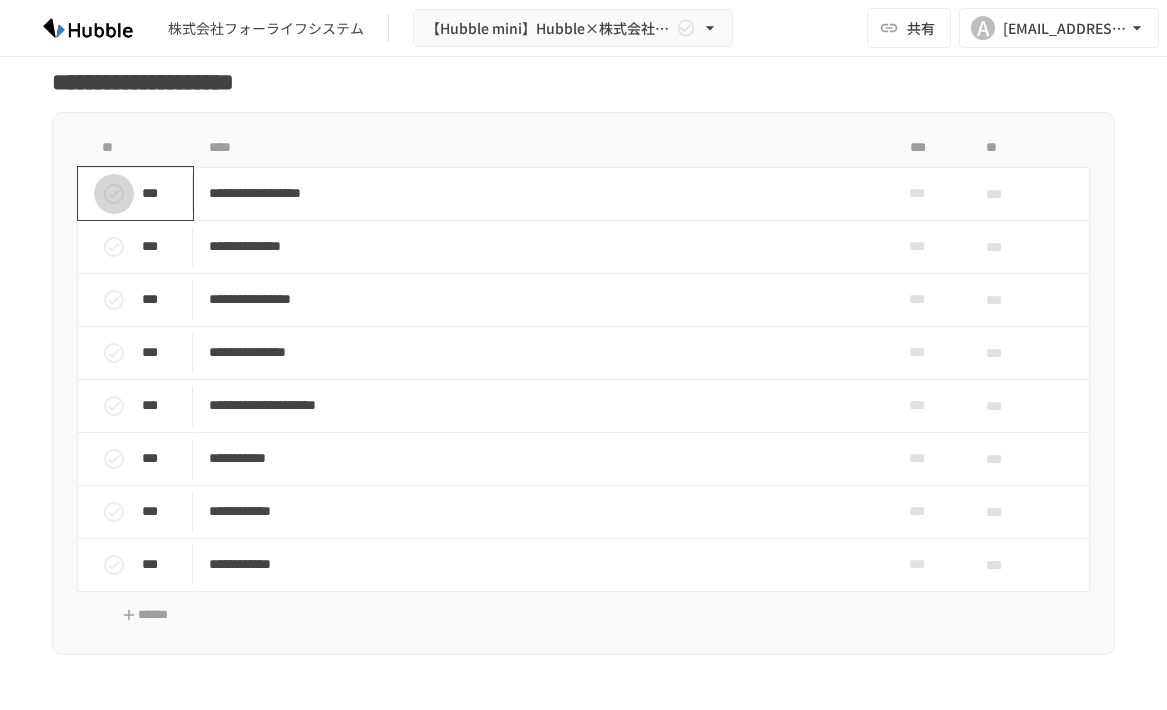 click 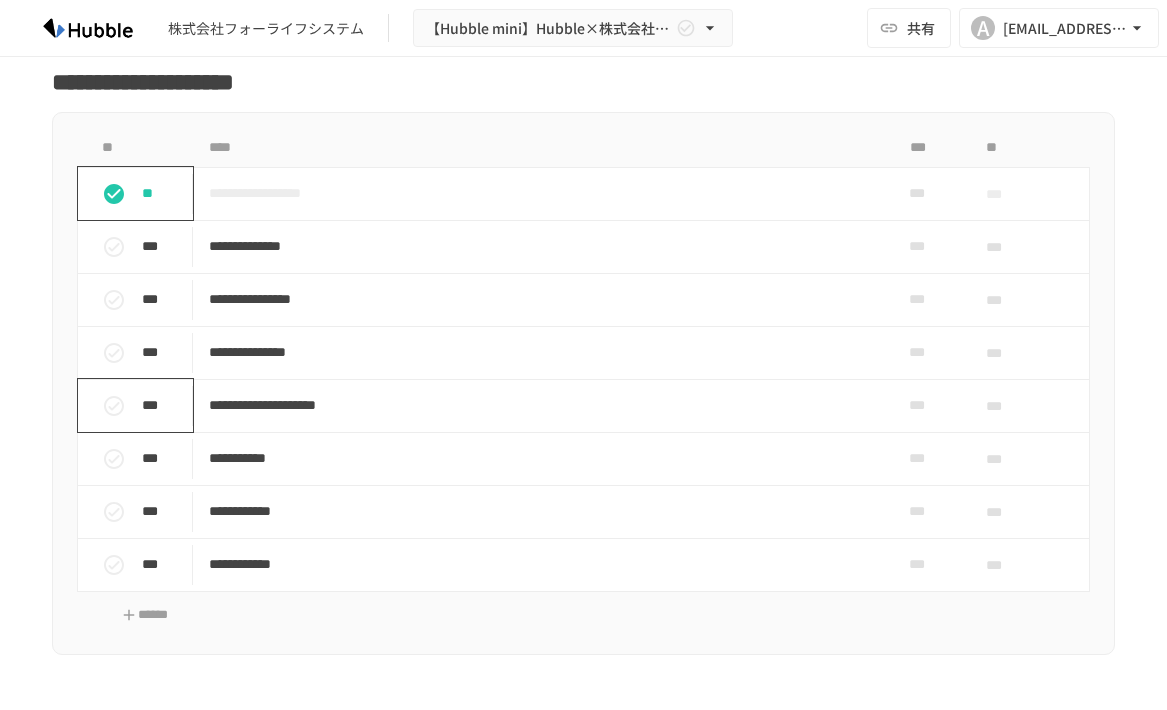 scroll, scrollTop: 1500, scrollLeft: 0, axis: vertical 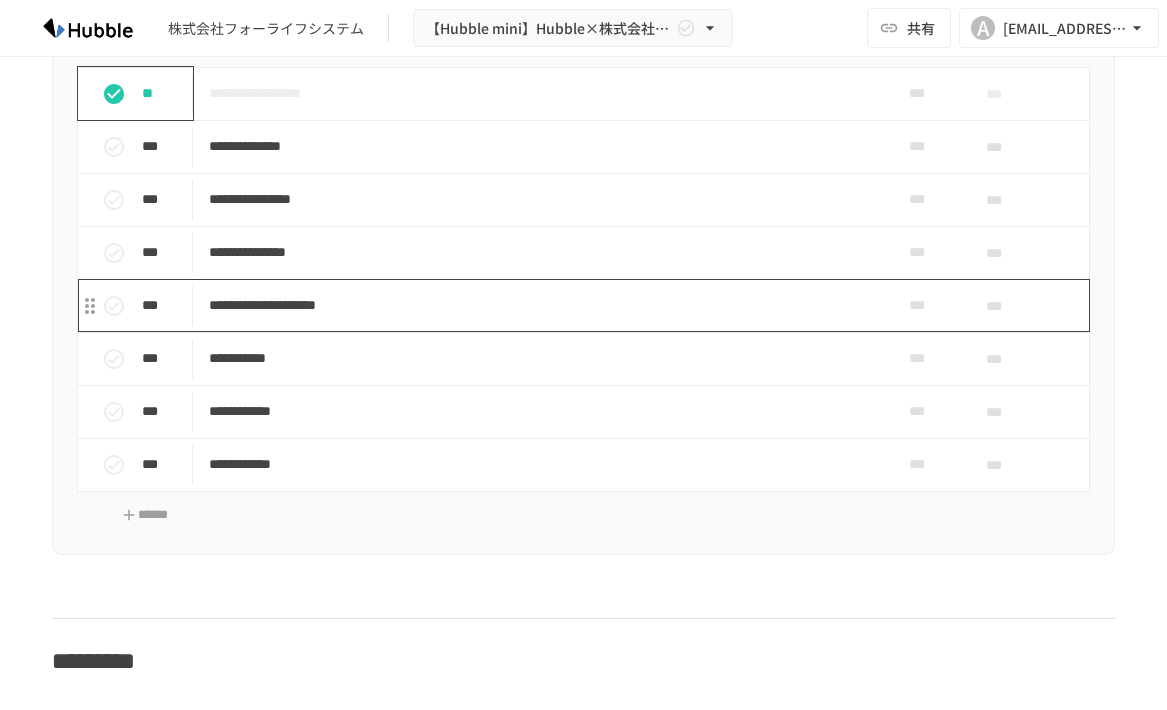 click on "**********" at bounding box center (534, 305) 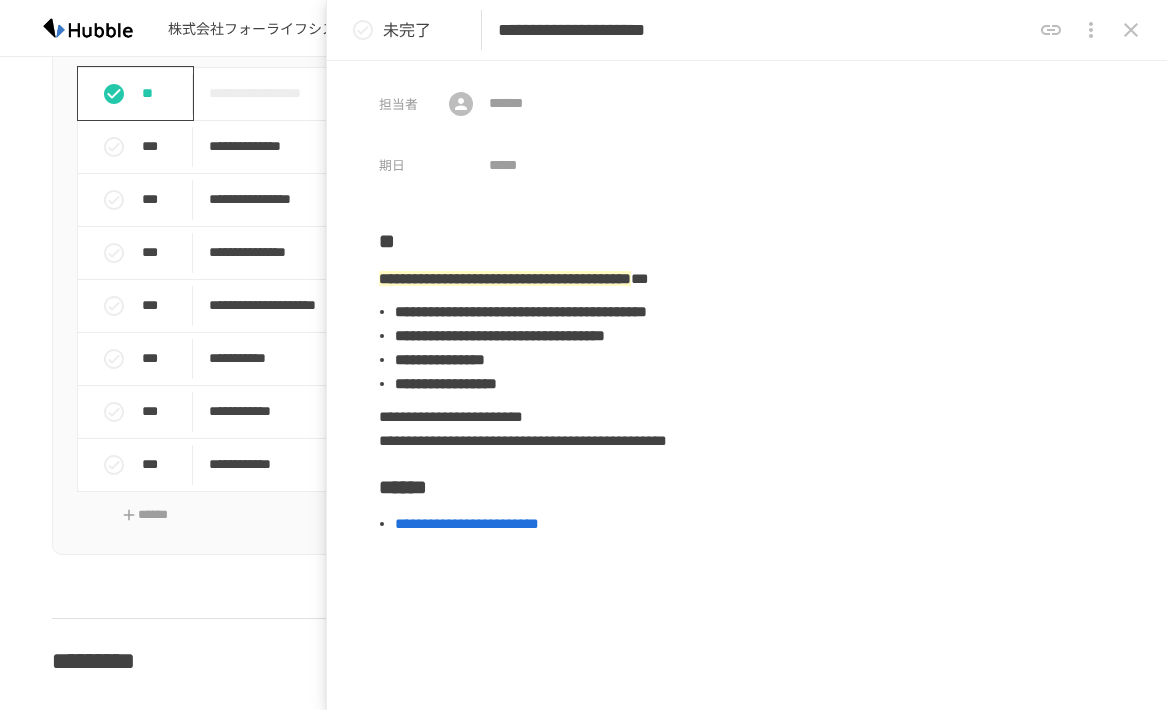 click on "**********" at bounding box center [583, 1107] 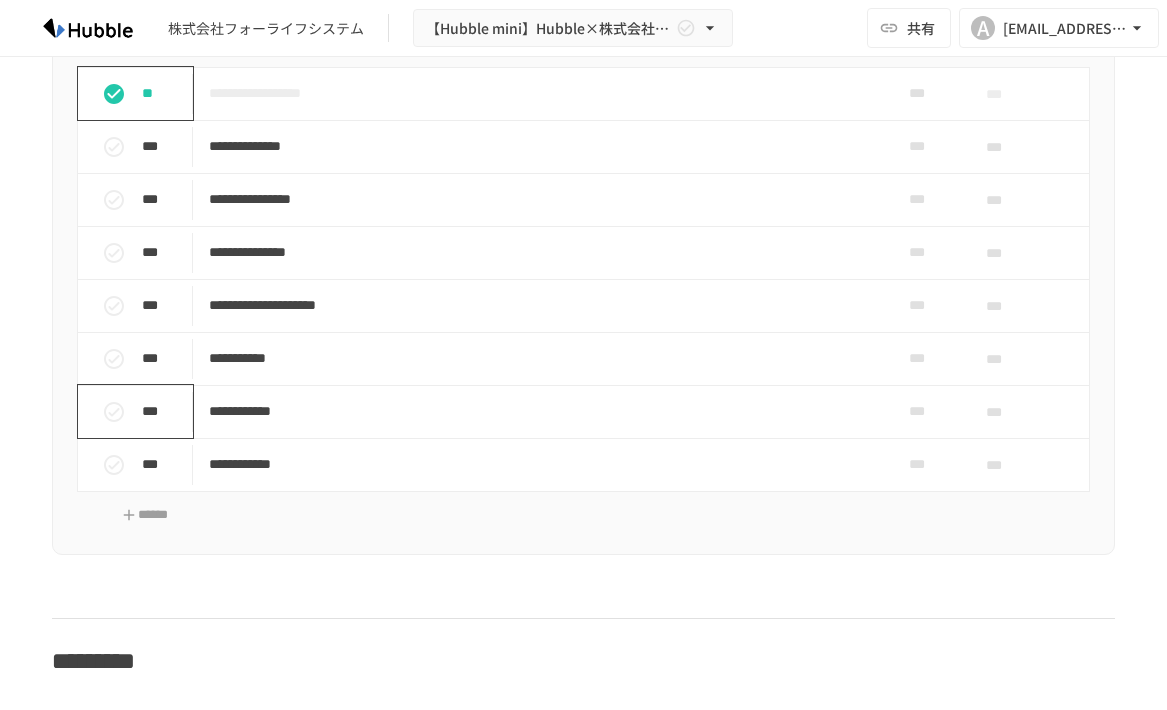 click 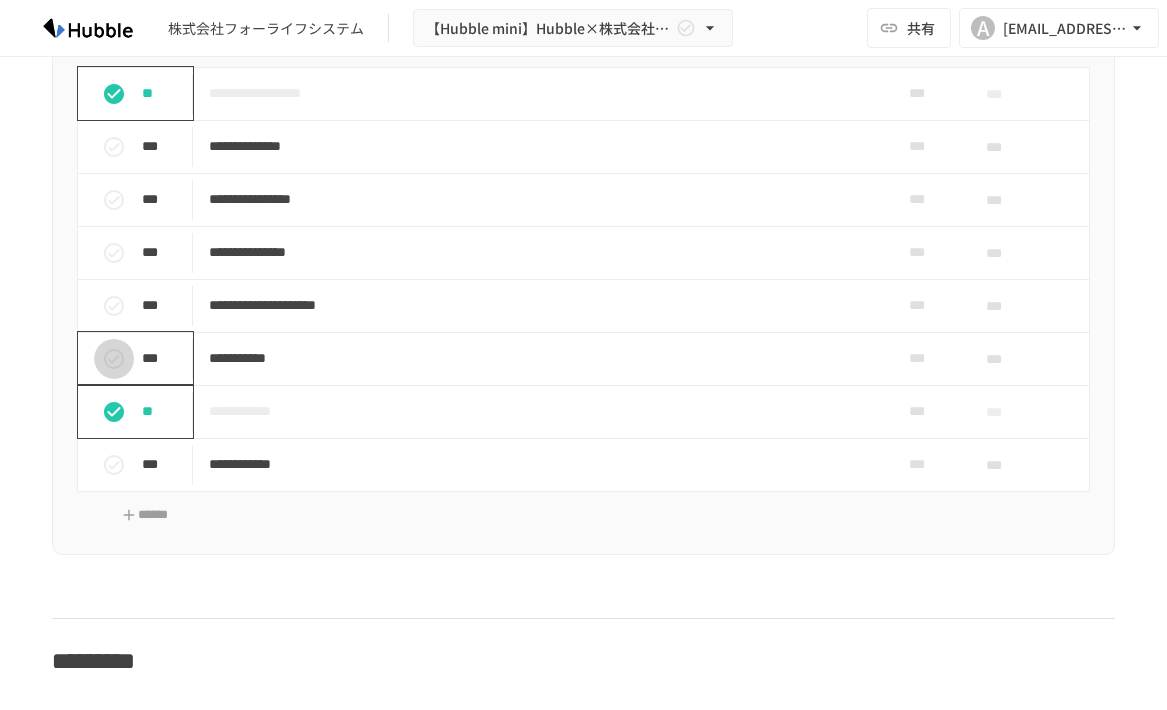 click 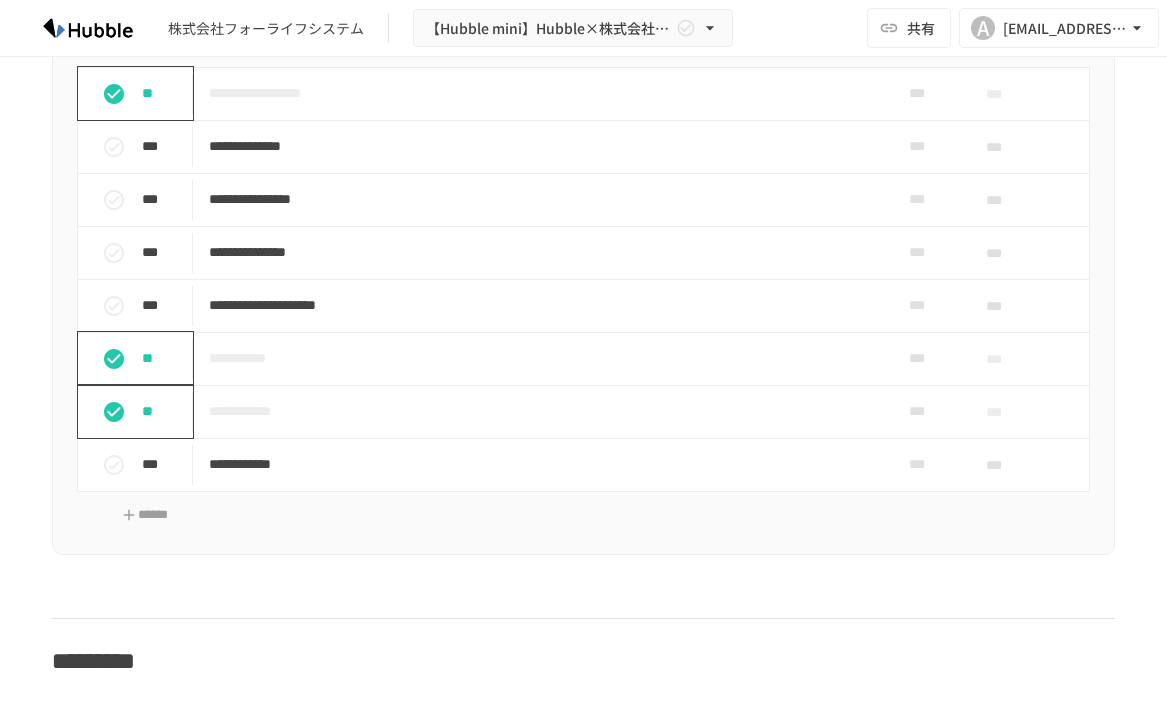 click 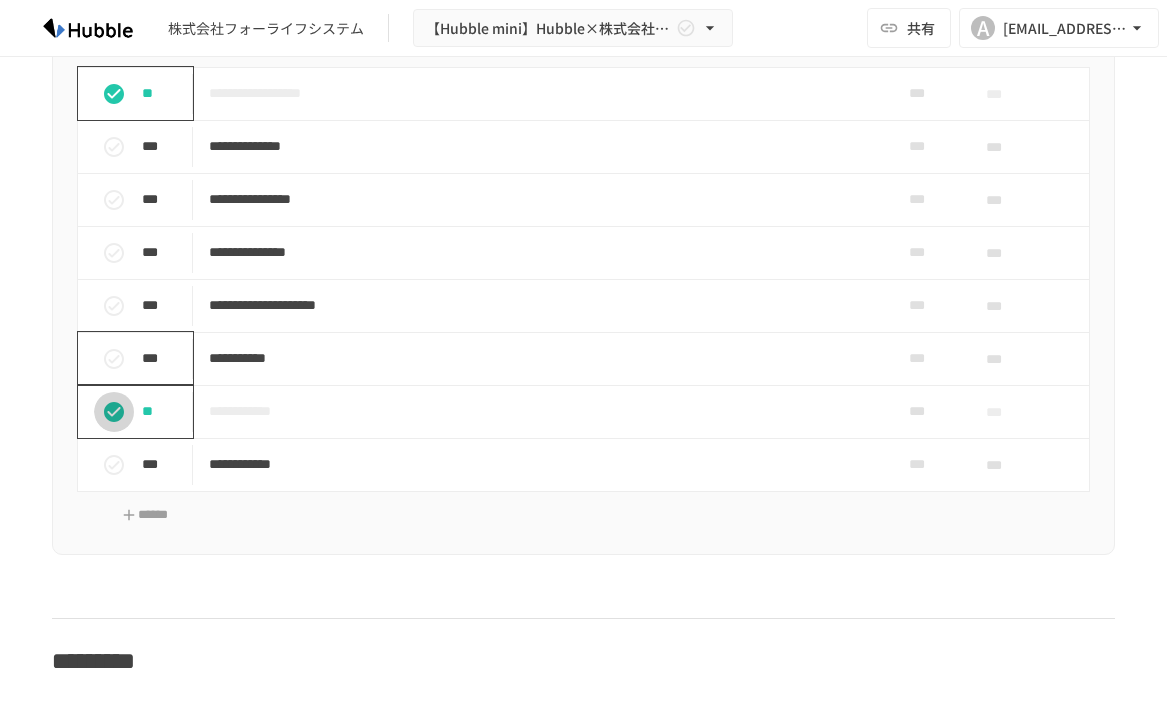 click at bounding box center (114, 412) 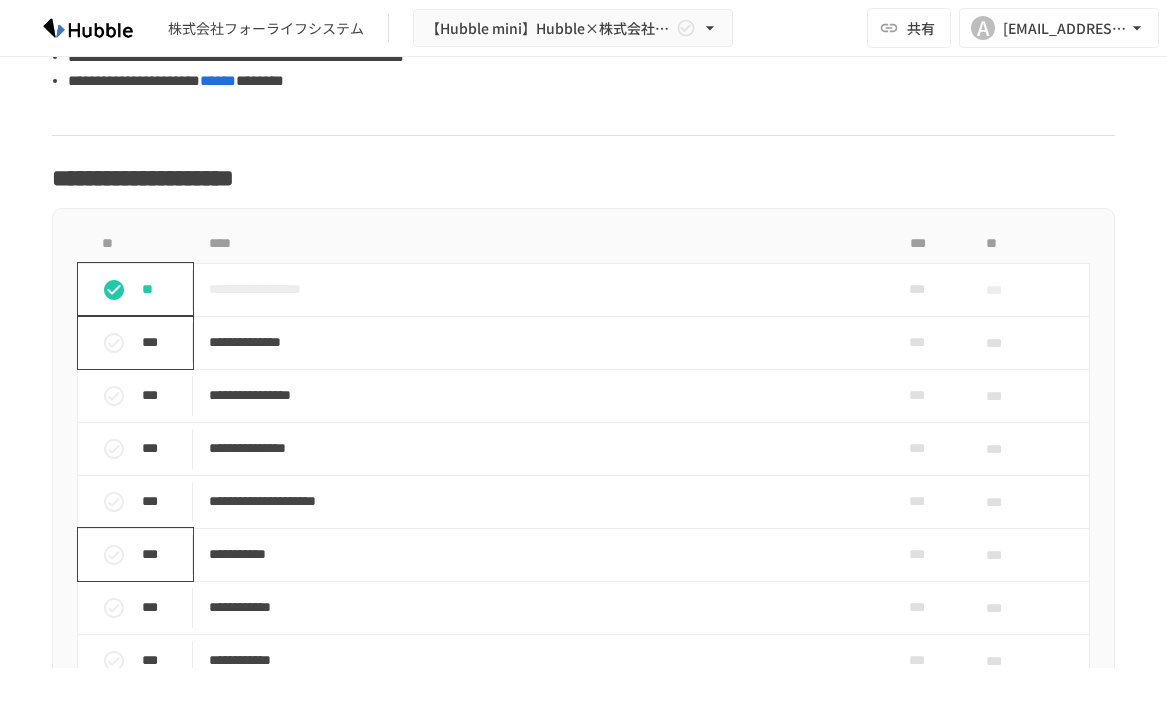 scroll, scrollTop: 1300, scrollLeft: 0, axis: vertical 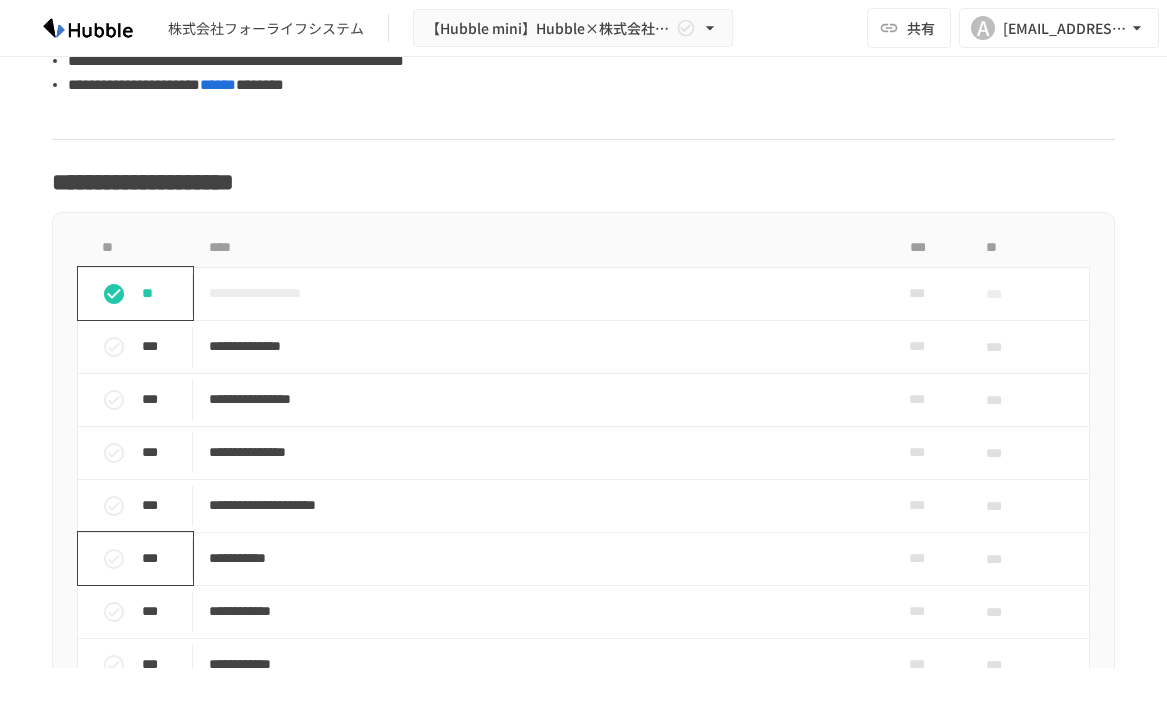 click on "**********" at bounding box center (583, 1307) 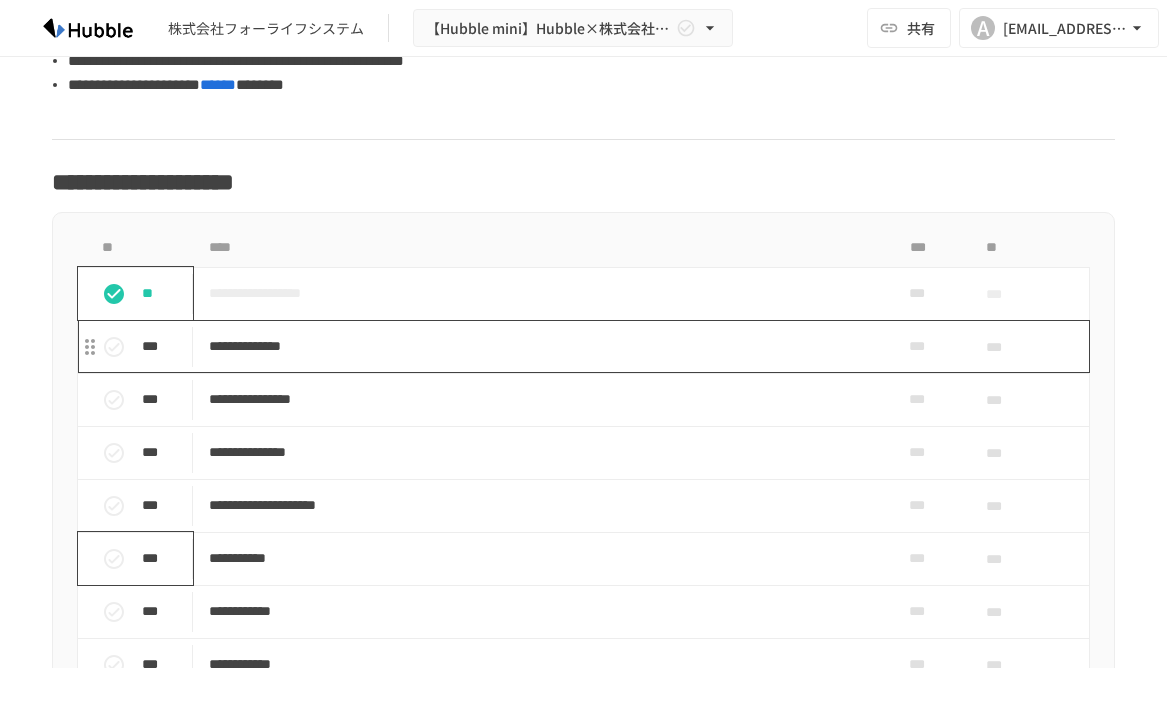 click on "**********" at bounding box center (534, 346) 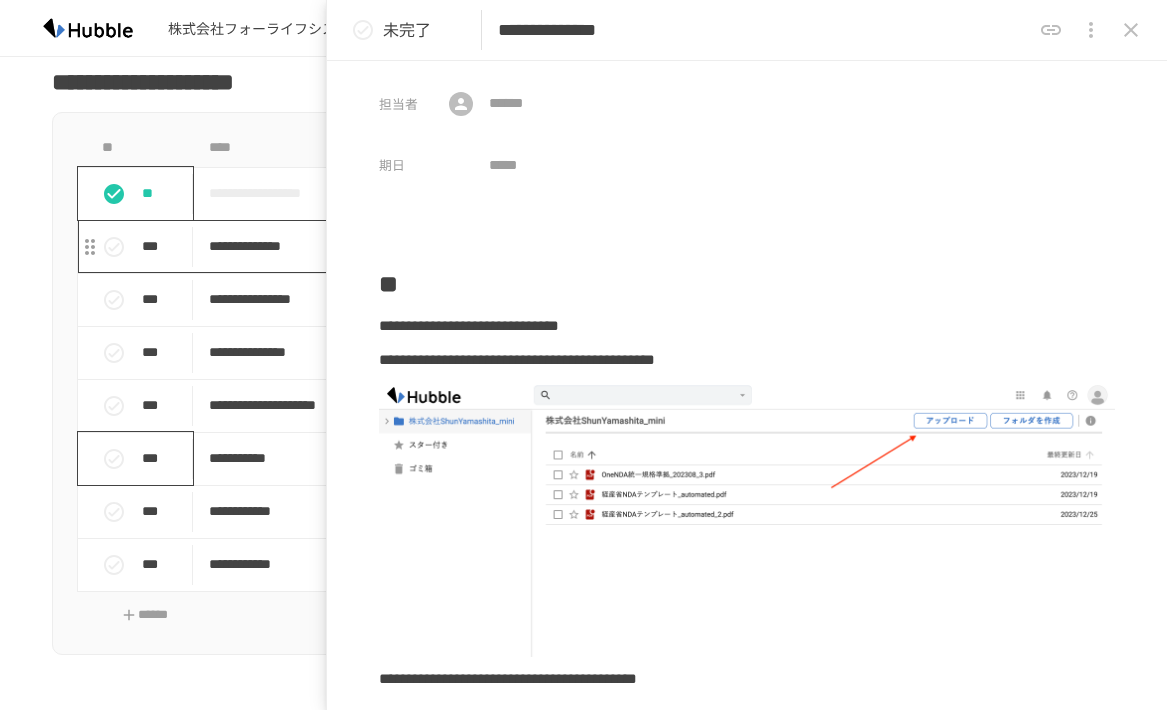 scroll, scrollTop: 1500, scrollLeft: 0, axis: vertical 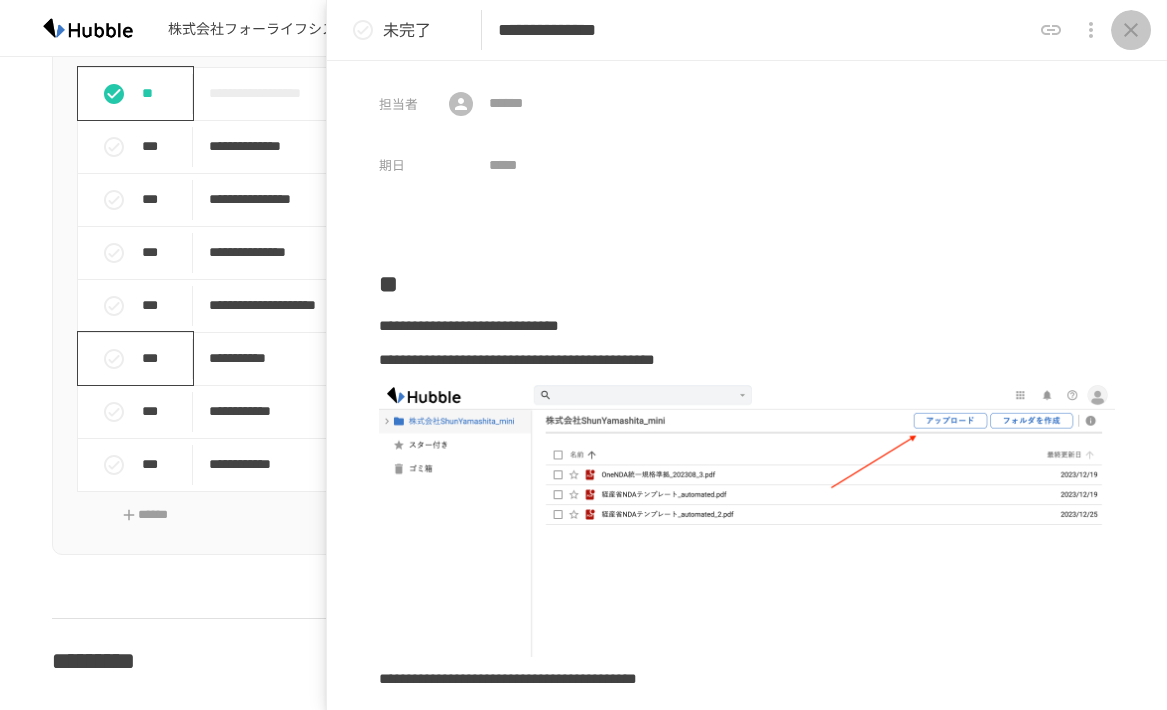 click 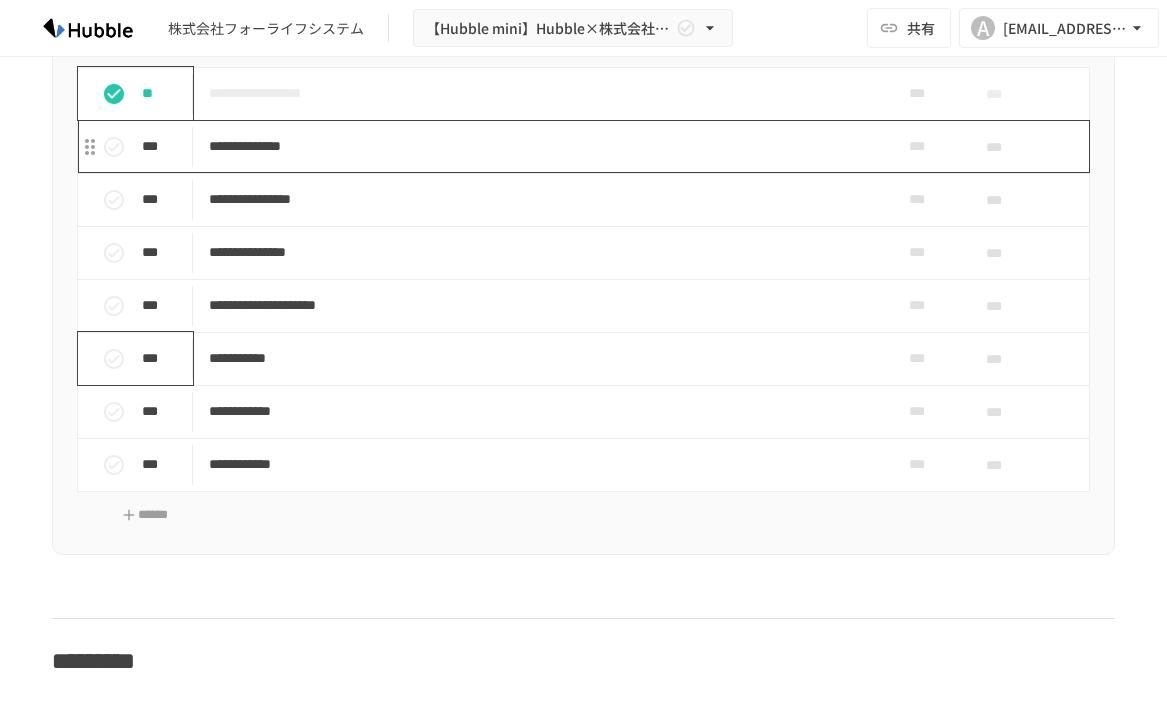 click on "**********" at bounding box center [534, 146] 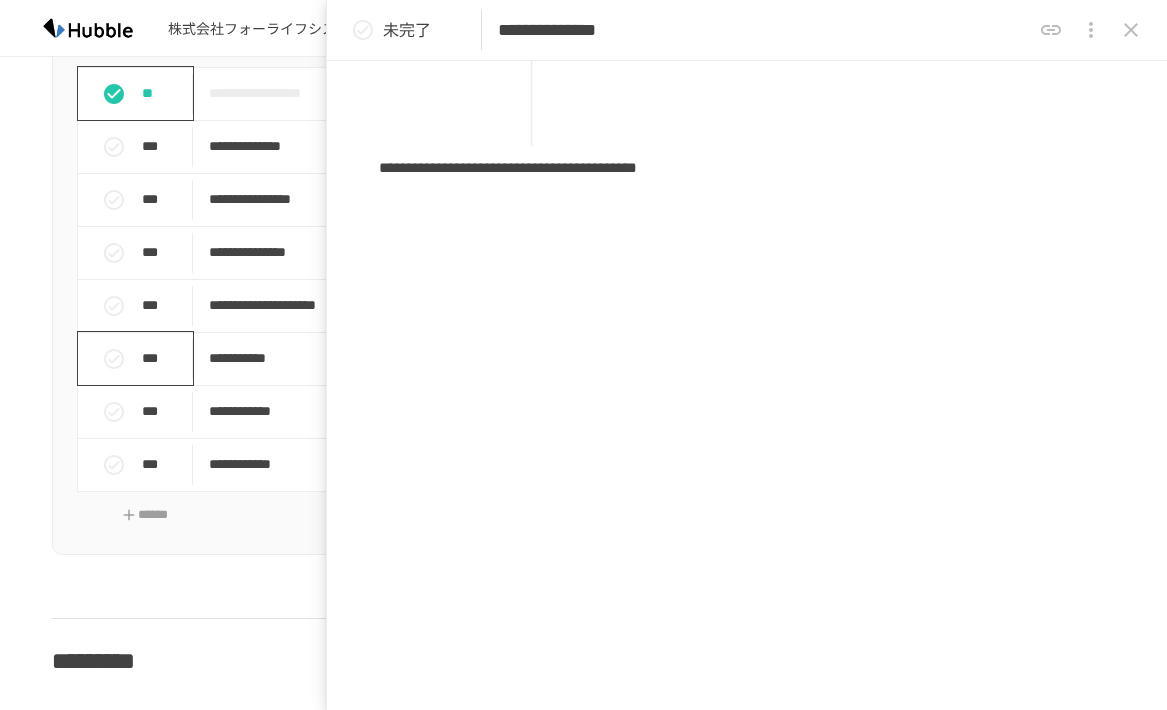 scroll, scrollTop: 600, scrollLeft: 0, axis: vertical 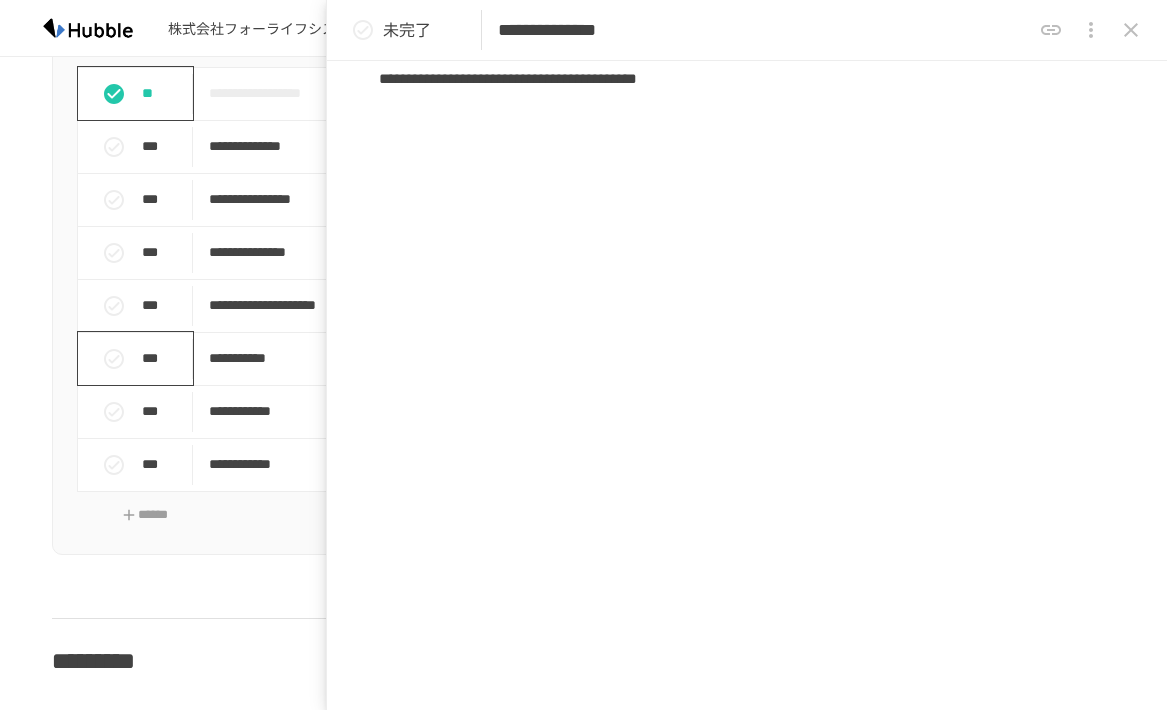 click on "**********" at bounding box center (583, 1107) 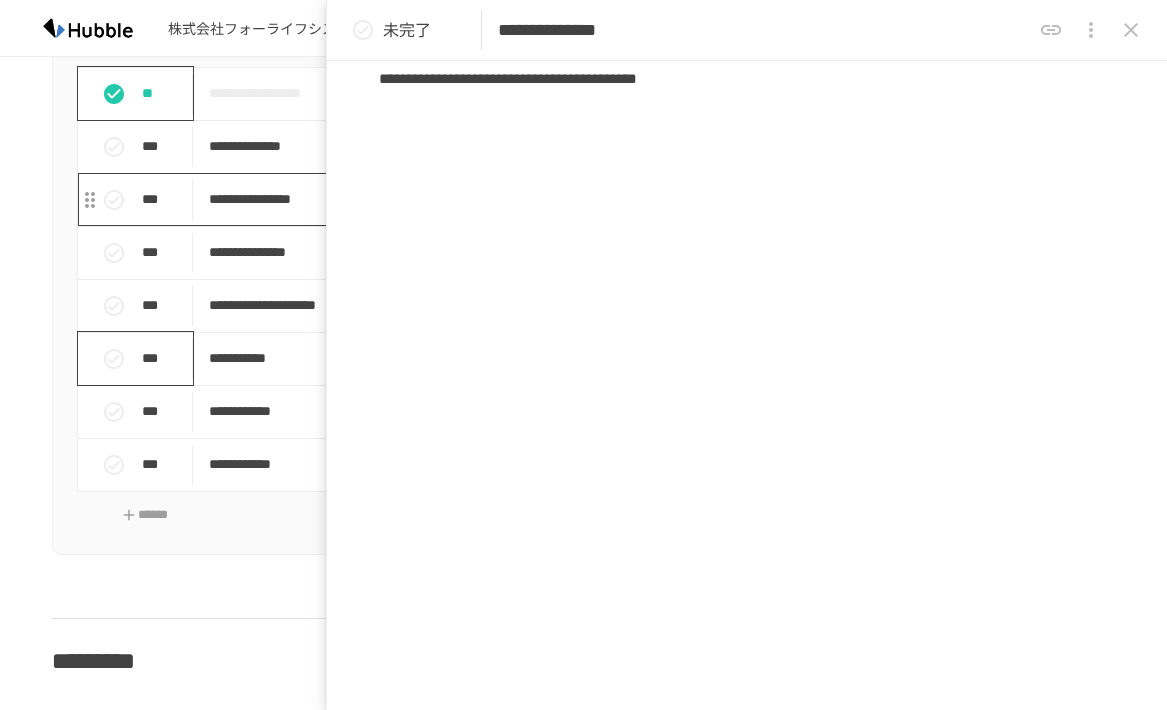 click on "**********" at bounding box center [534, 199] 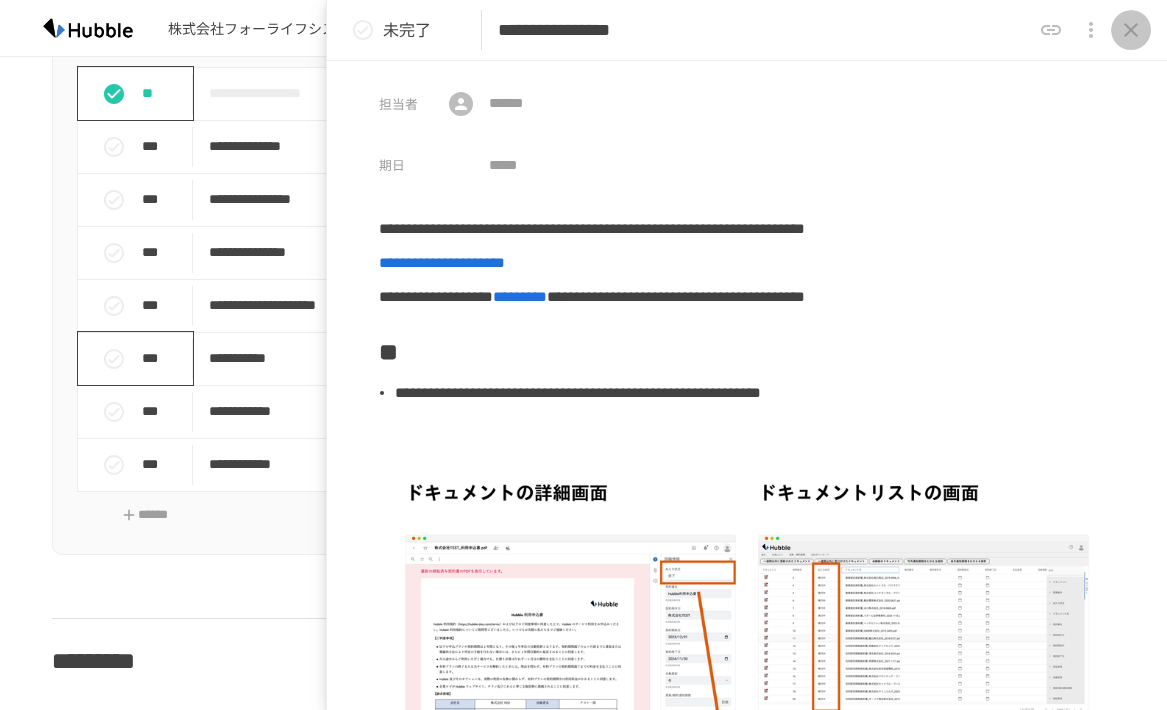 click 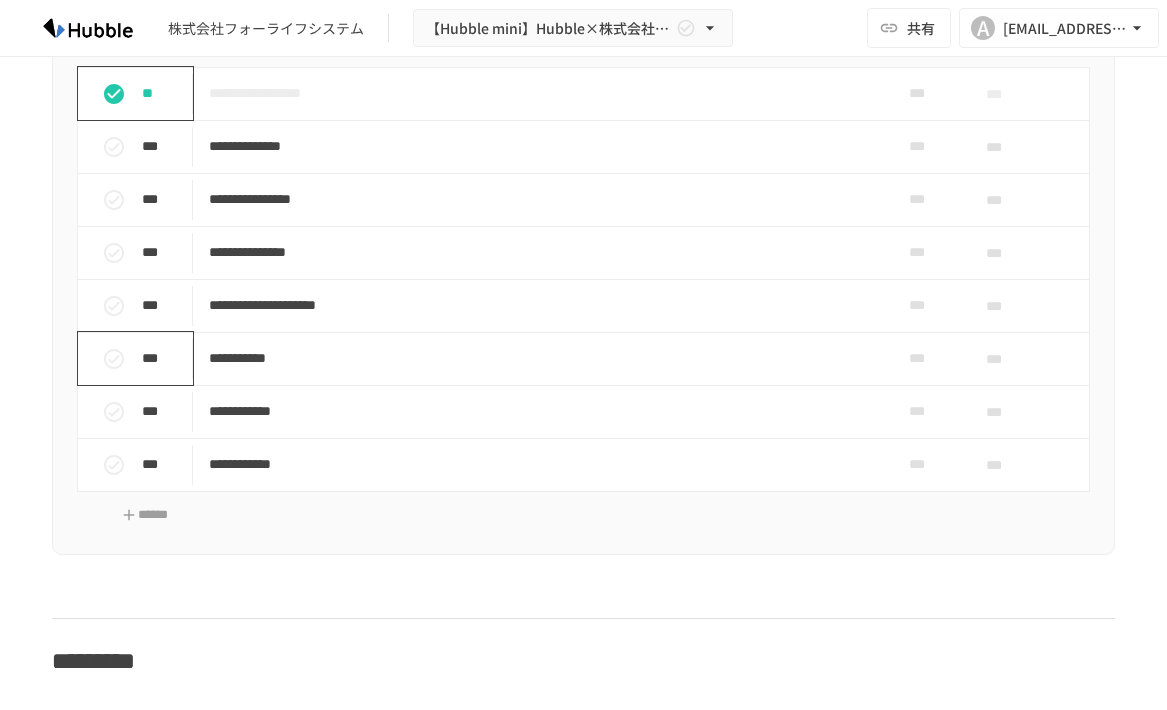 click on "*********" at bounding box center [583, 661] 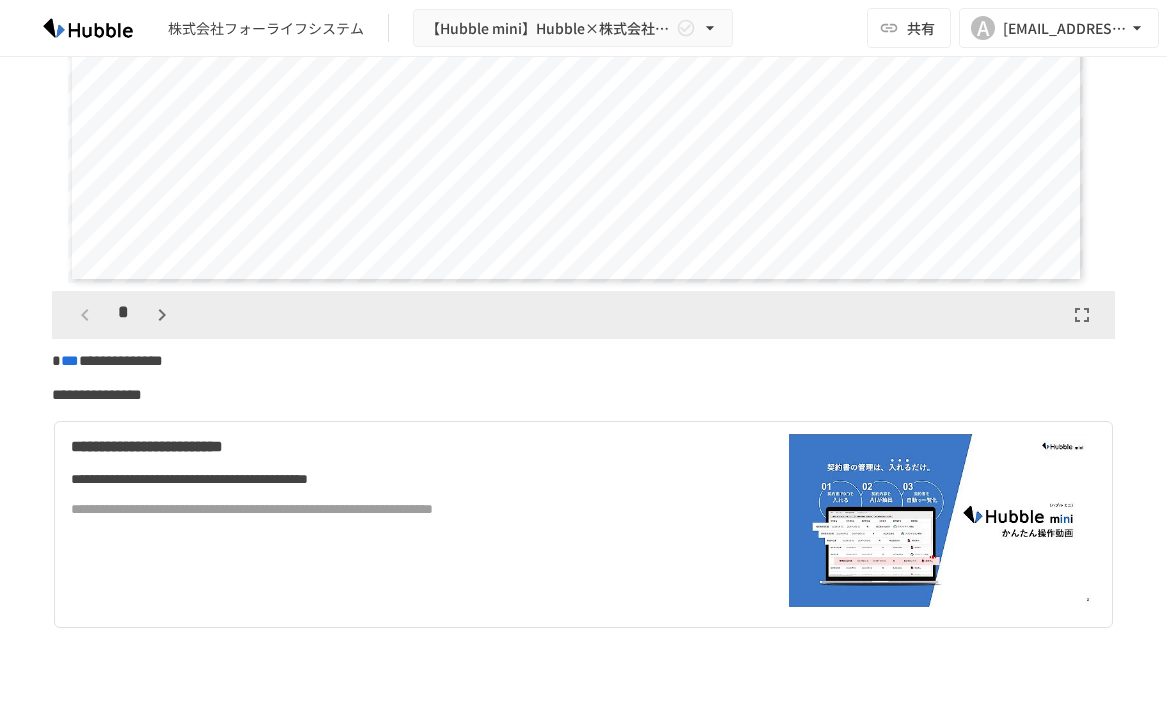 scroll, scrollTop: 0, scrollLeft: 0, axis: both 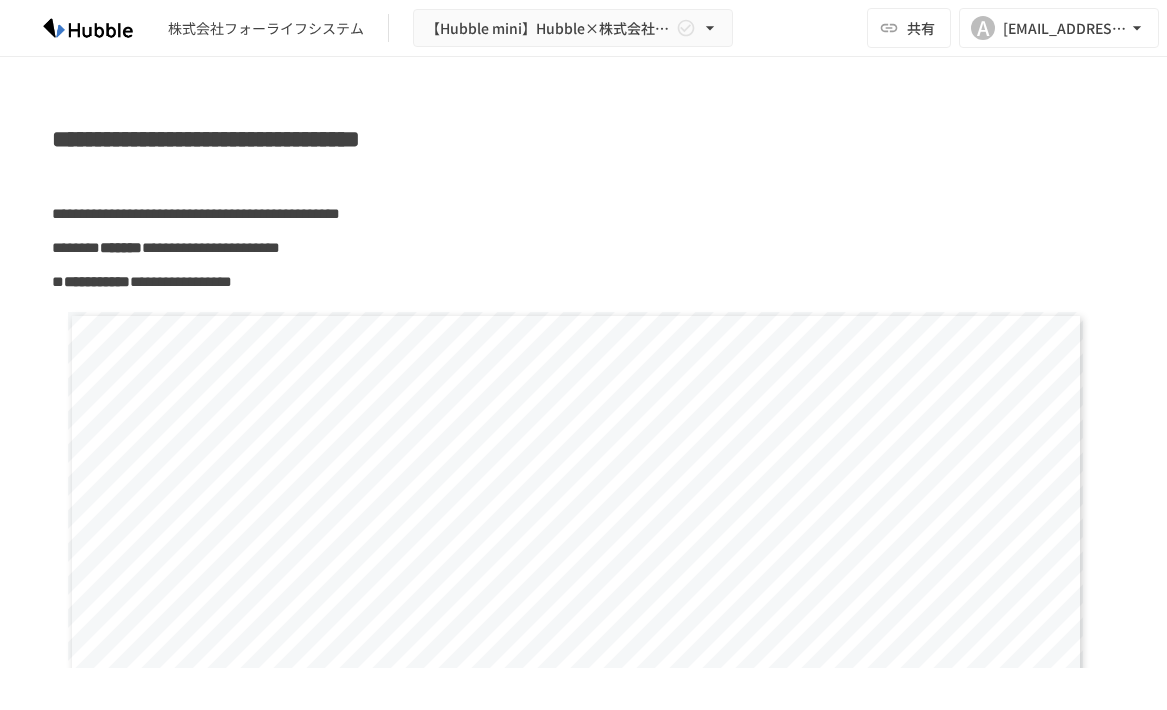 click on "**********" at bounding box center [583, 139] 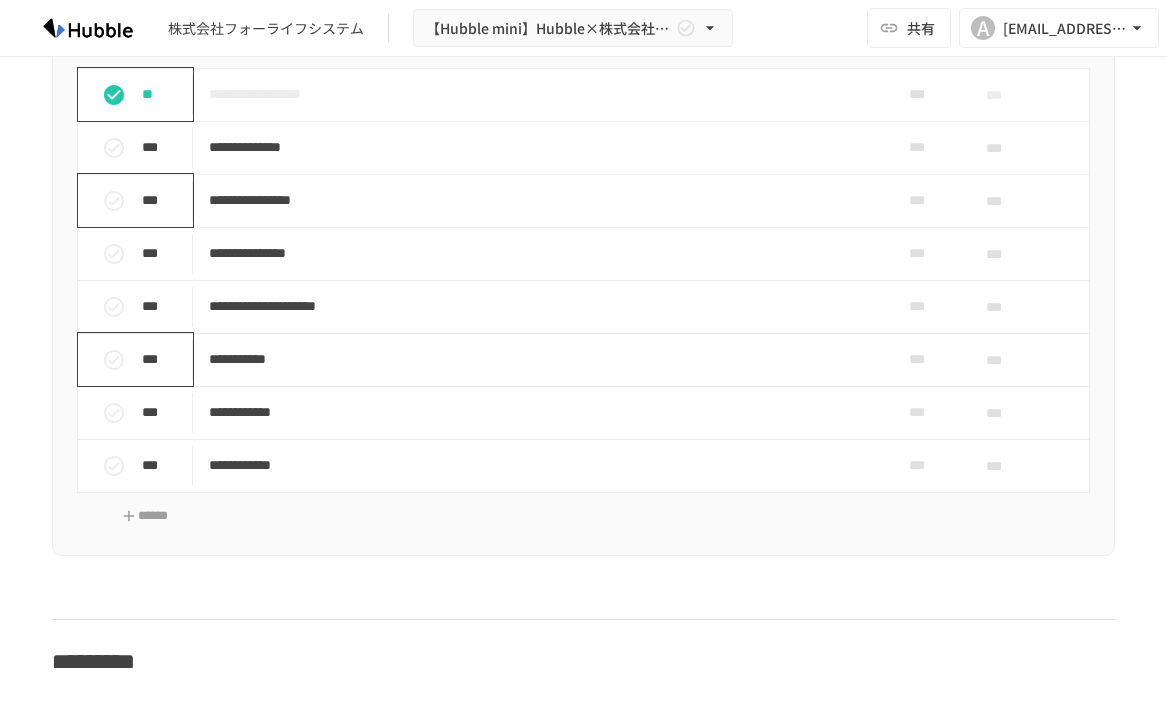 scroll, scrollTop: 1500, scrollLeft: 0, axis: vertical 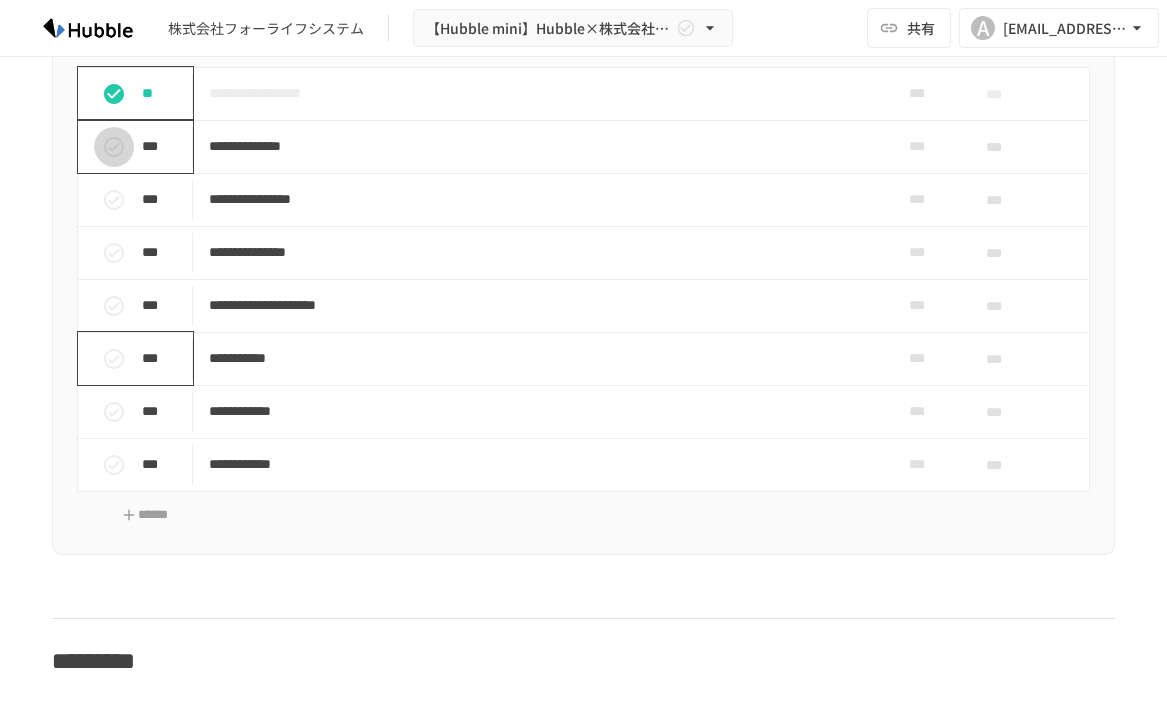click 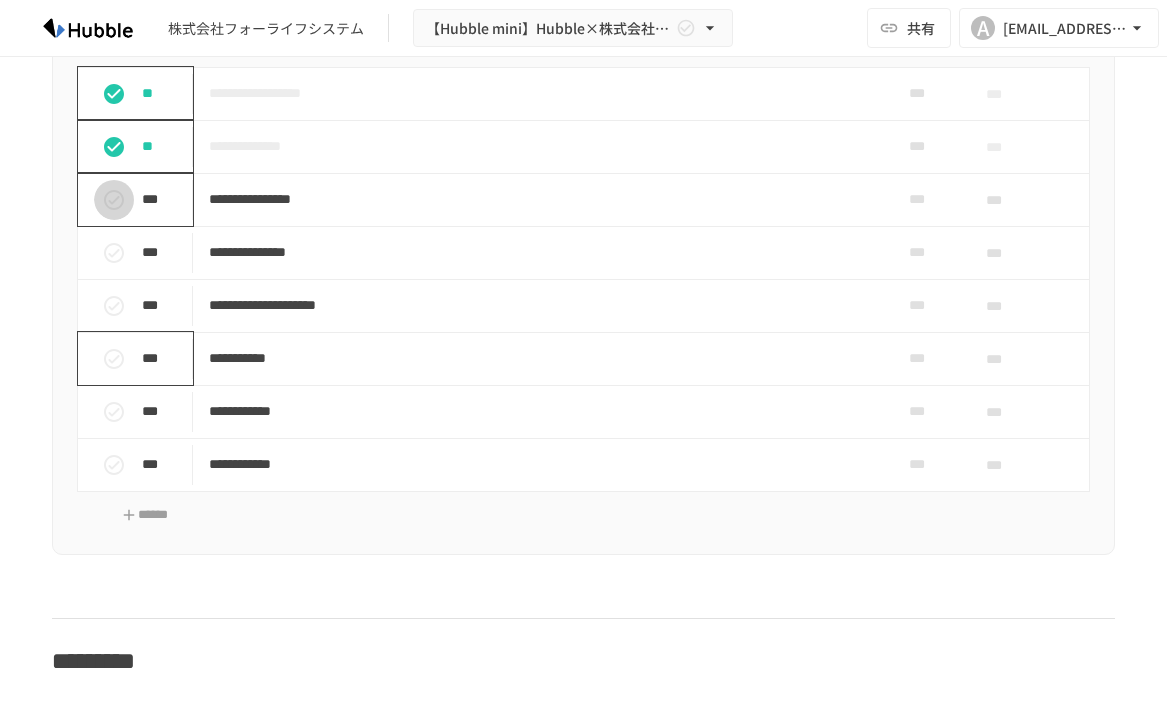 click 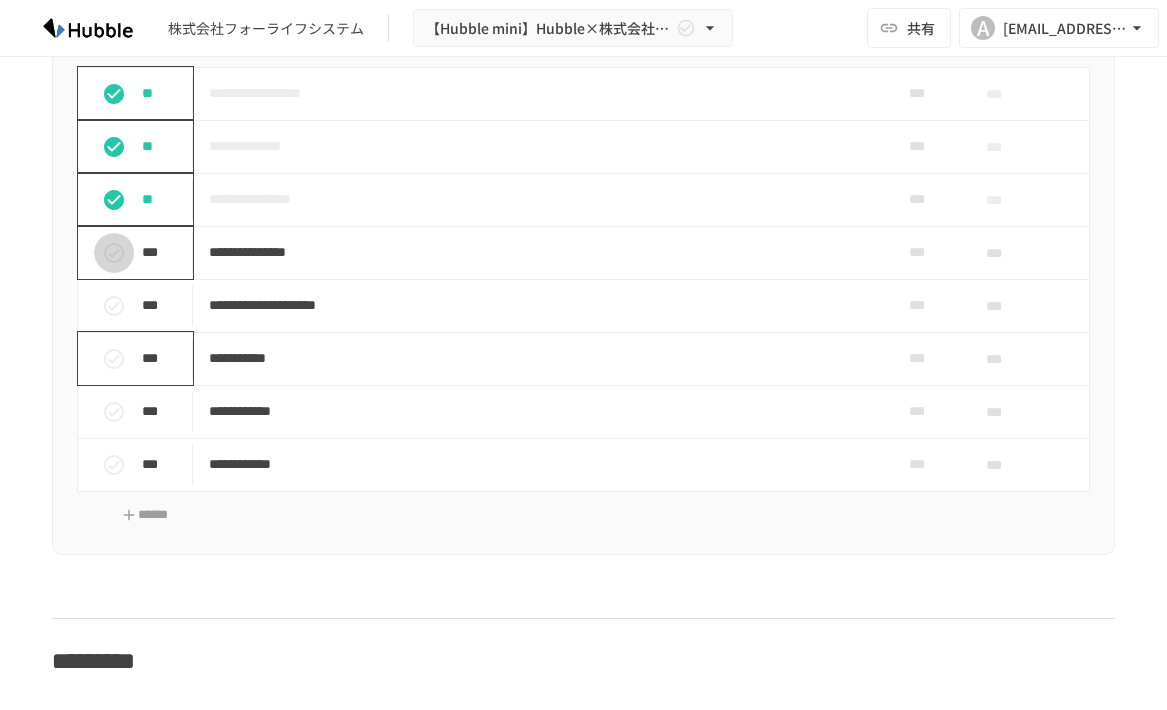 click 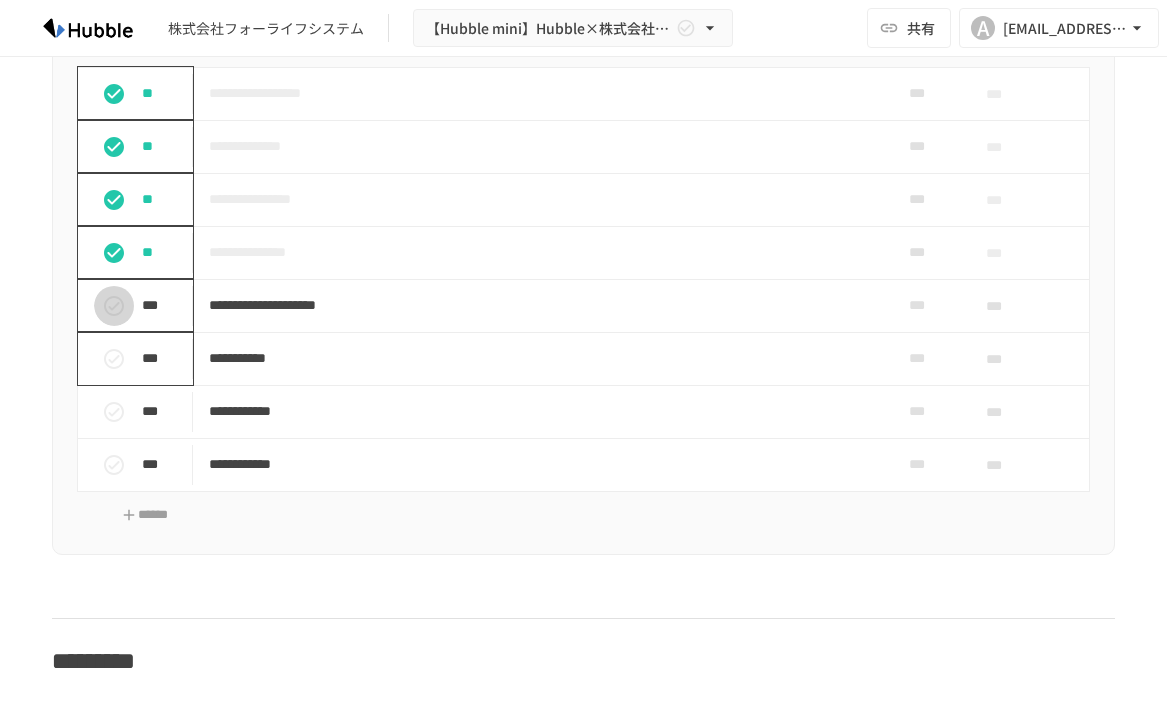 click 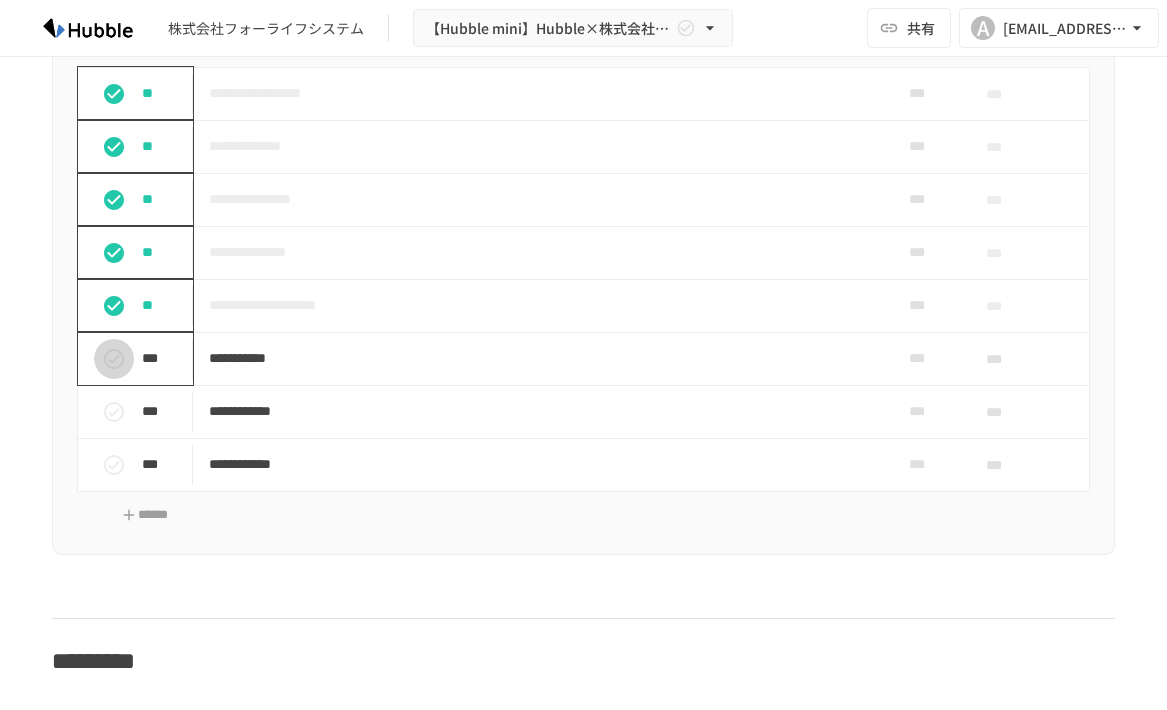 click 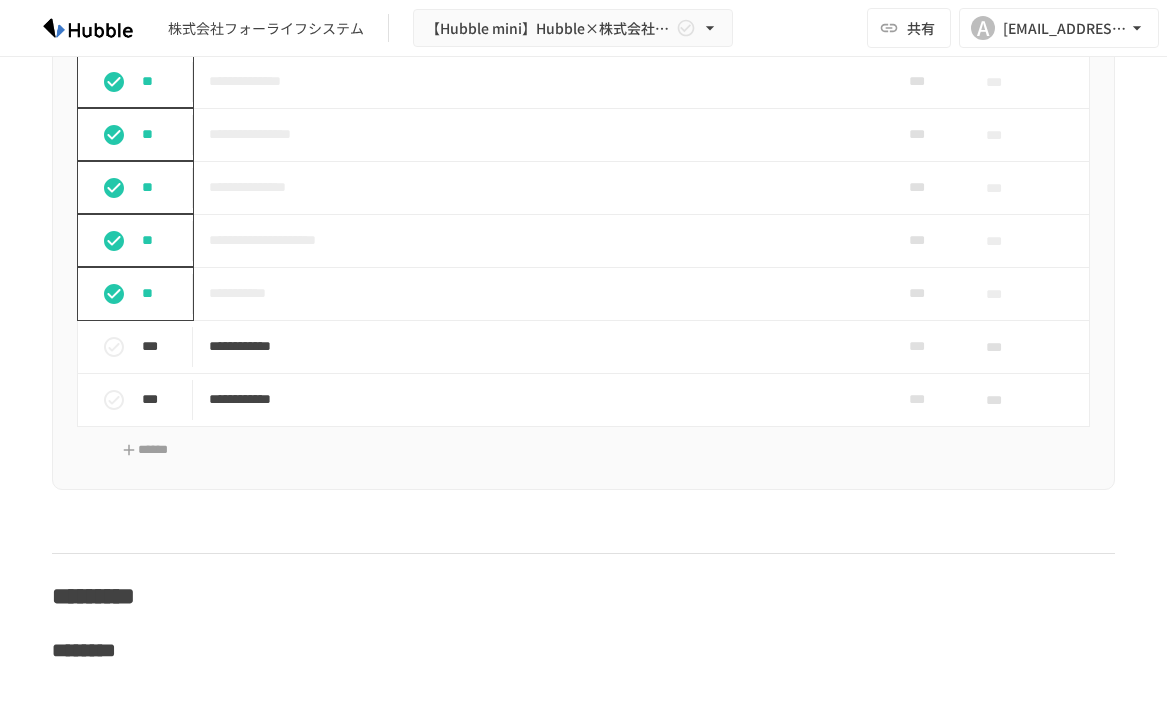scroll, scrollTop: 1600, scrollLeft: 0, axis: vertical 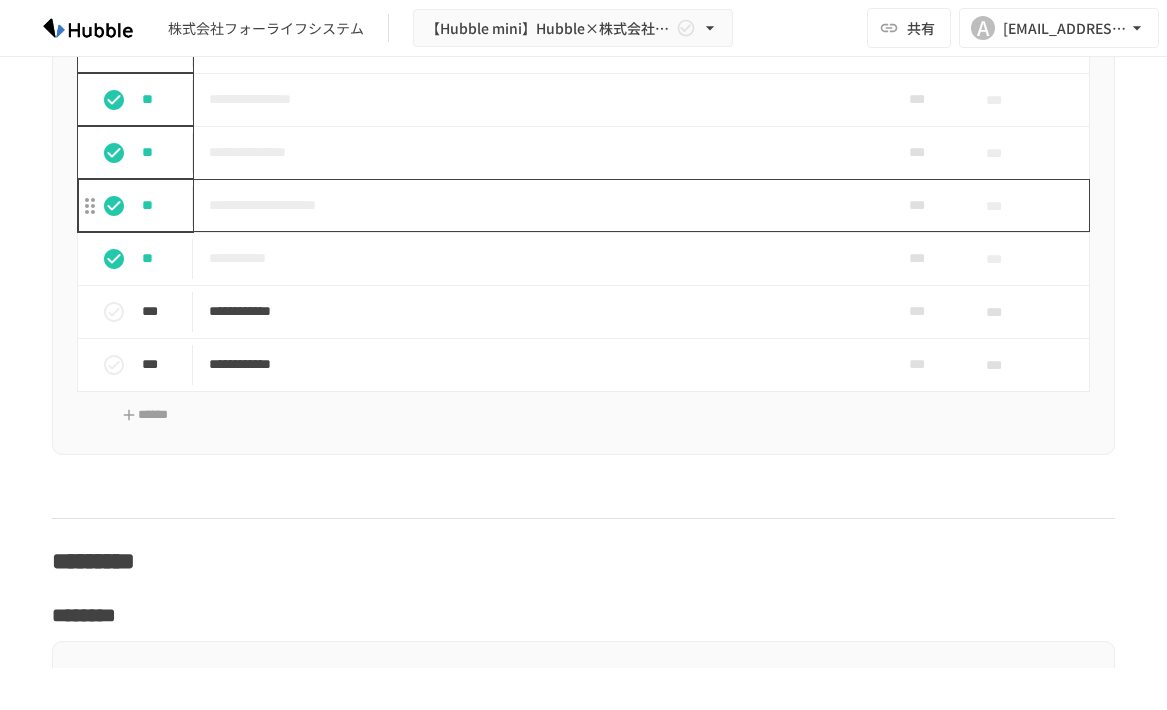 click on "**********" at bounding box center (534, 205) 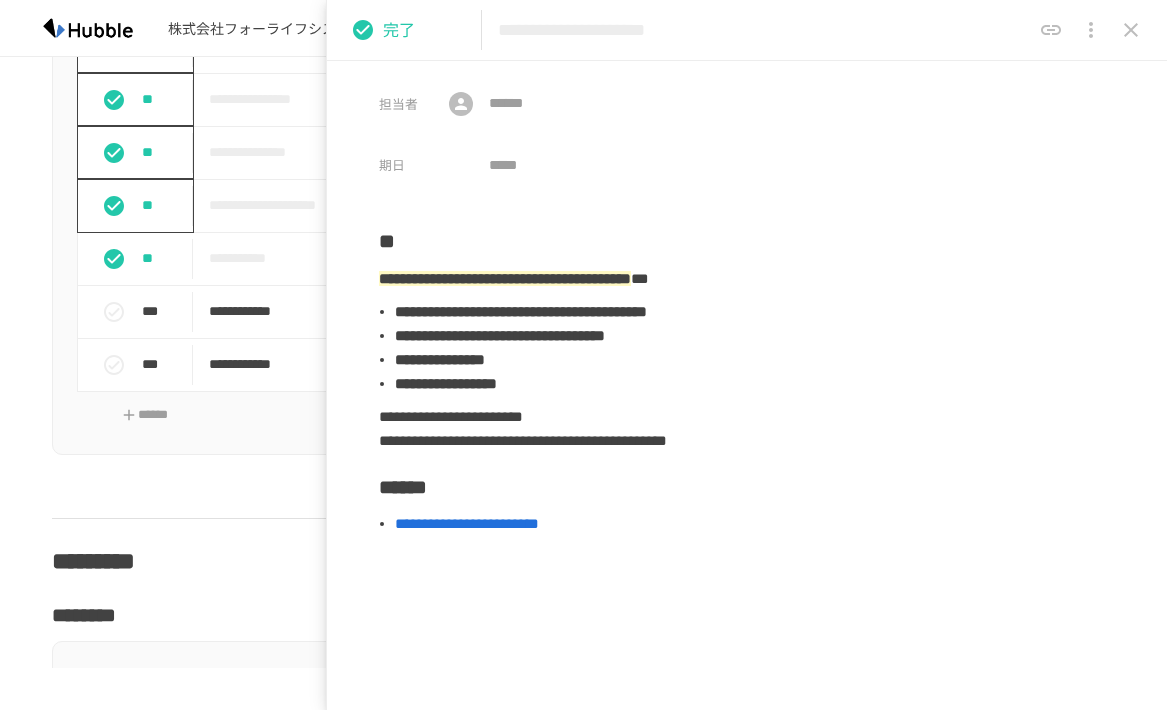 click on "**********" at bounding box center [747, 385] 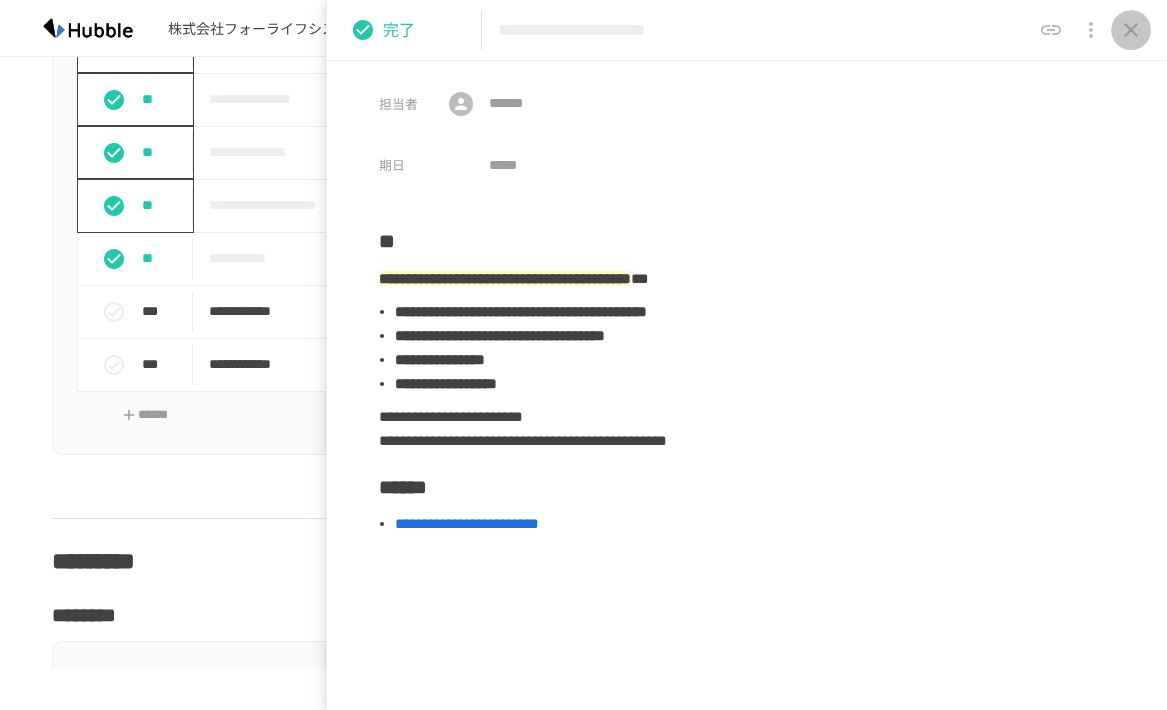 click 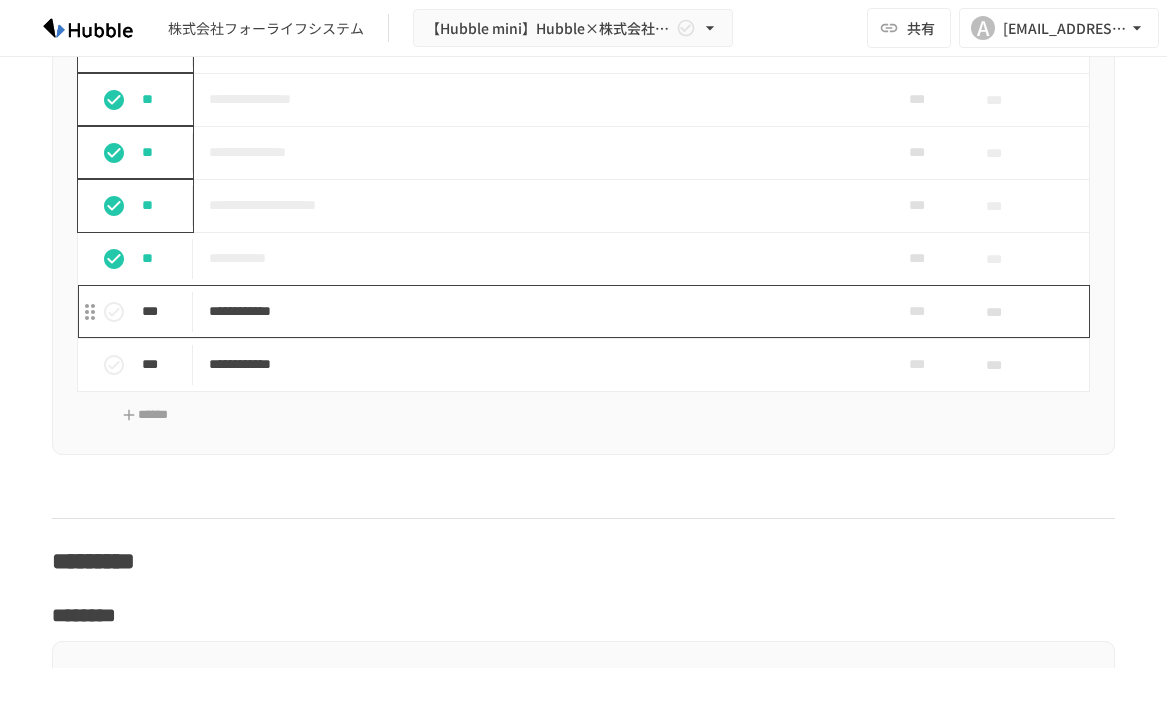 click on "**********" at bounding box center [534, 311] 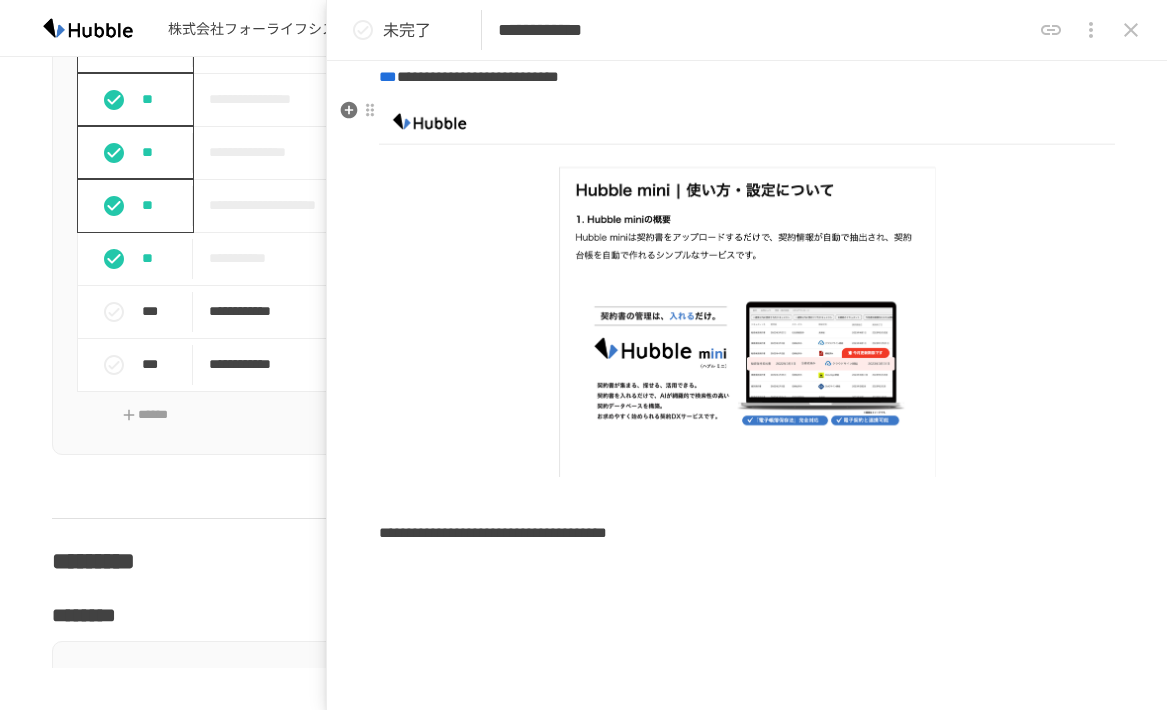 scroll, scrollTop: 0, scrollLeft: 0, axis: both 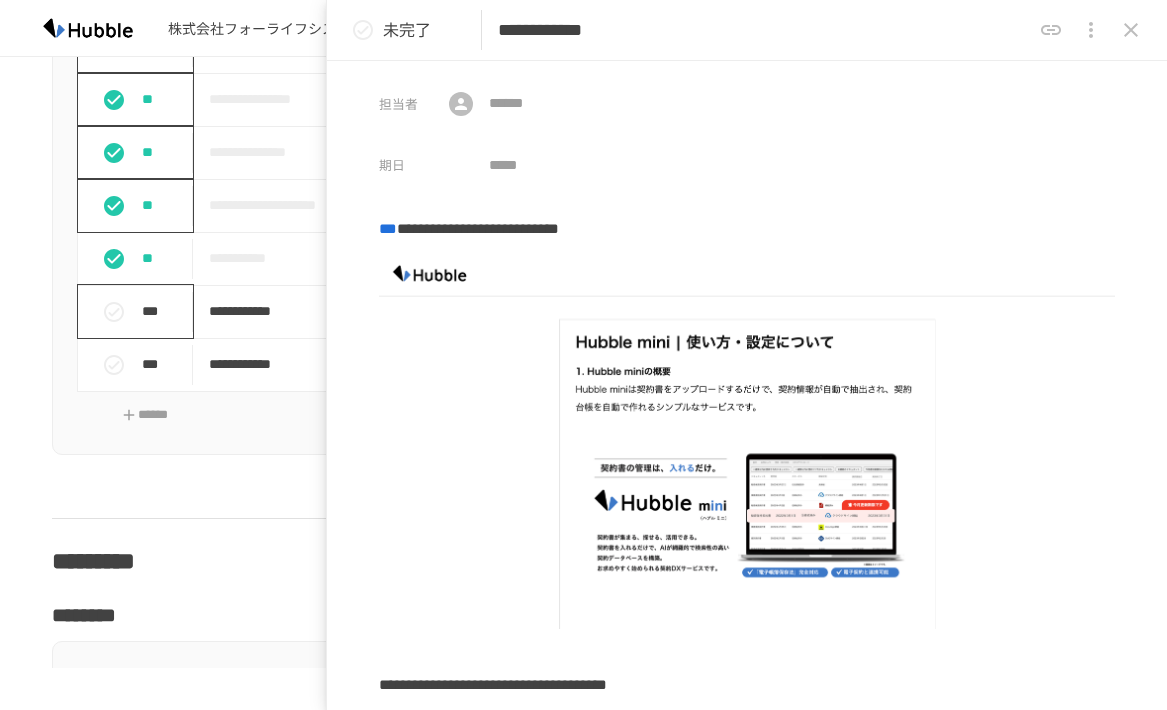 click 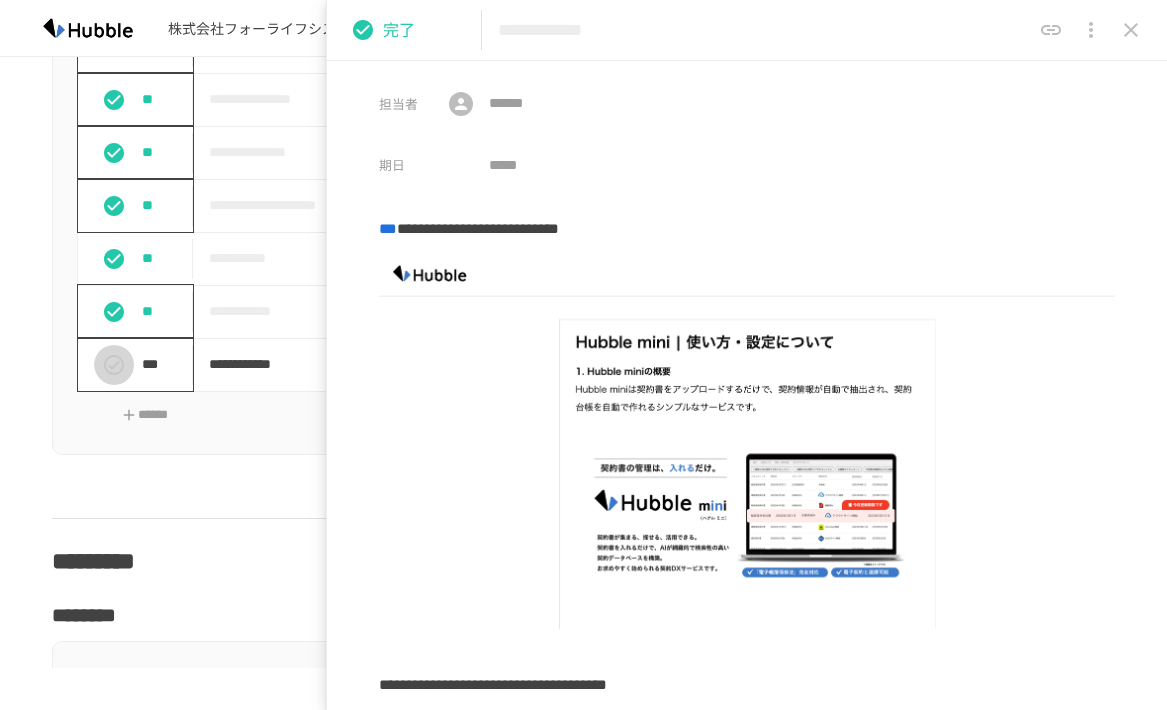 click 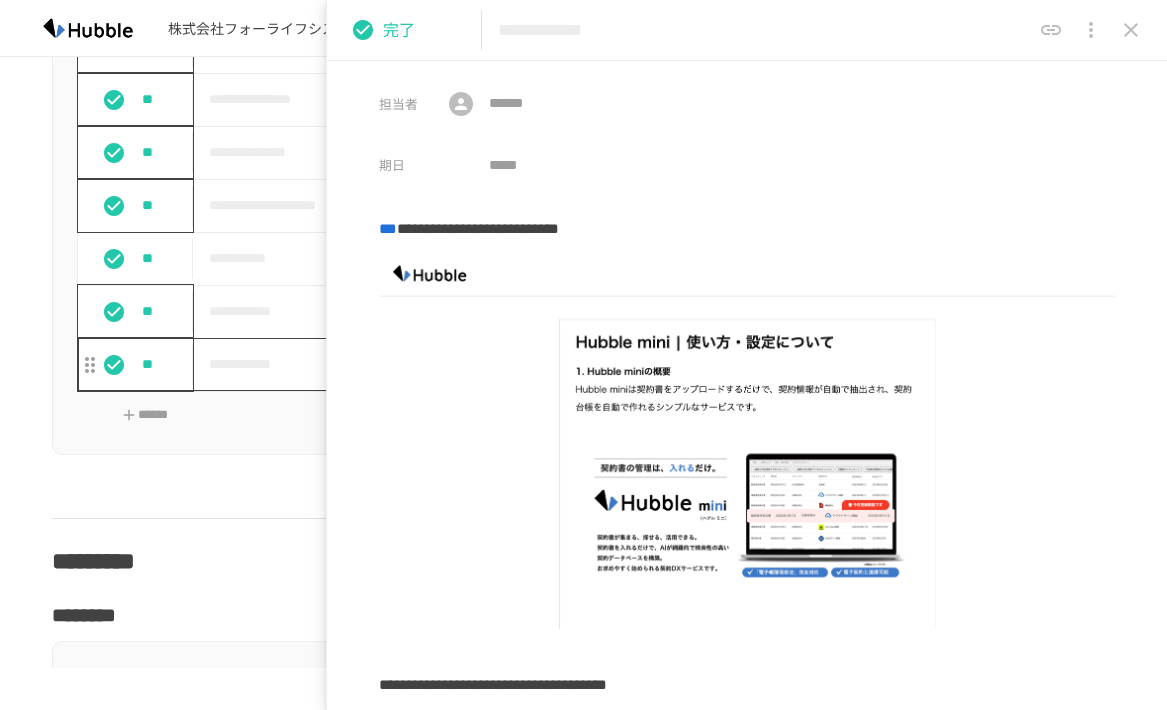 click on "**********" at bounding box center (534, 364) 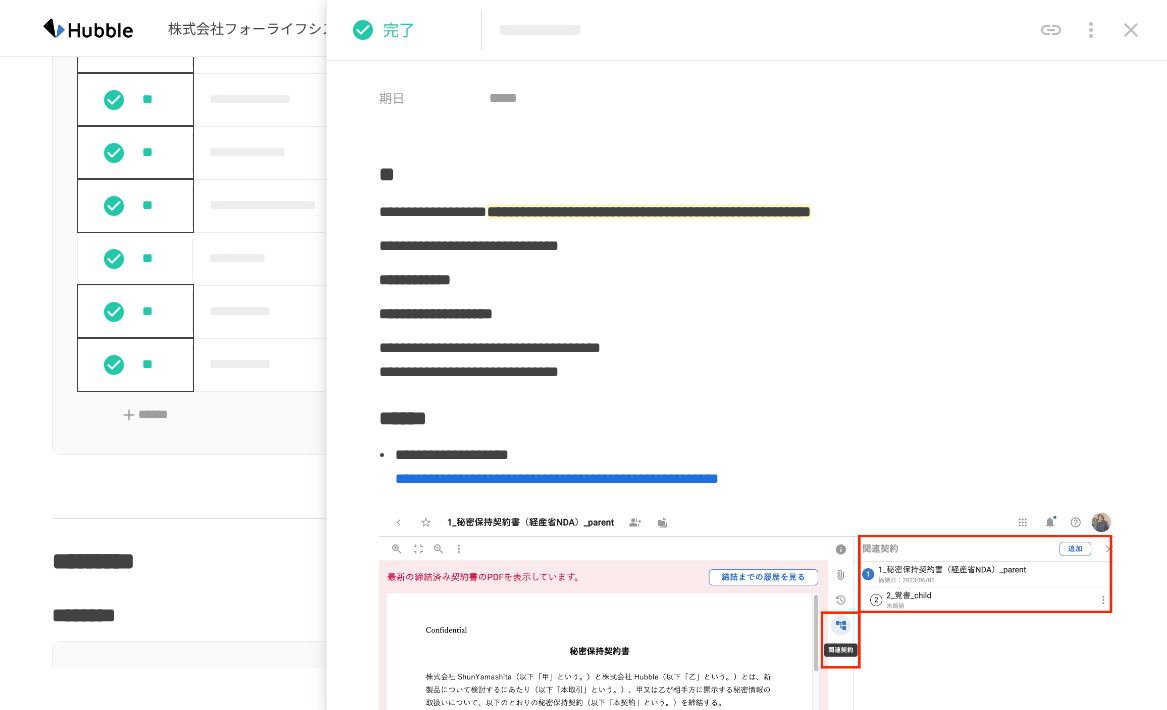 scroll, scrollTop: 100, scrollLeft: 0, axis: vertical 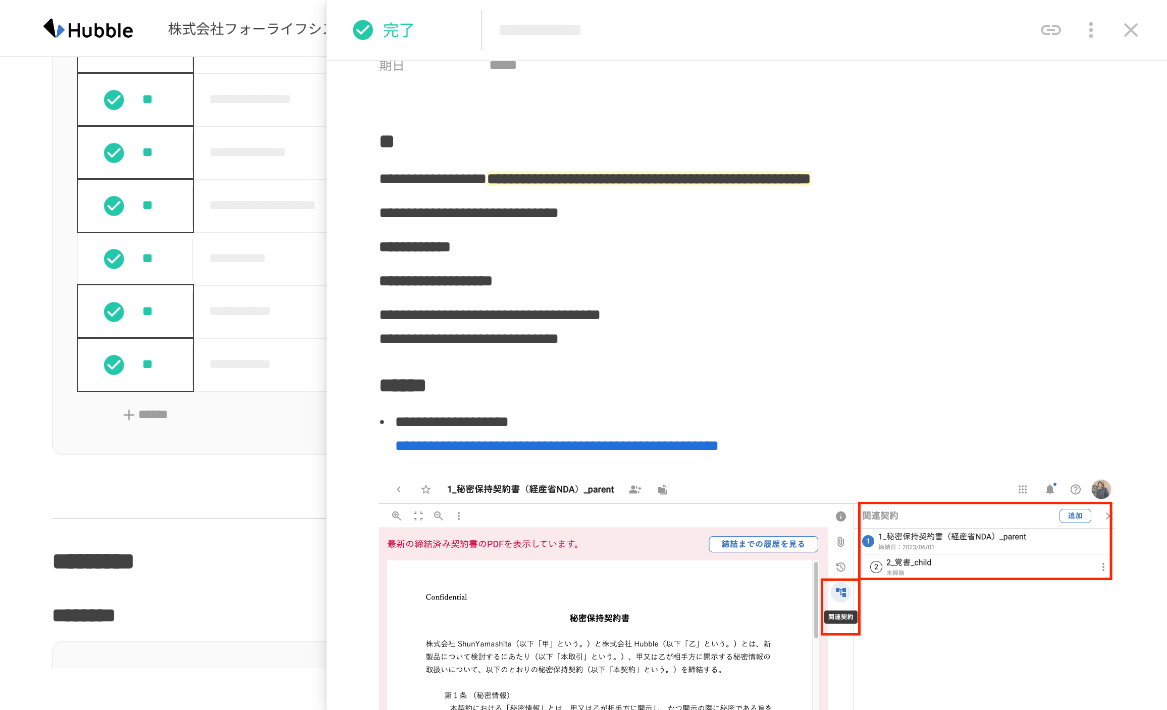 click 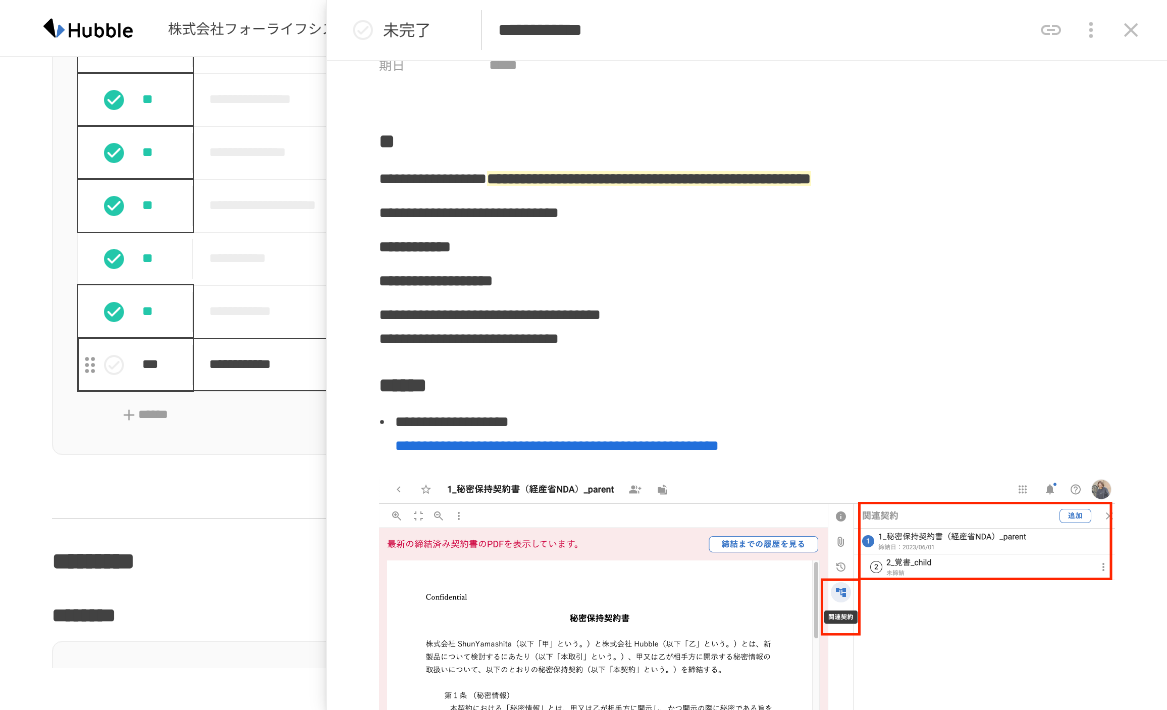 click on "**********" at bounding box center [534, 364] 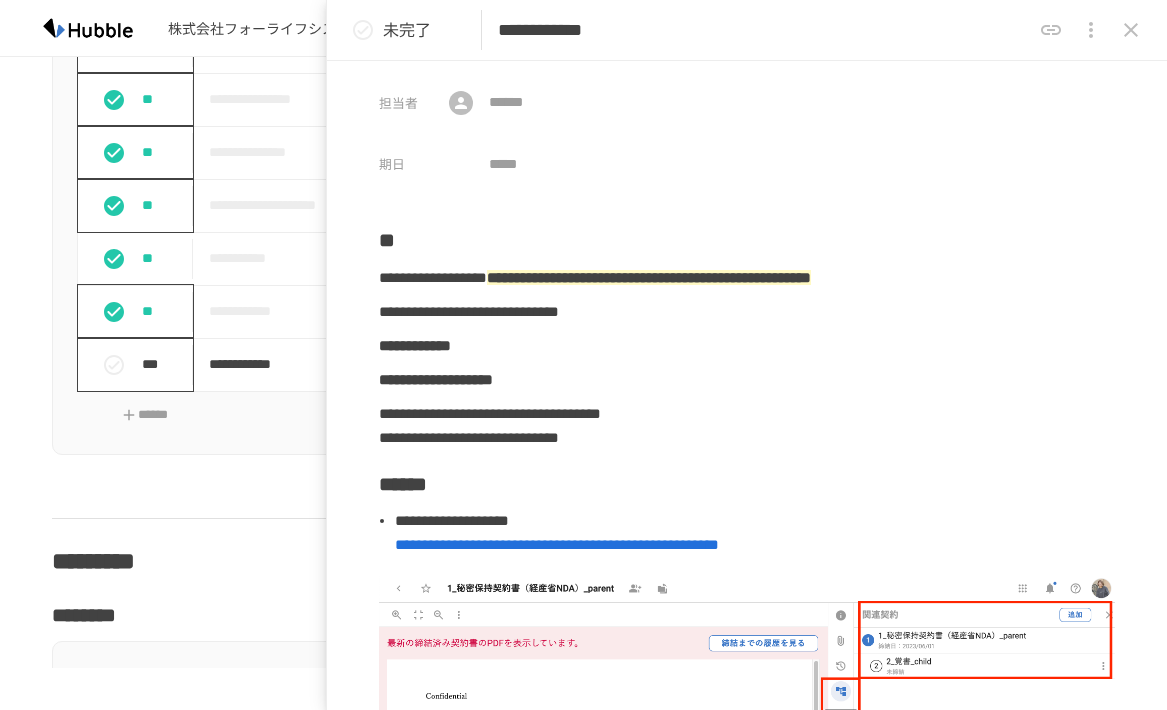 scroll, scrollTop: 0, scrollLeft: 0, axis: both 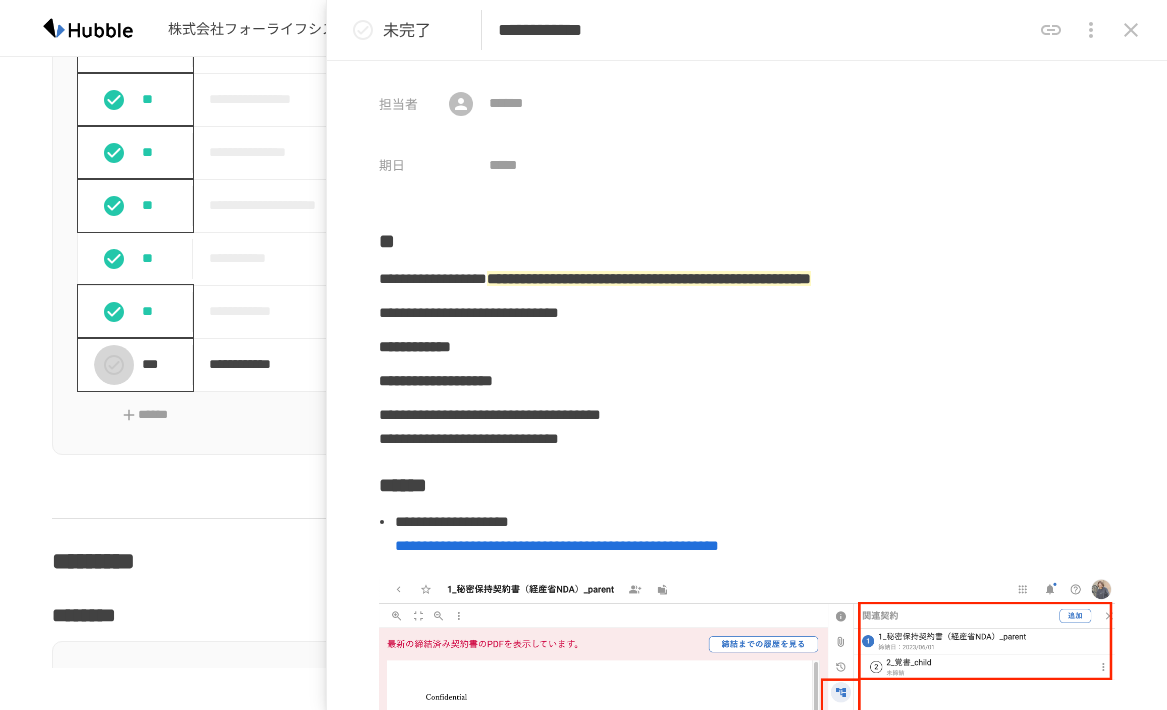 click 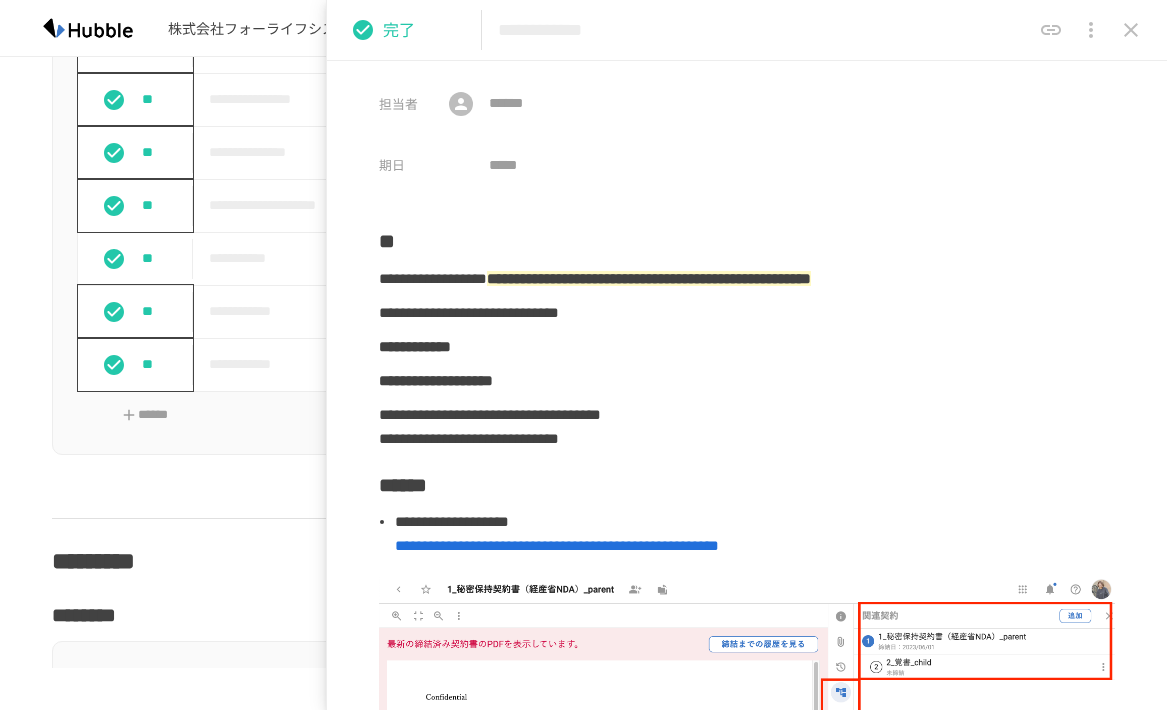 click on "**********" at bounding box center [583, 194] 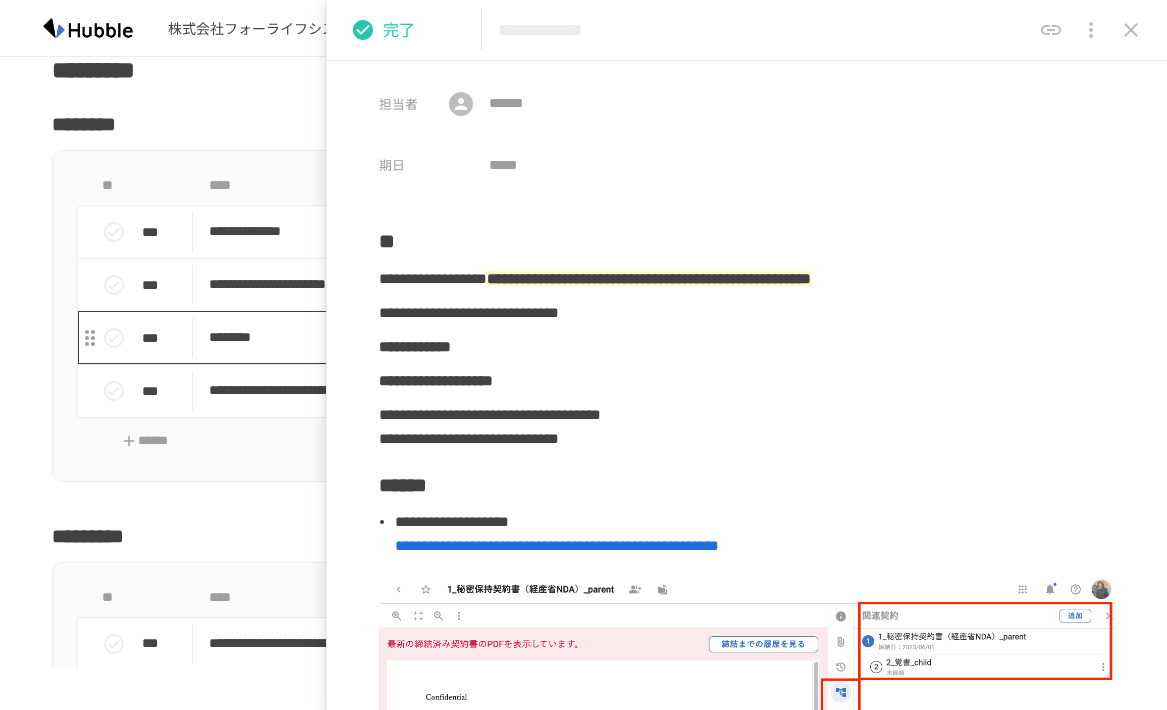 scroll, scrollTop: 2100, scrollLeft: 0, axis: vertical 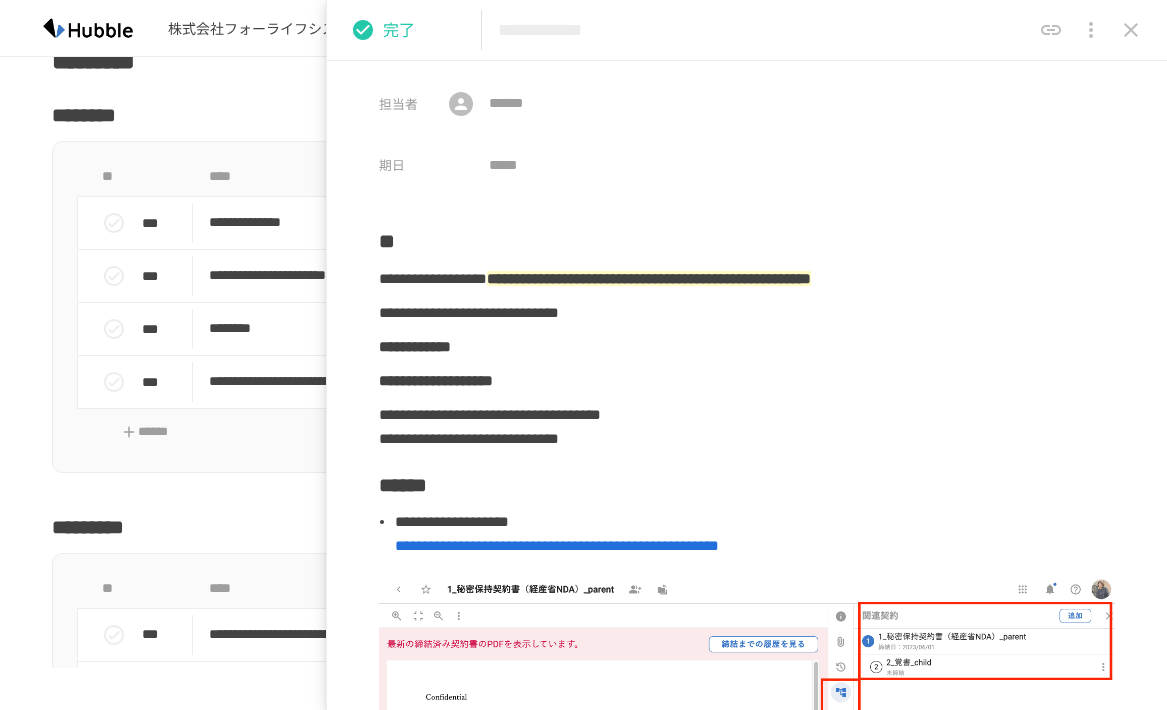click at bounding box center (1131, 30) 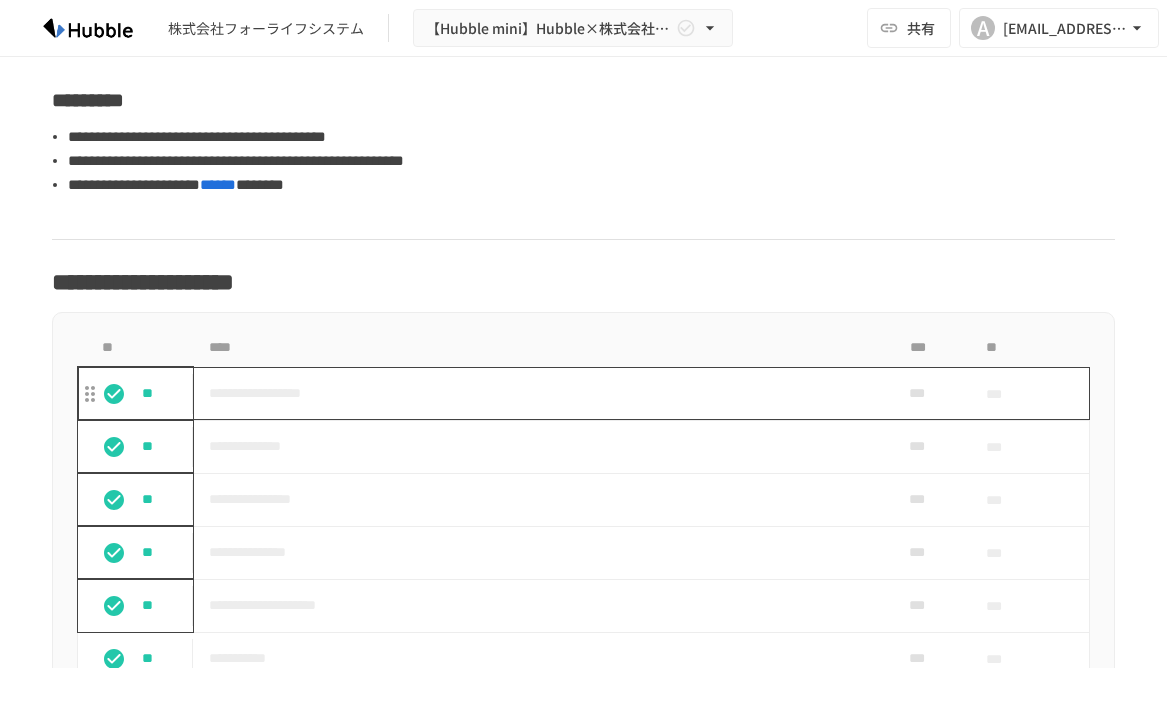 scroll, scrollTop: 800, scrollLeft: 0, axis: vertical 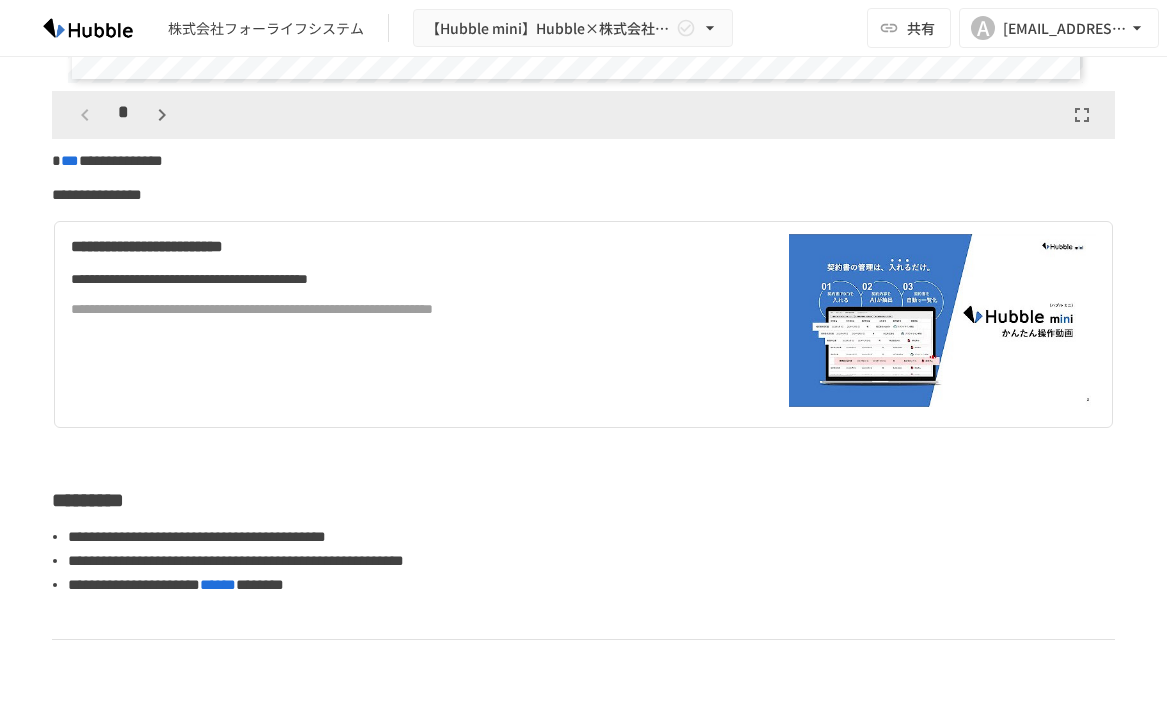 click at bounding box center [583, 454] 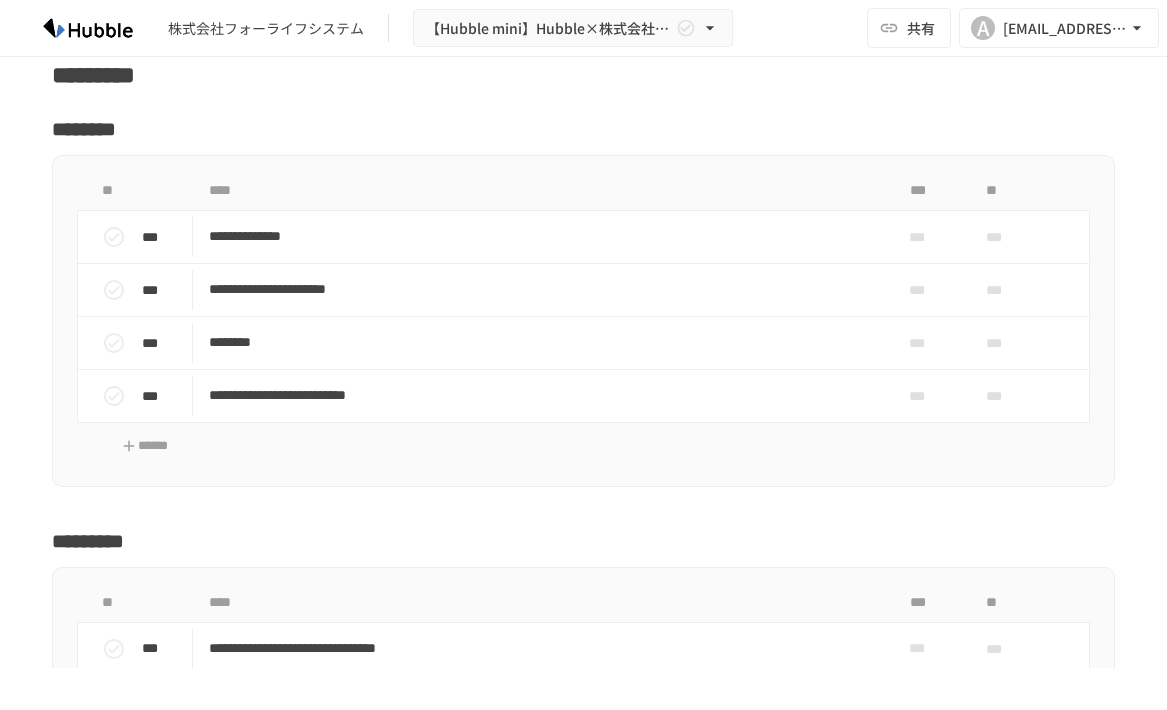 scroll, scrollTop: 2200, scrollLeft: 0, axis: vertical 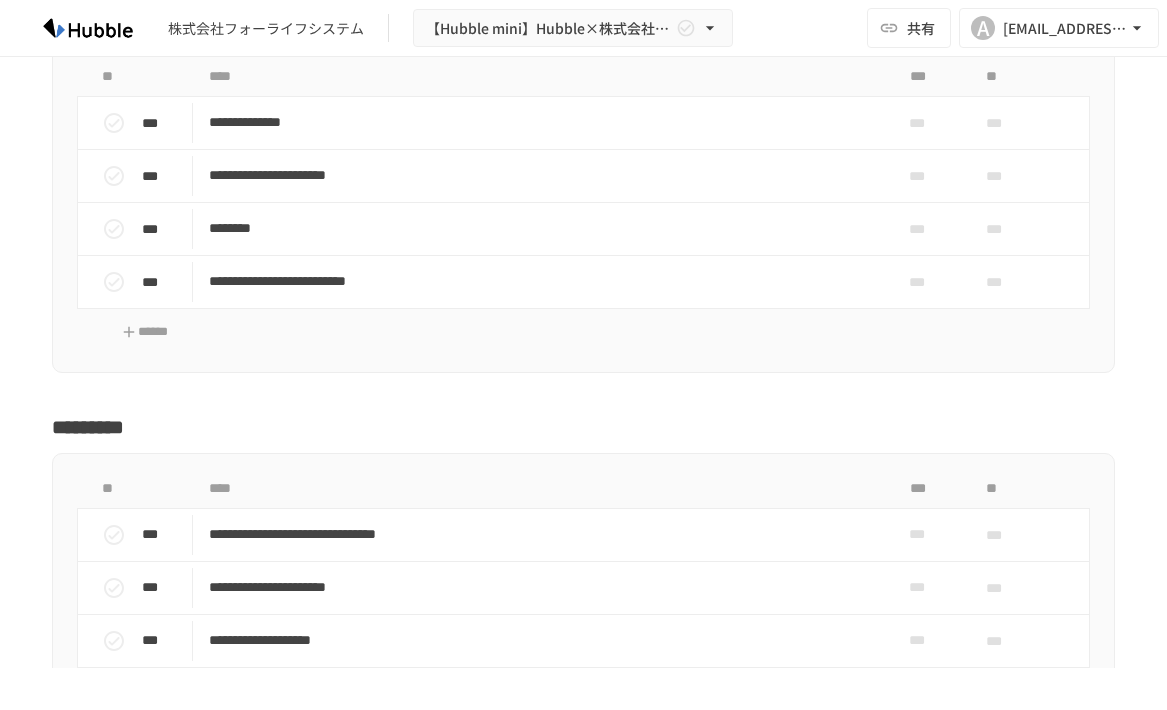 click on "**********" at bounding box center [583, 407] 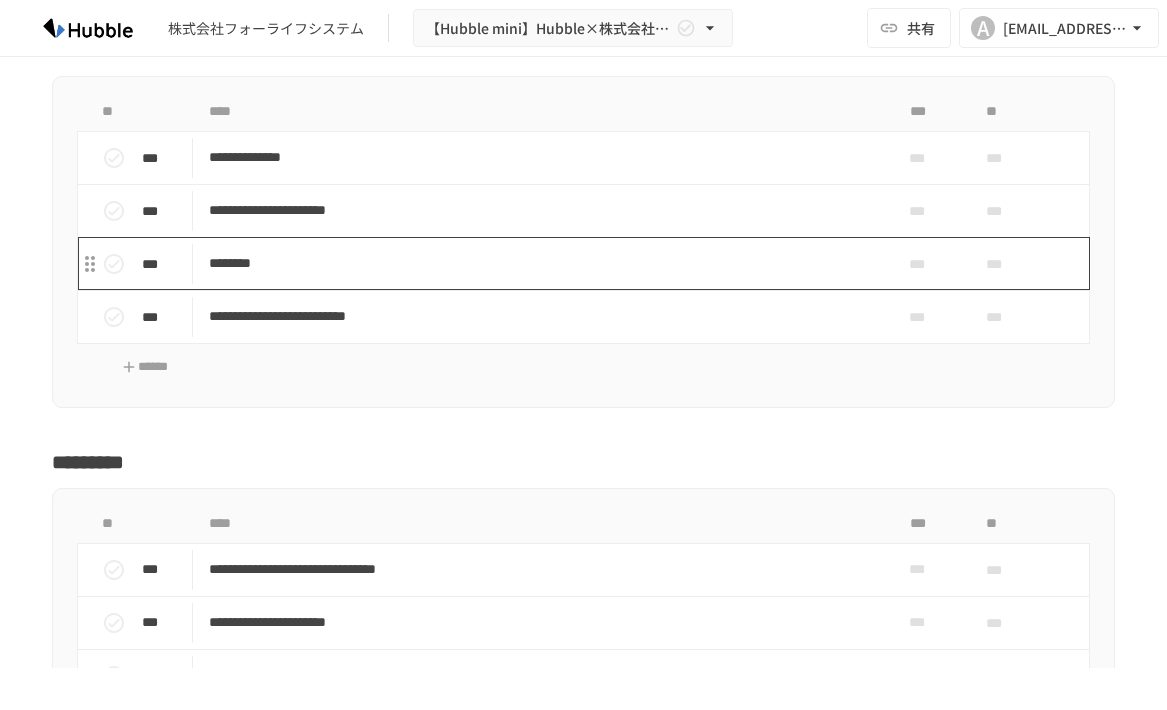 scroll, scrollTop: 2200, scrollLeft: 0, axis: vertical 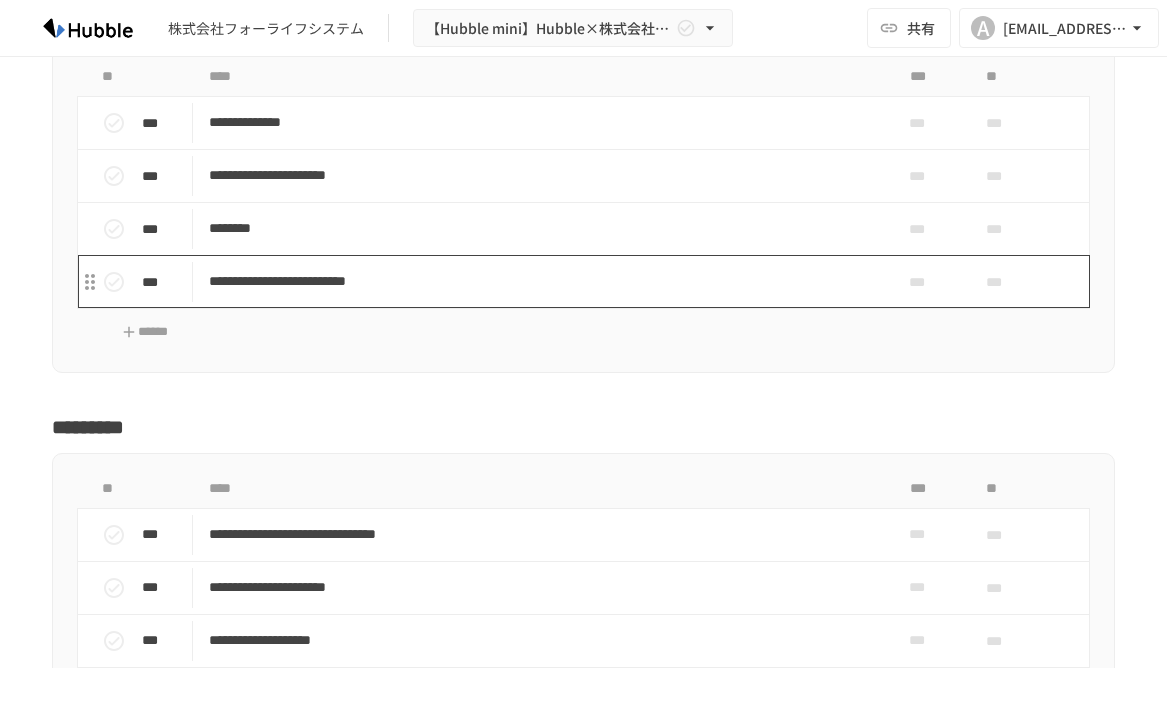 click on "**********" at bounding box center (534, 281) 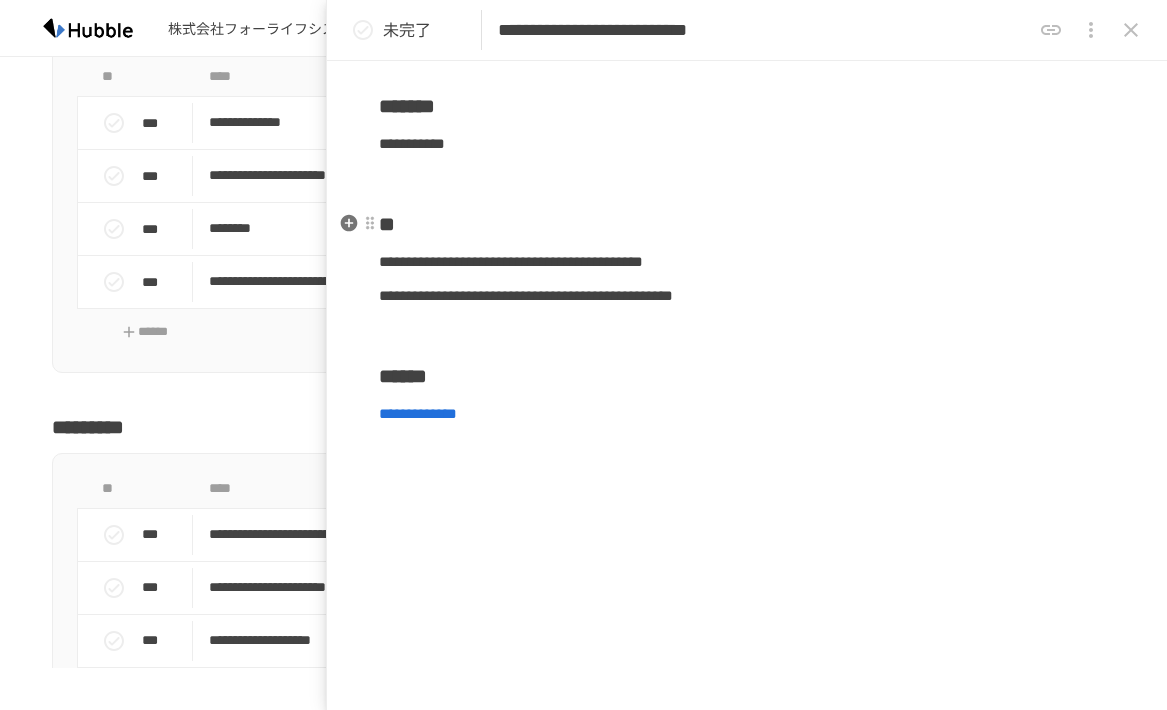 scroll, scrollTop: 218, scrollLeft: 0, axis: vertical 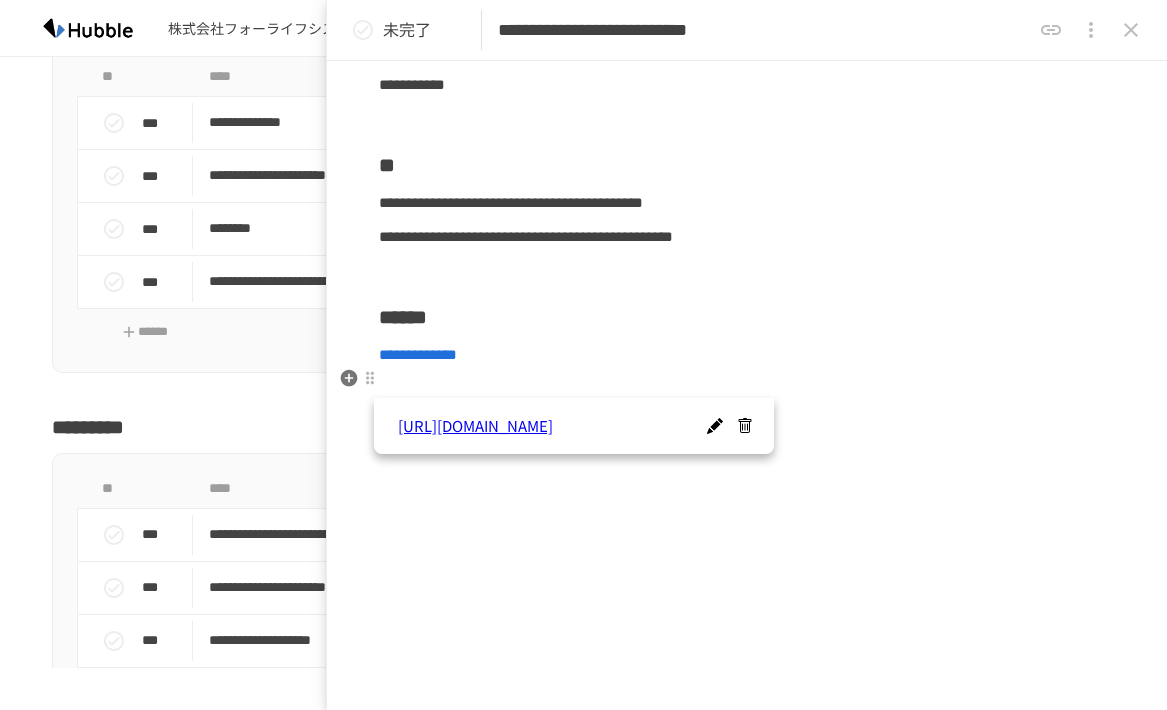 click on "**********" at bounding box center (418, 354) 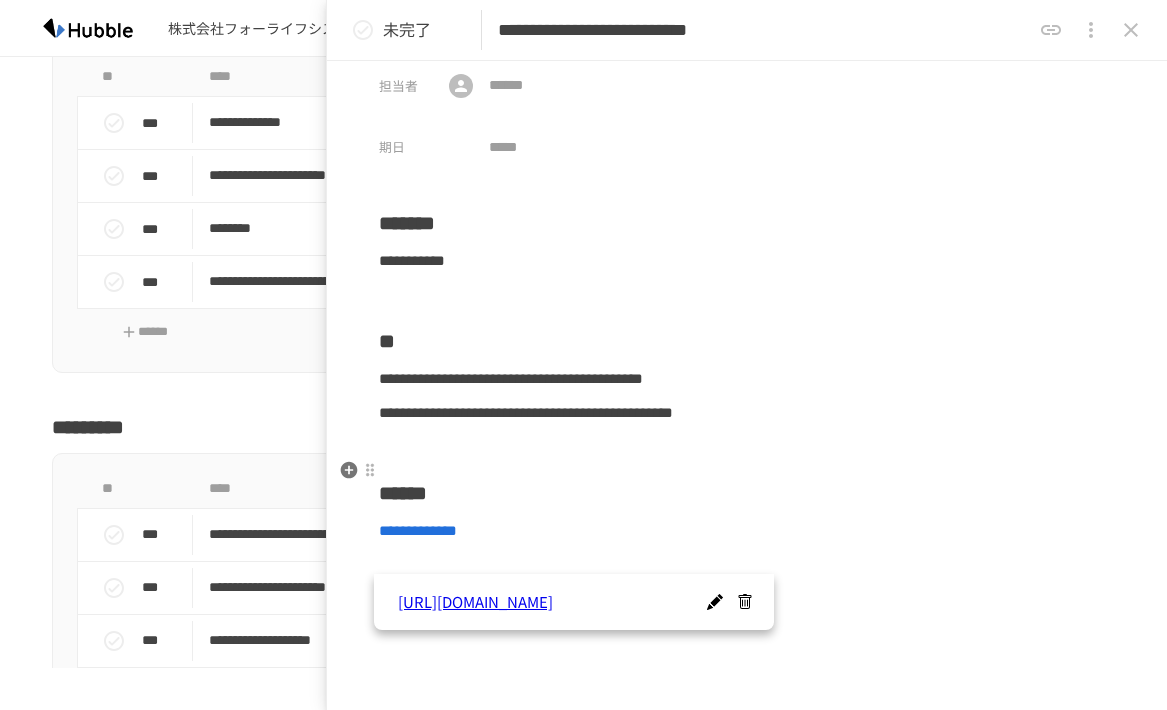 scroll, scrollTop: 218, scrollLeft: 0, axis: vertical 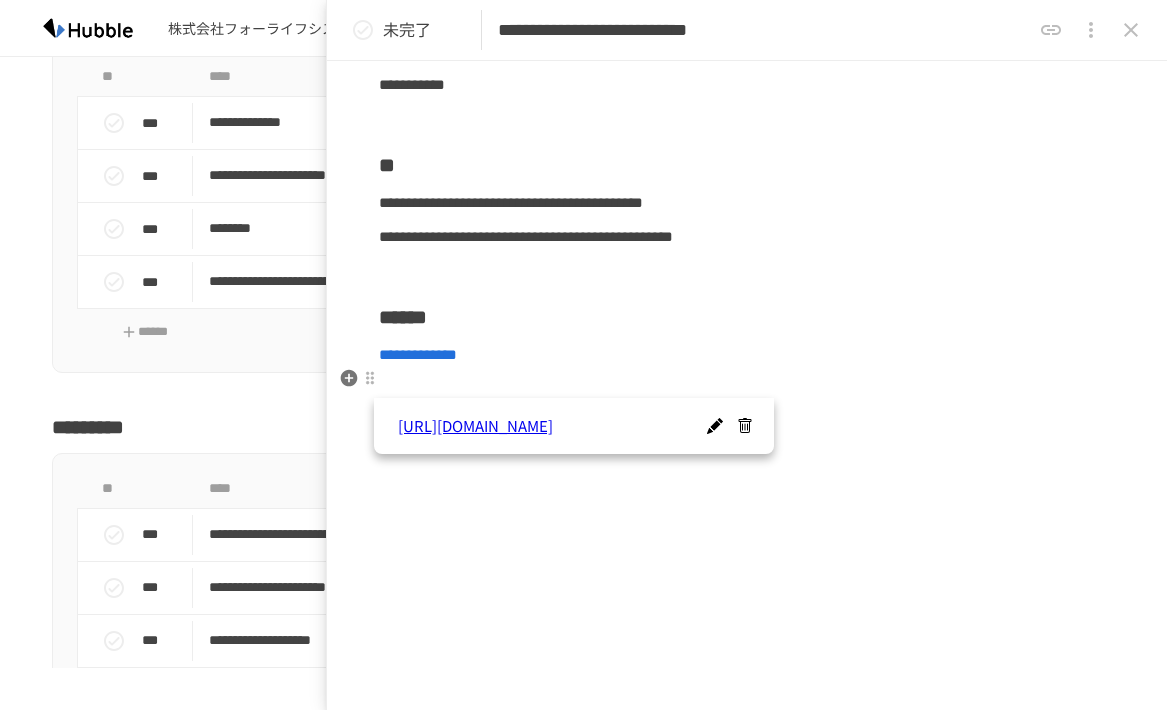 click on "**********" at bounding box center [418, 354] 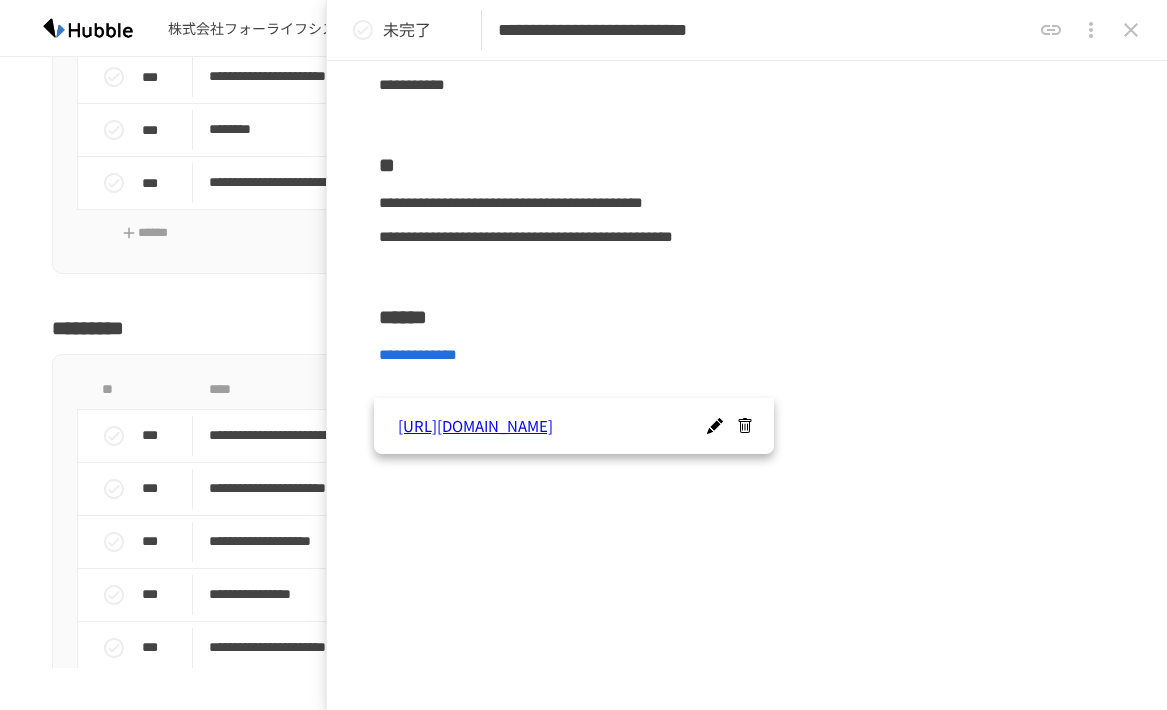 scroll, scrollTop: 2300, scrollLeft: 0, axis: vertical 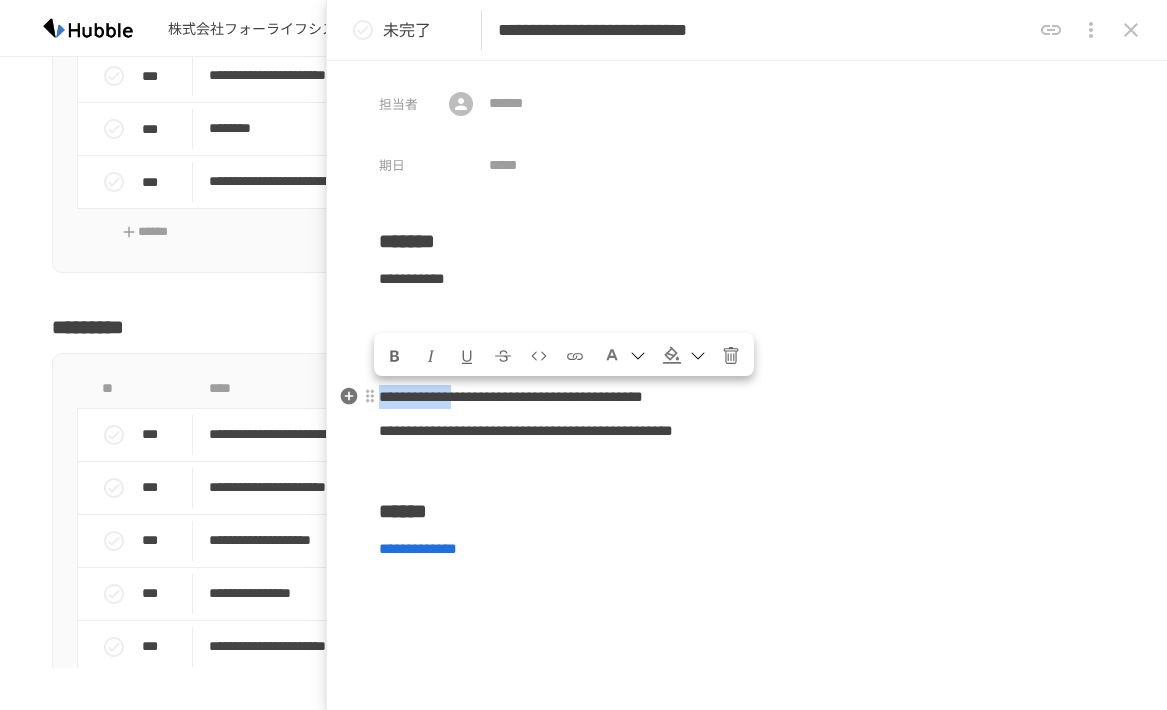 drag, startPoint x: 385, startPoint y: 394, endPoint x: 564, endPoint y: 397, distance: 179.02513 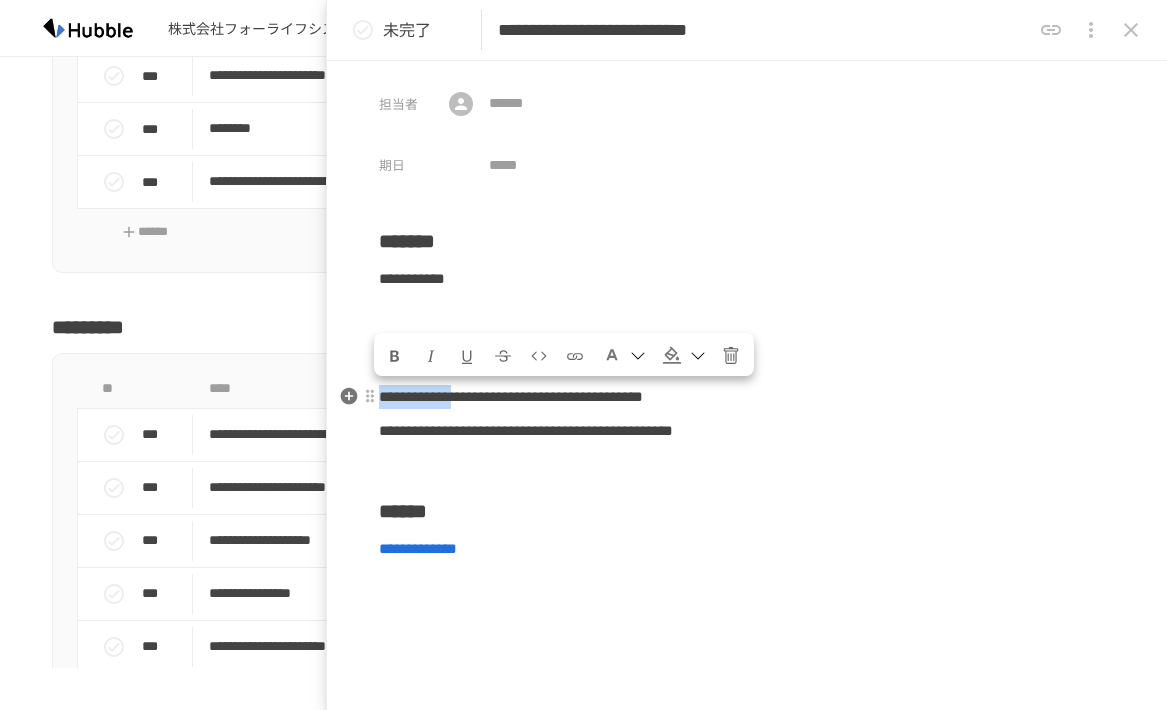 click on "**********" at bounding box center [511, 396] 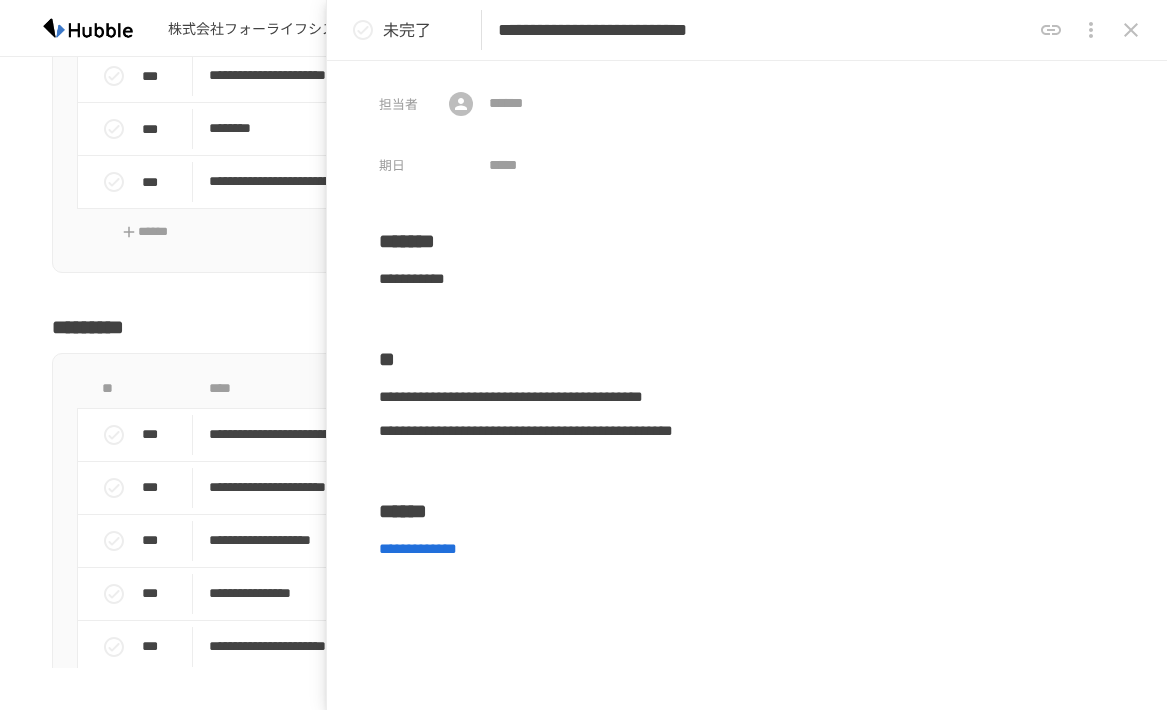 click on "**********" at bounding box center (747, 385) 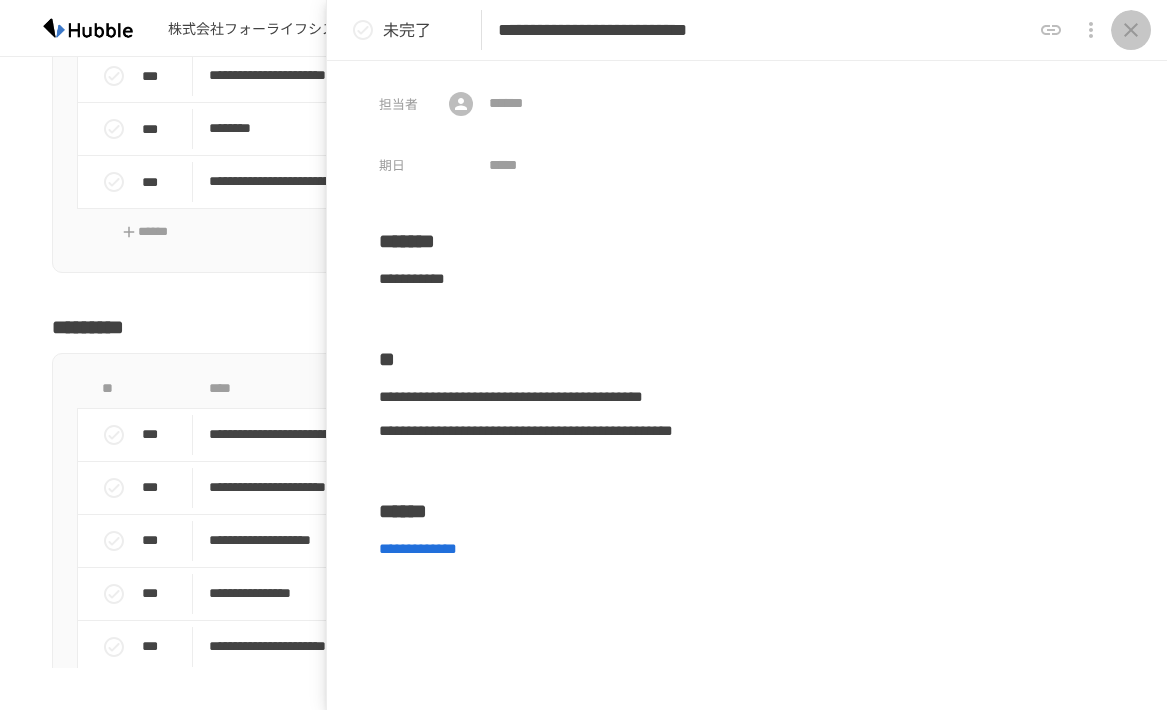 click 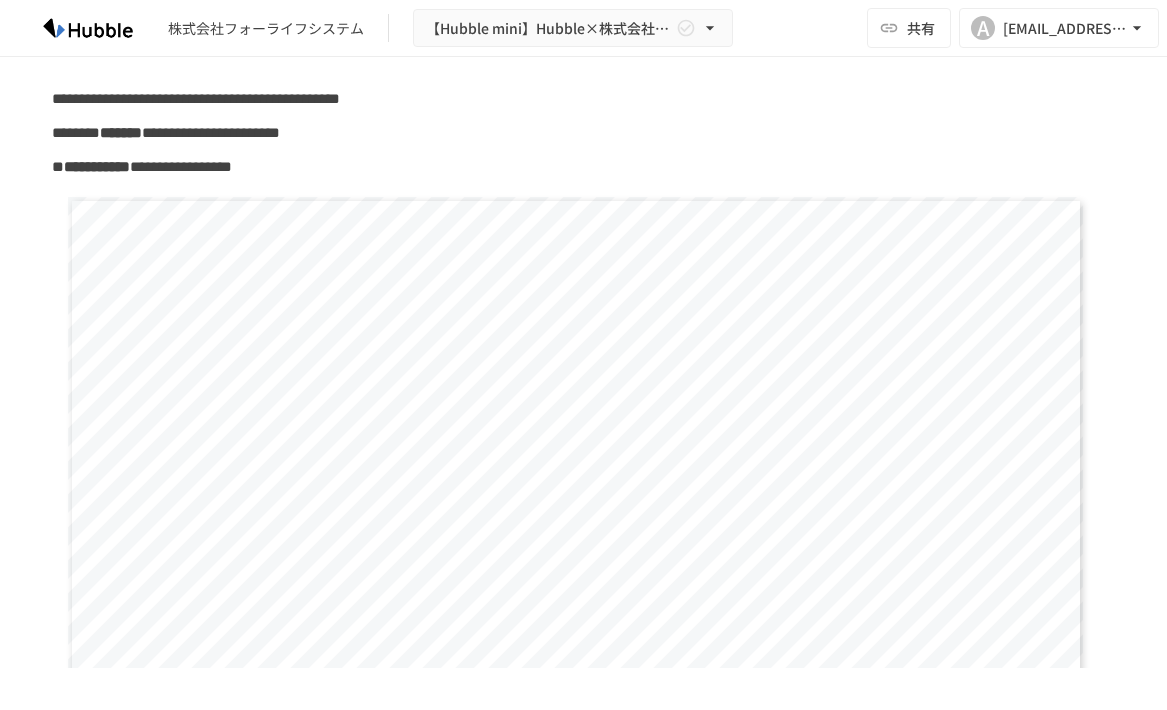 scroll, scrollTop: 0, scrollLeft: 0, axis: both 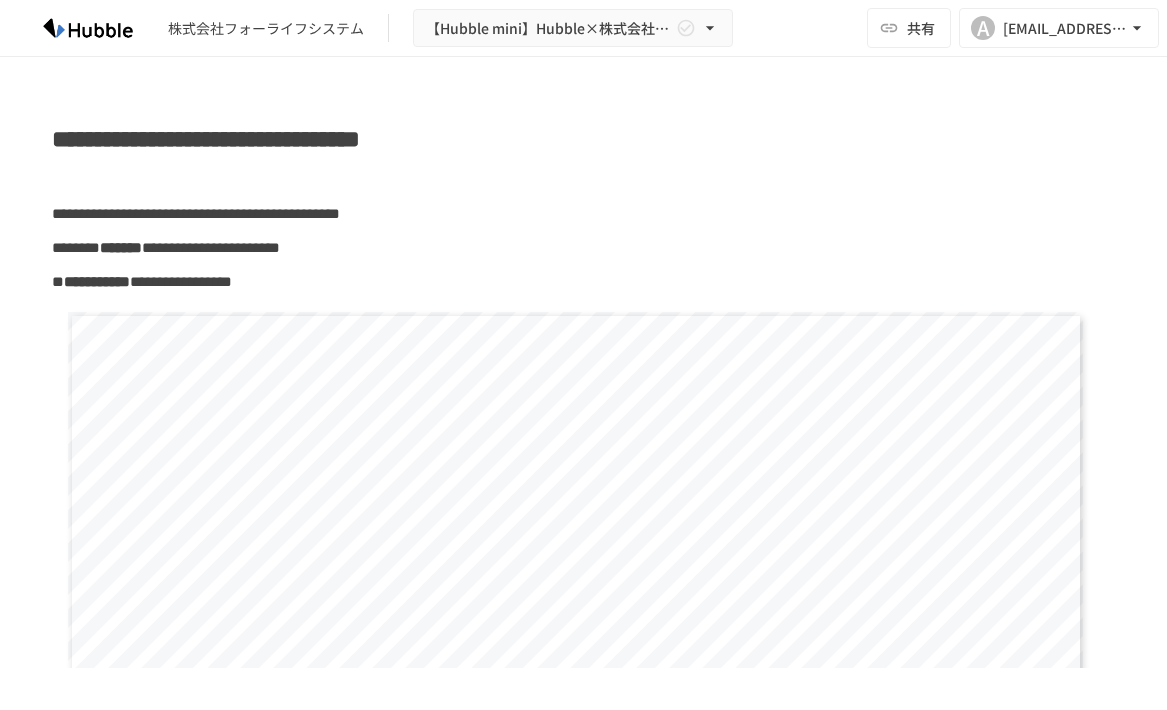 click at bounding box center (88, 28) 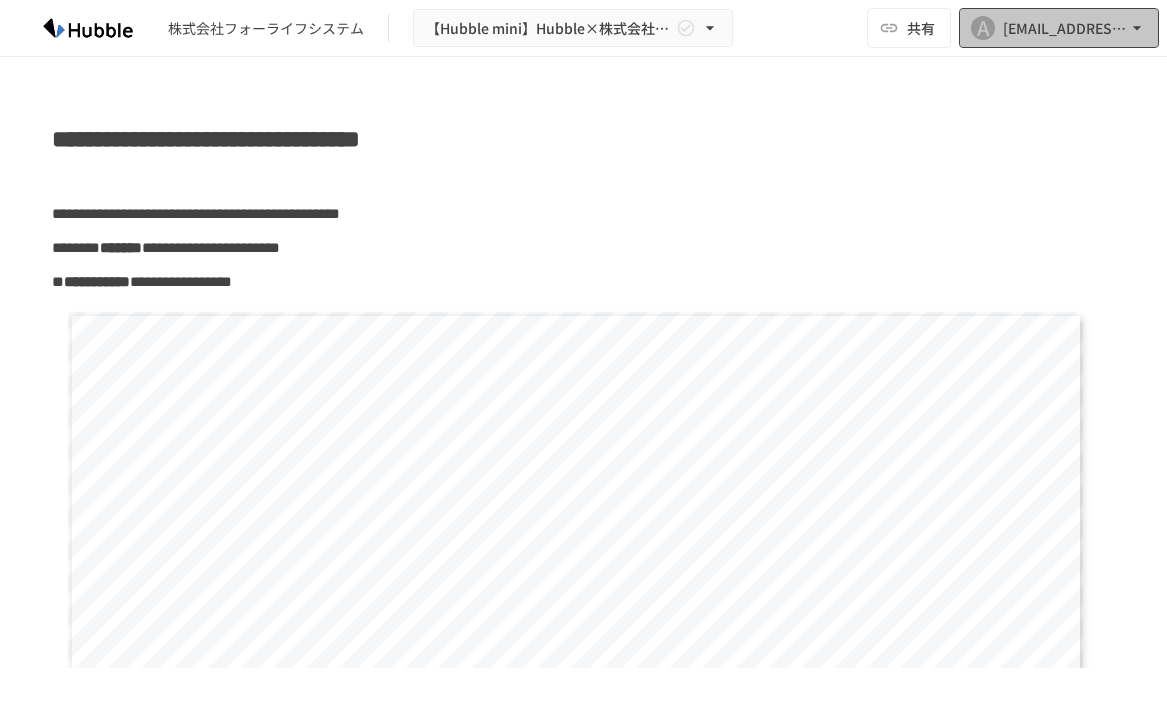 click on "[EMAIL_ADDRESS][DOMAIN_NAME]" at bounding box center [1065, 28] 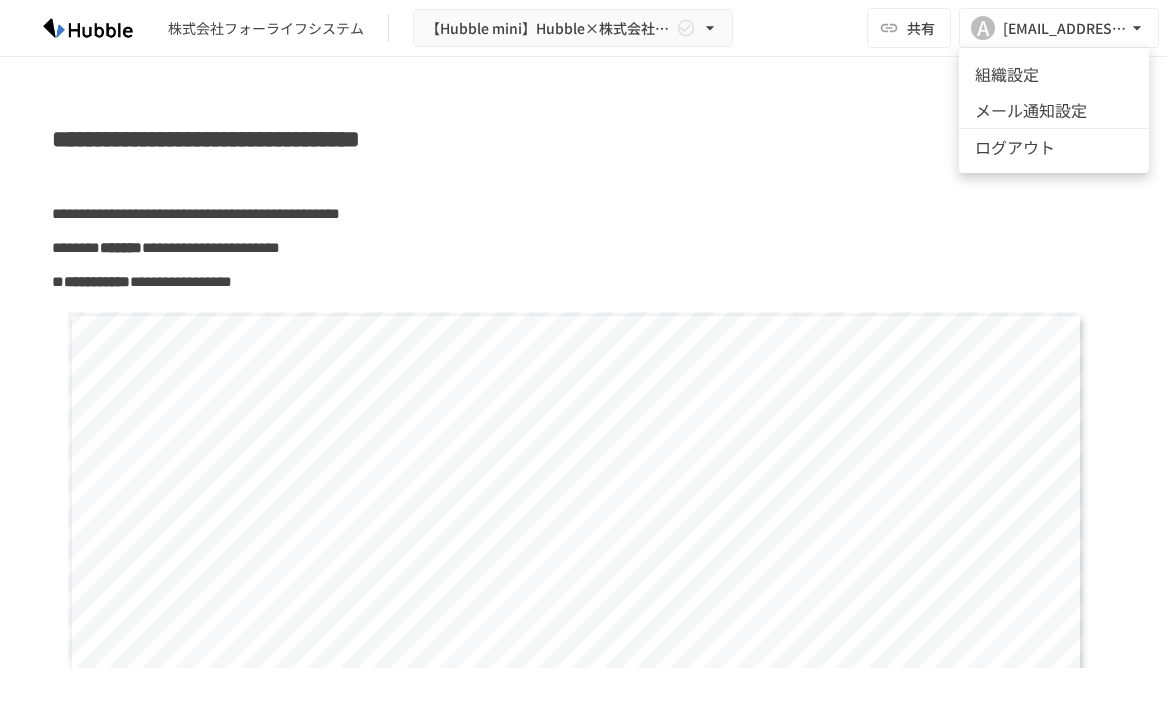 click at bounding box center (583, 355) 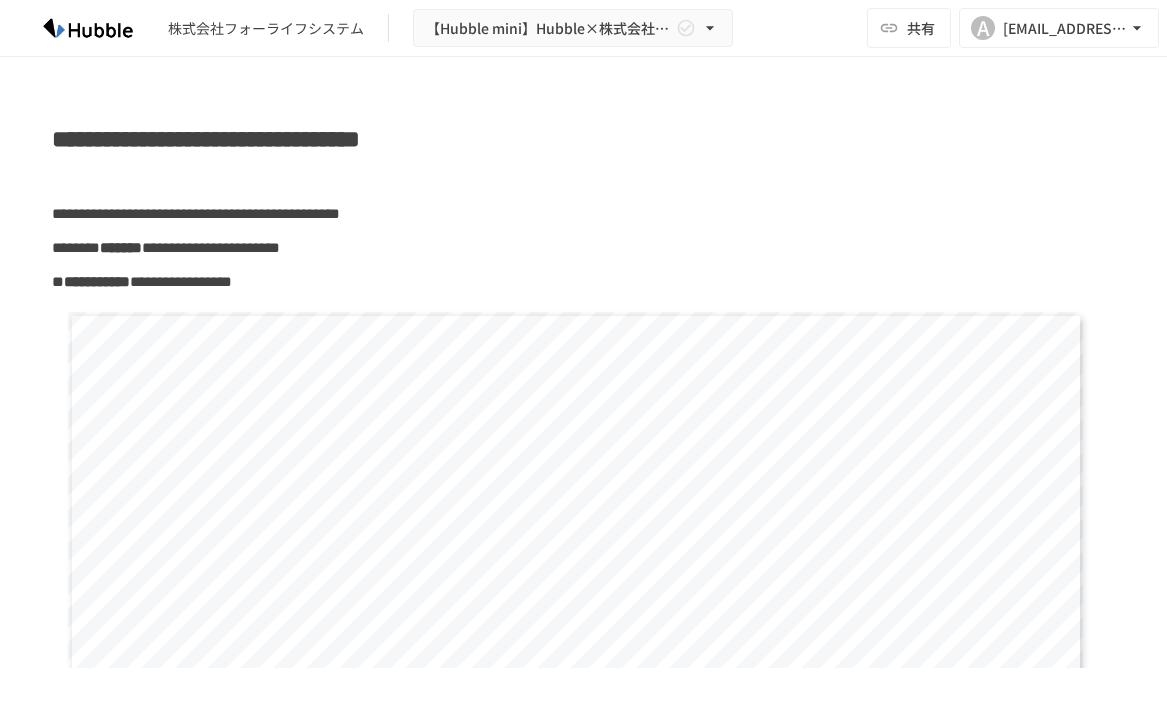 click on "株式会社フォーライフシステム 【Hubble mini】Hubble×株式会社フォーライフシステム オンボーディングプロジェクト" at bounding box center (378, 28) 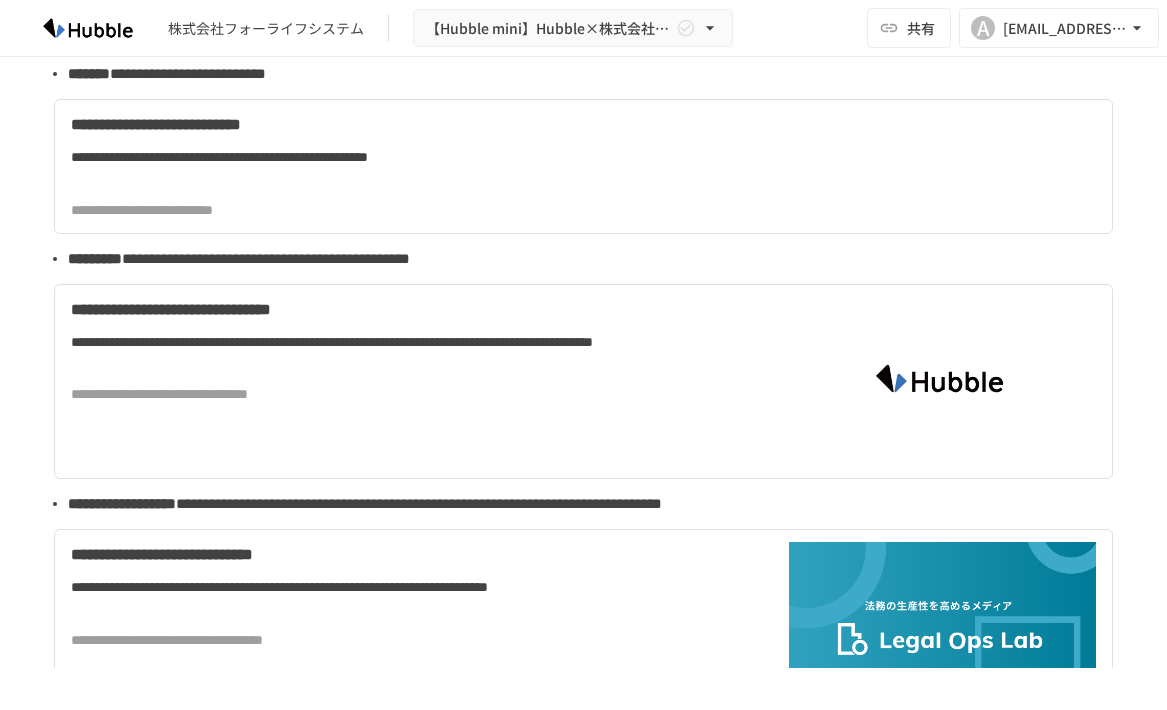 scroll, scrollTop: 4200, scrollLeft: 0, axis: vertical 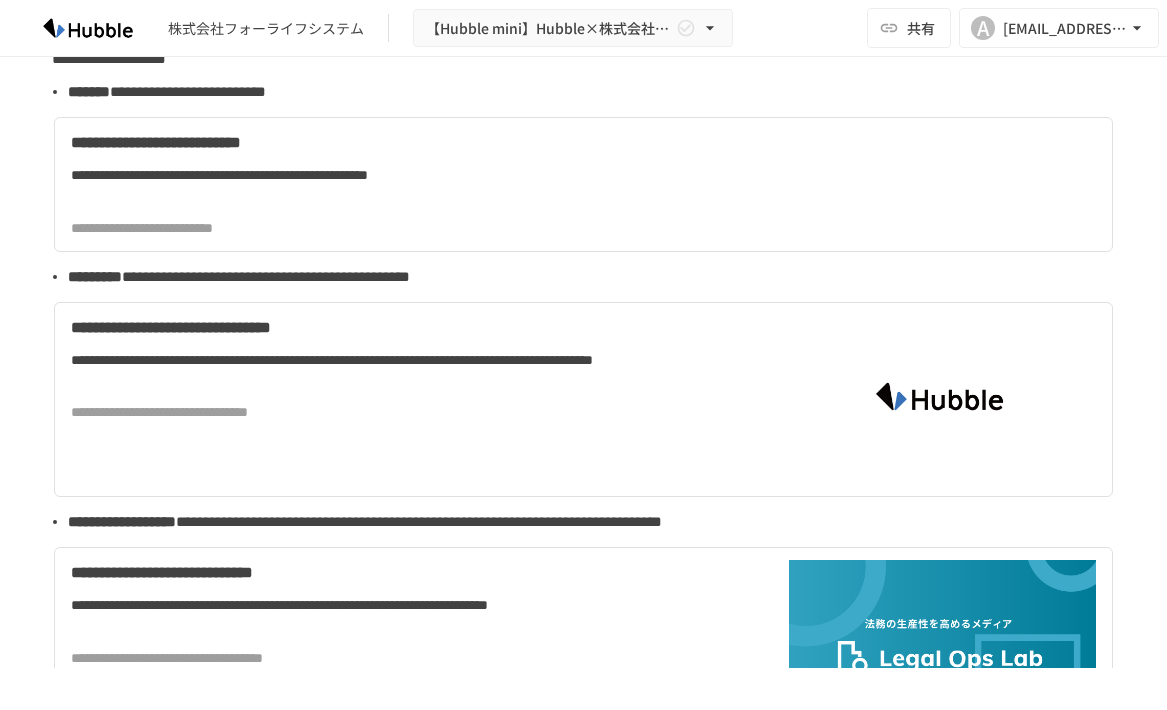click at bounding box center (943, 395) 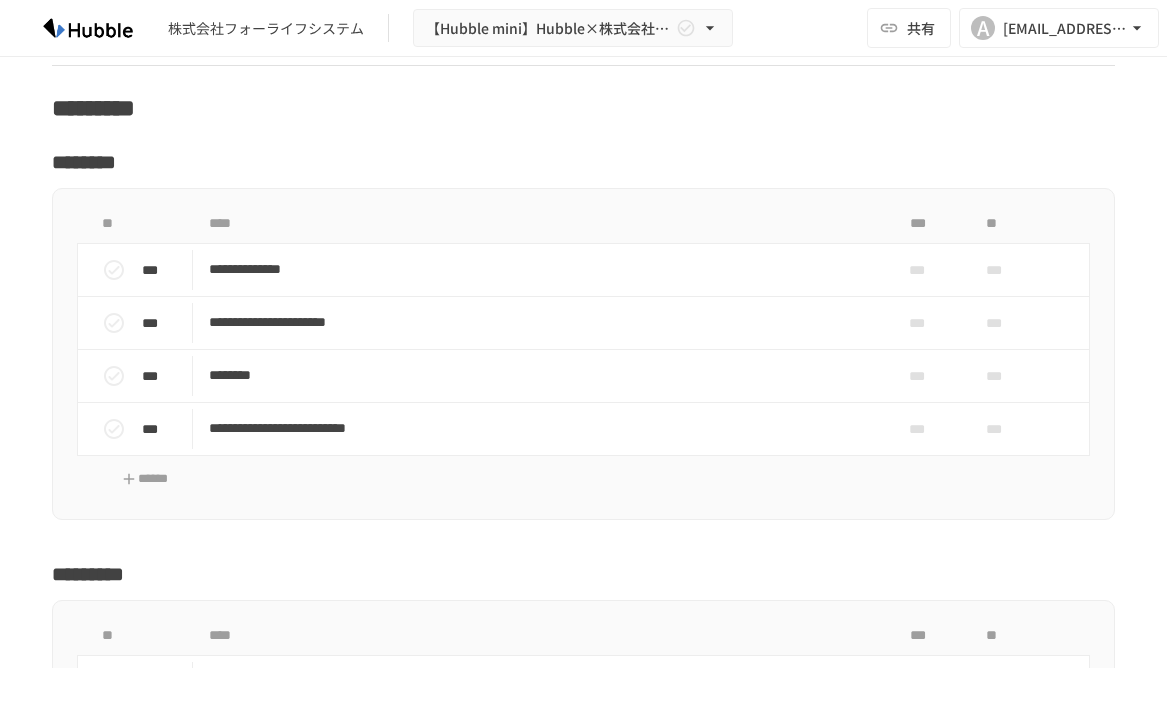 scroll, scrollTop: 2100, scrollLeft: 0, axis: vertical 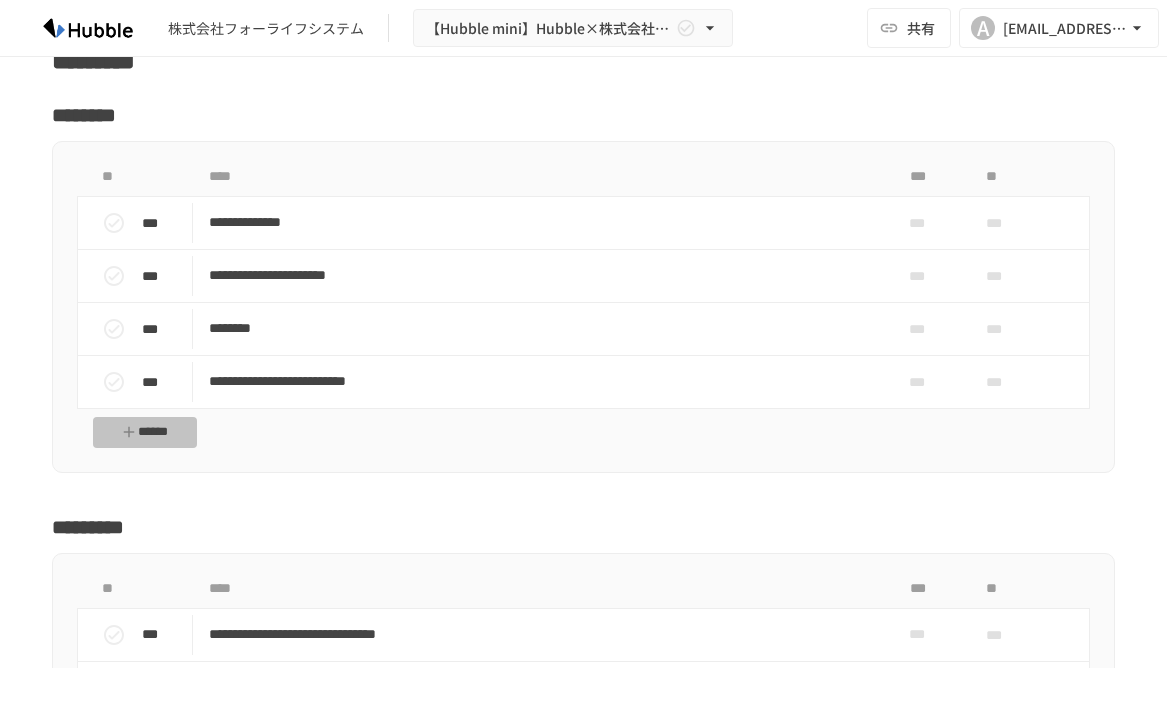 click on "******" at bounding box center [145, 432] 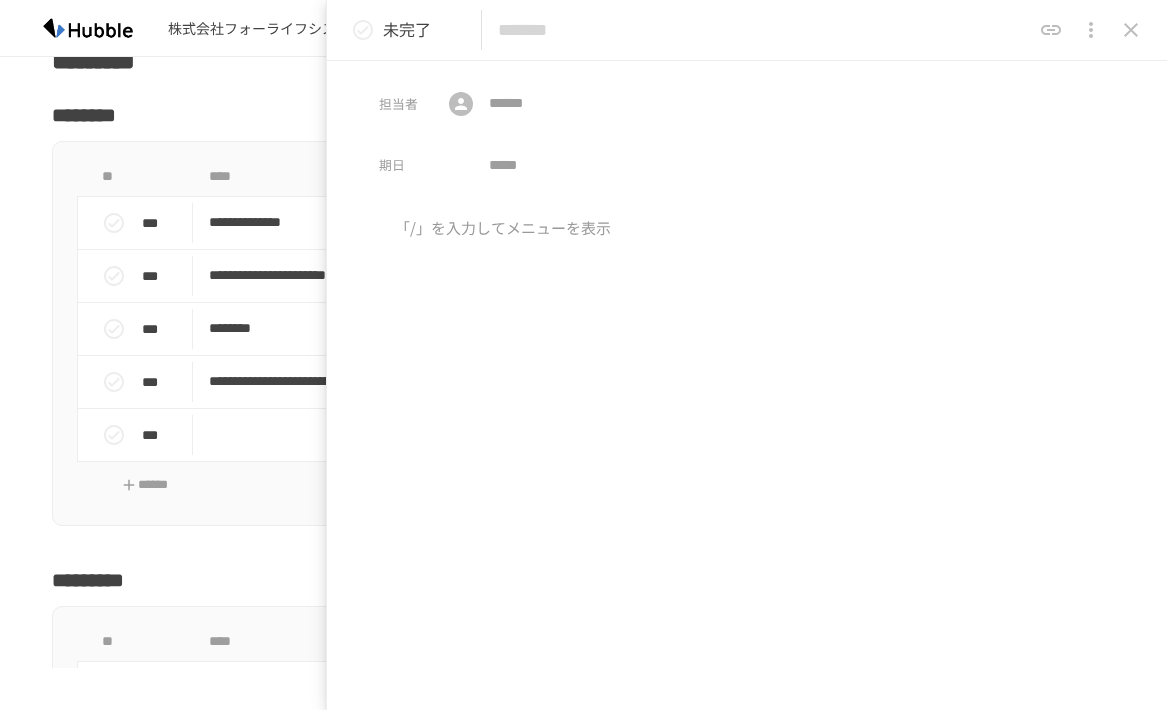click at bounding box center (764, 30) 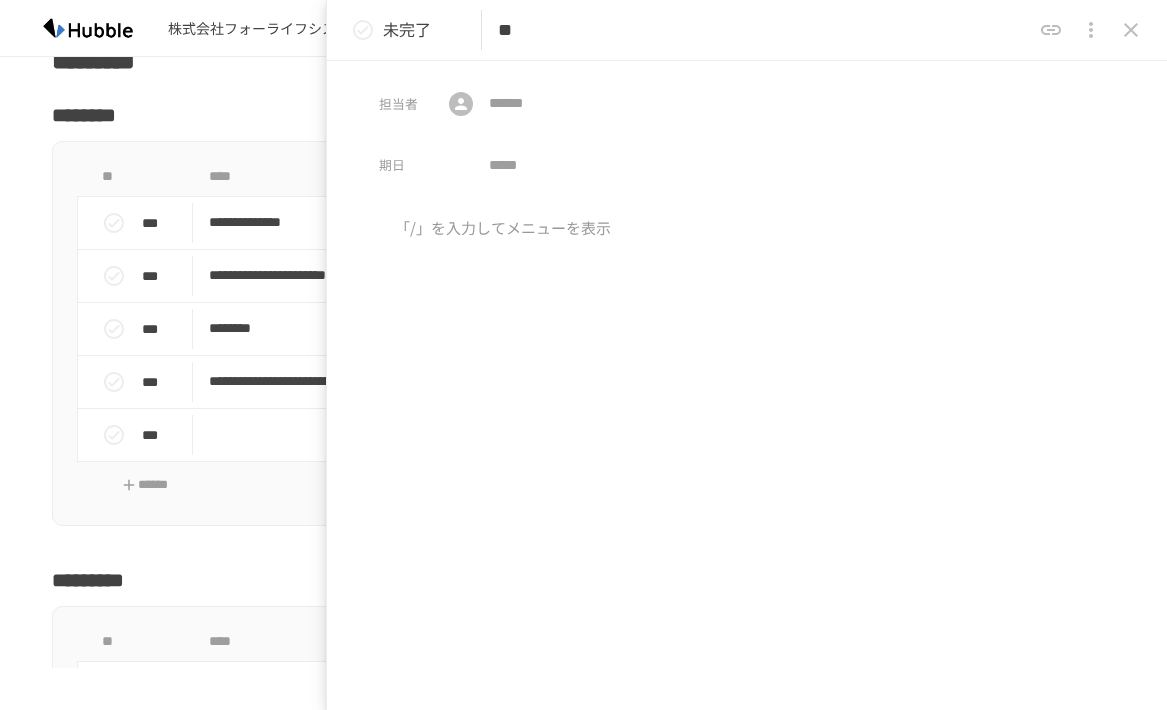 type on "*" 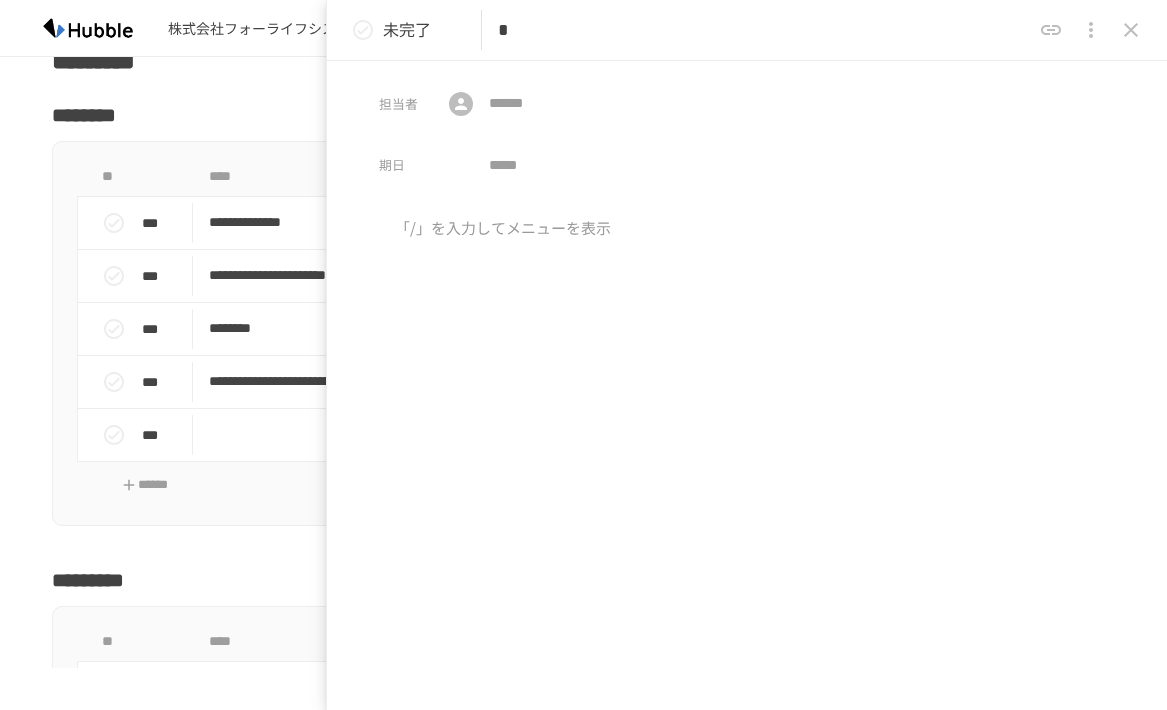 type on "*" 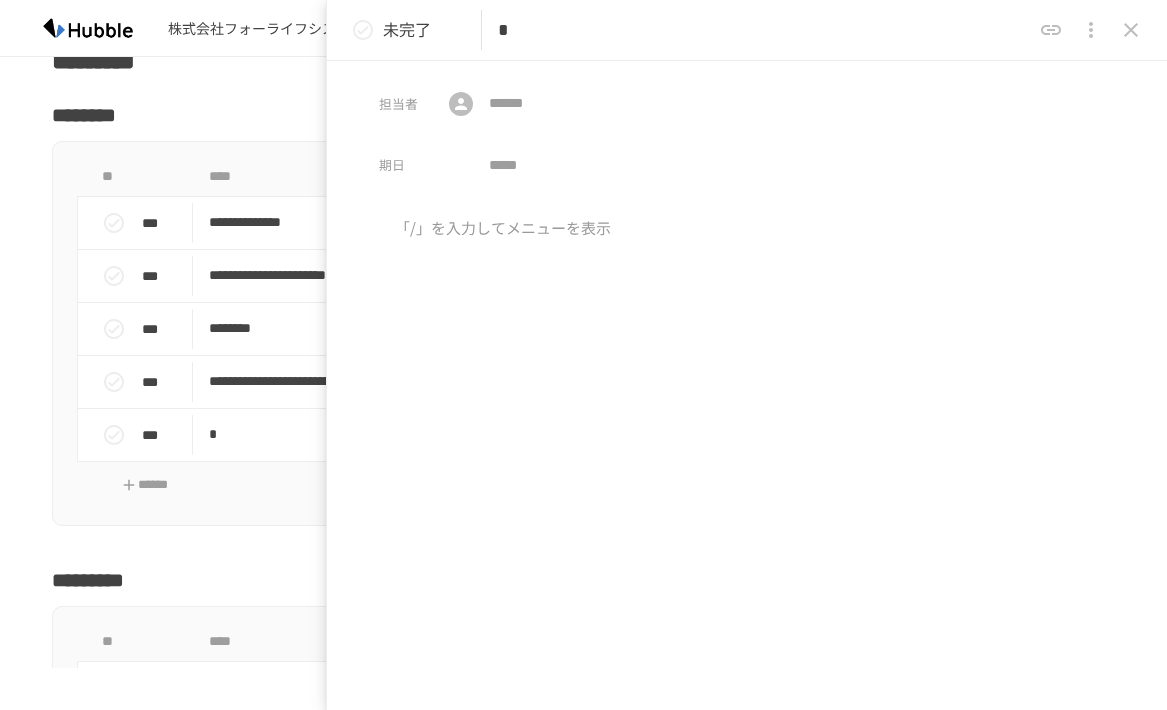 type on "*" 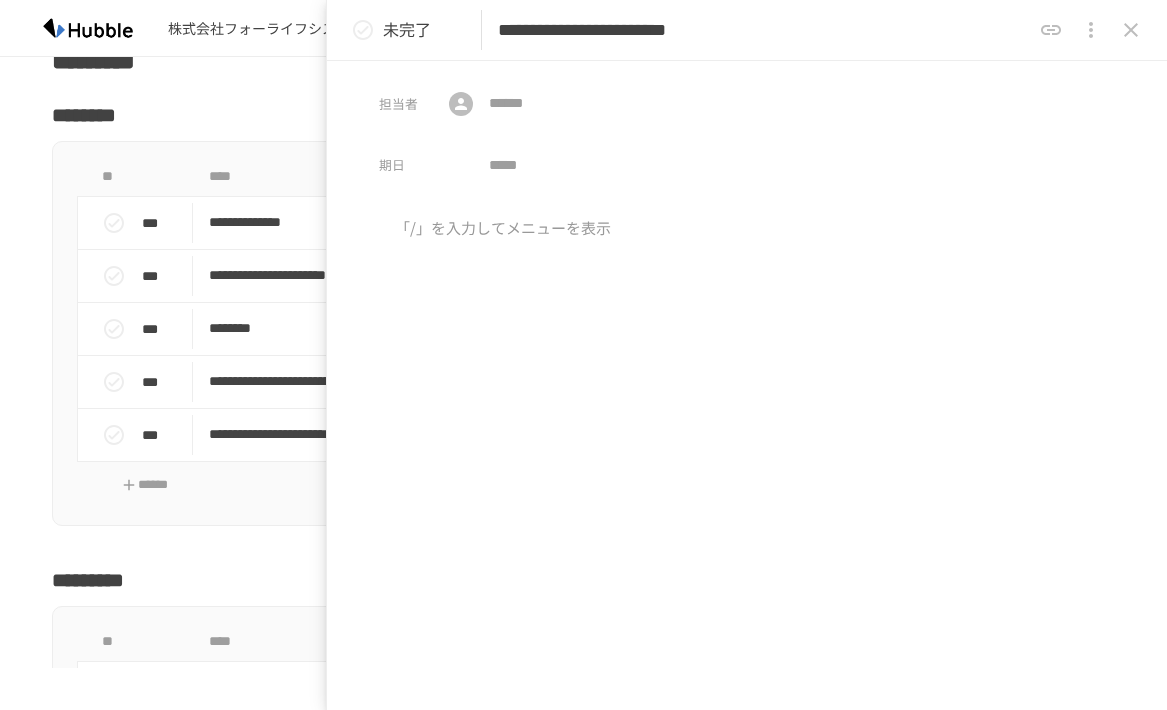 click on "**********" at bounding box center (764, 30) 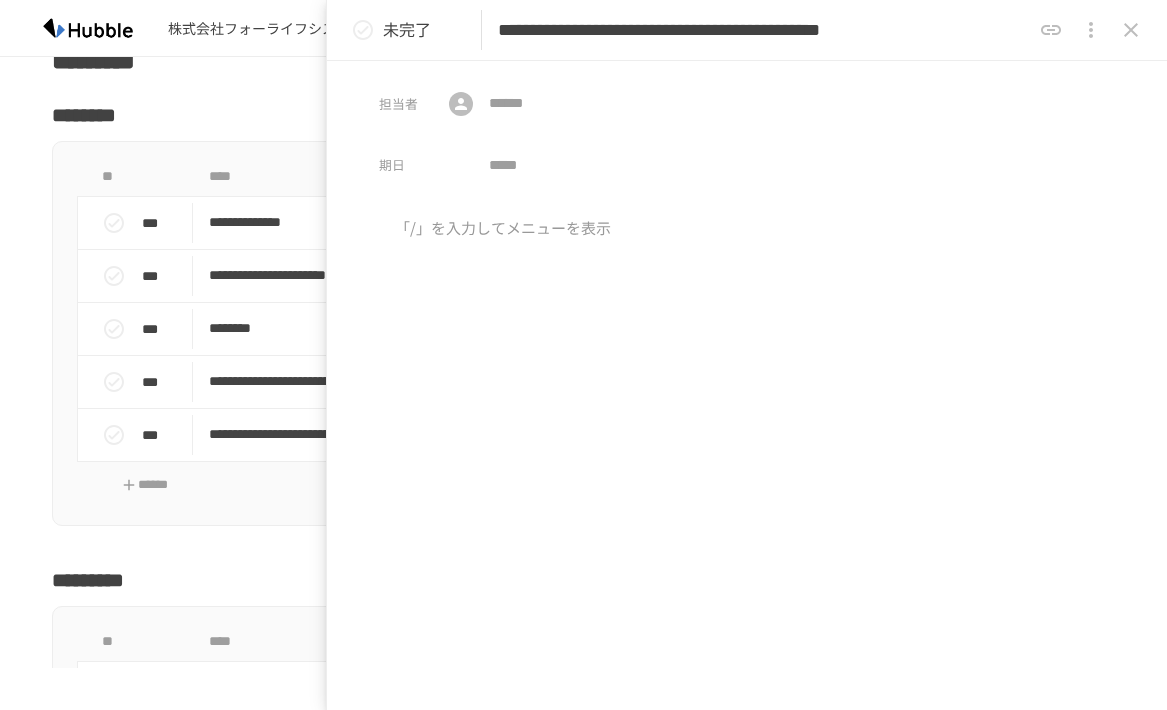 scroll, scrollTop: 0, scrollLeft: 273, axis: horizontal 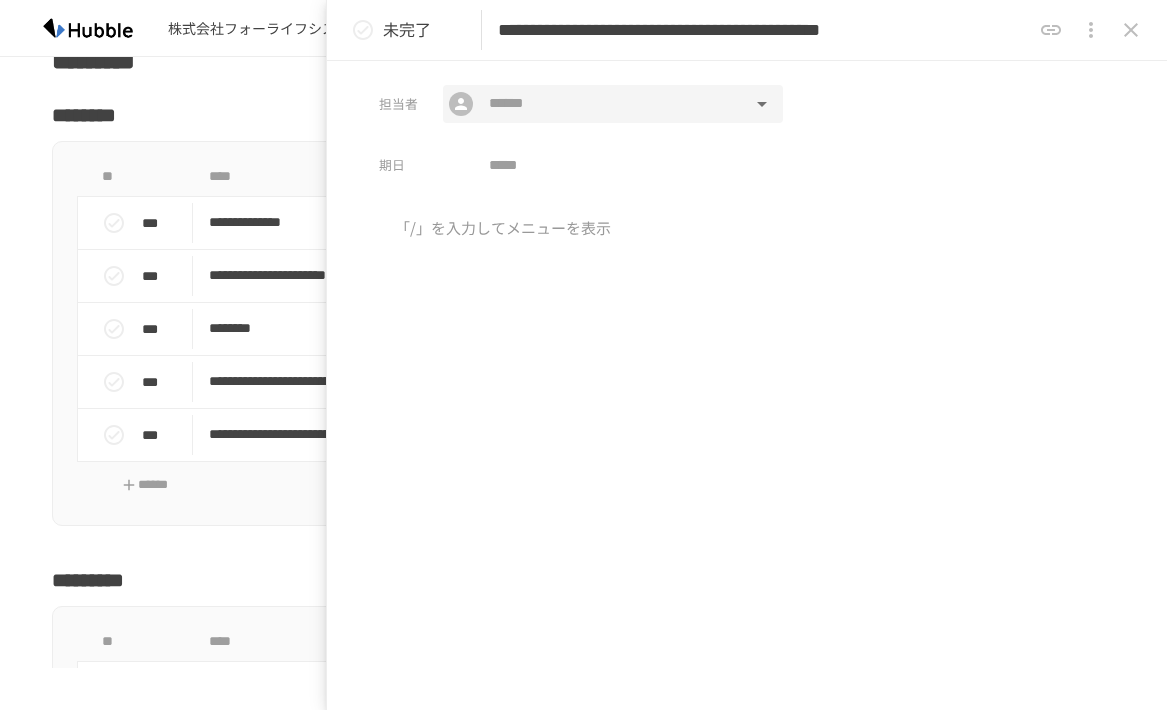 click at bounding box center (612, 104) 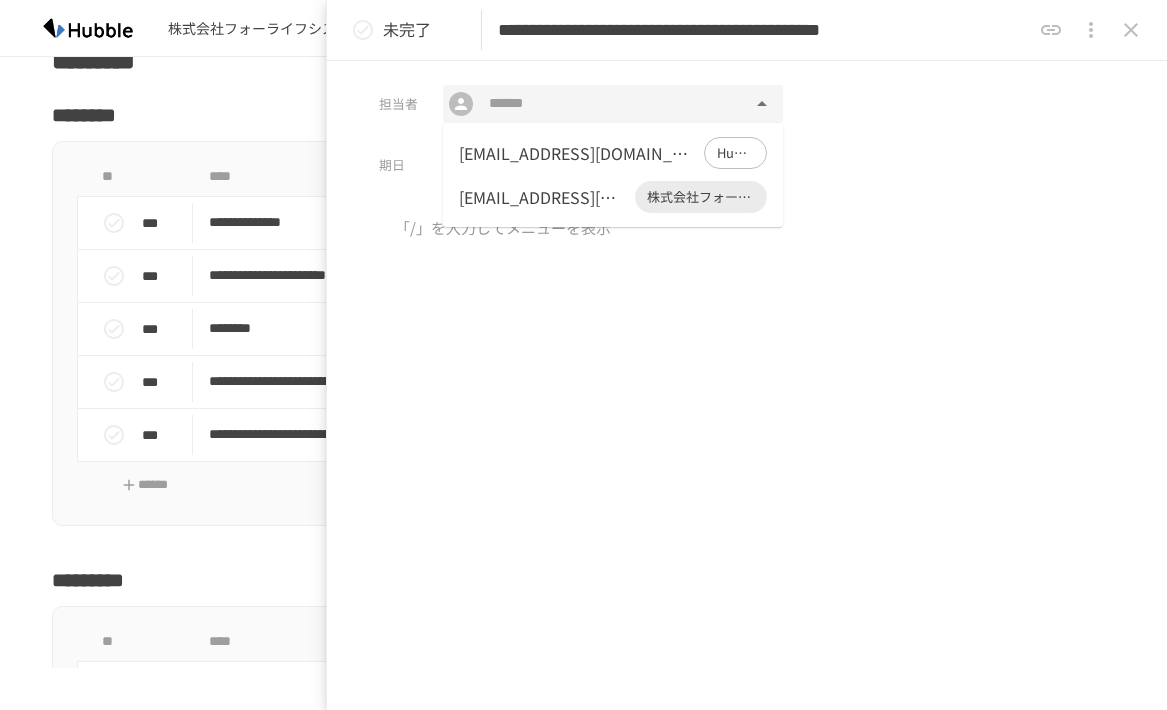 click on "a_shimada@forlife-system.com 株式会社フォーライフシステム" at bounding box center (613, 197) 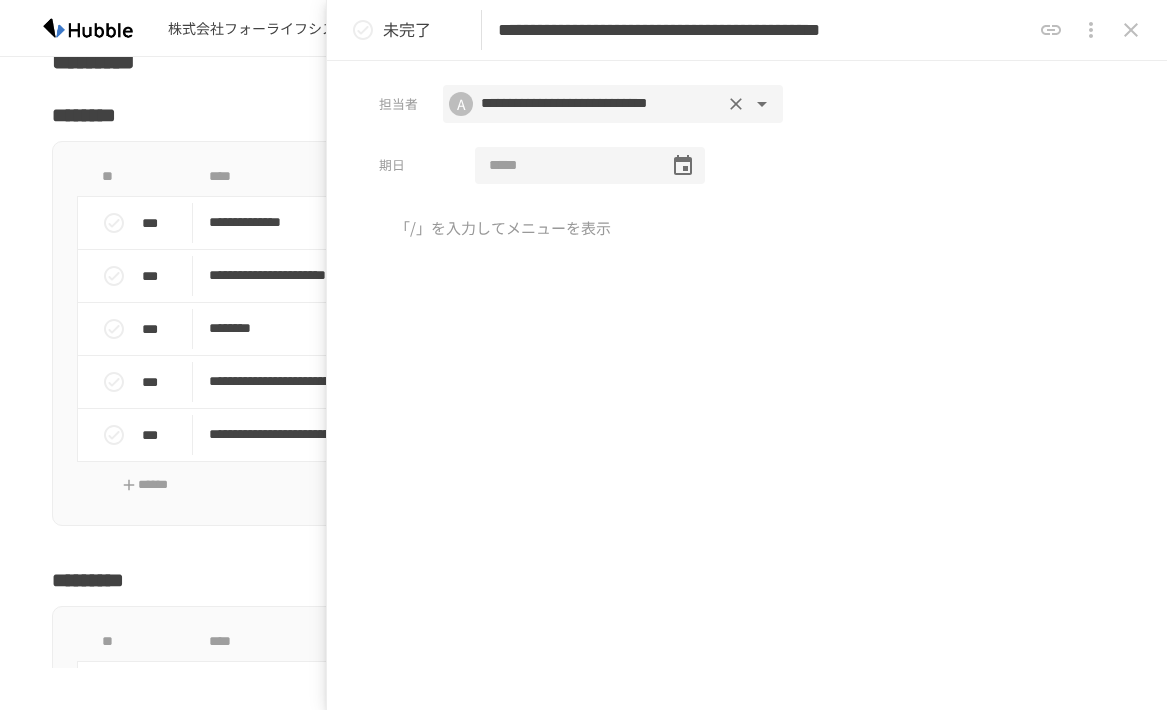 click at bounding box center [565, 166] 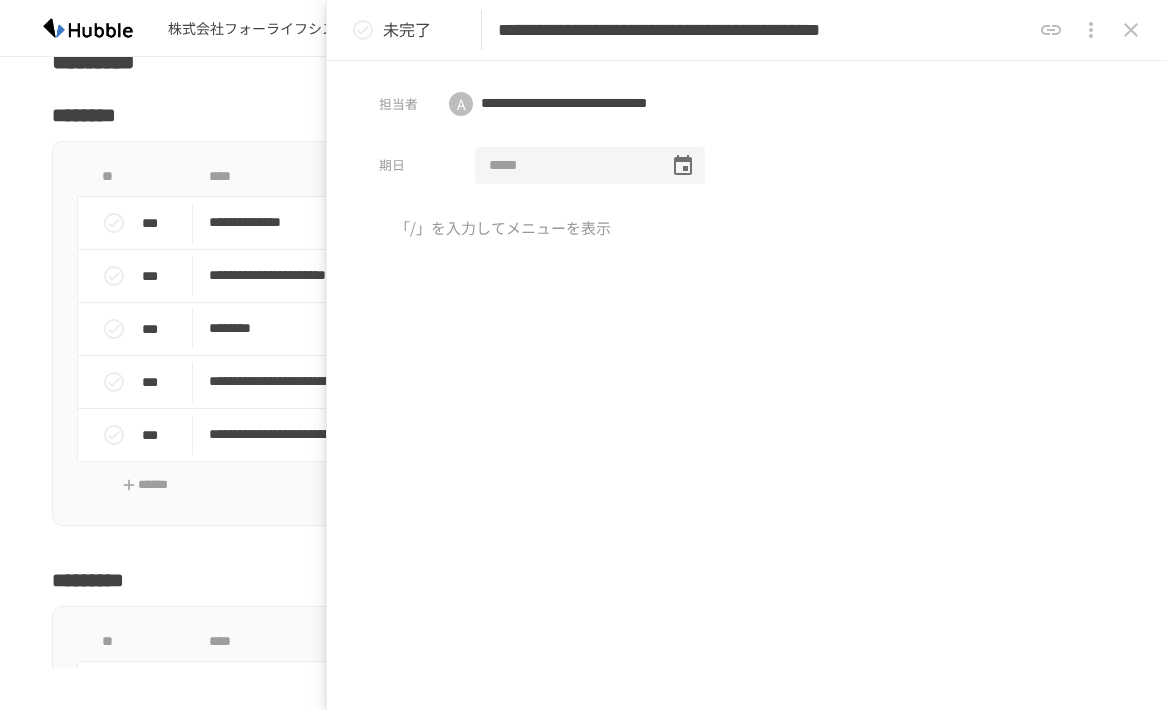 click 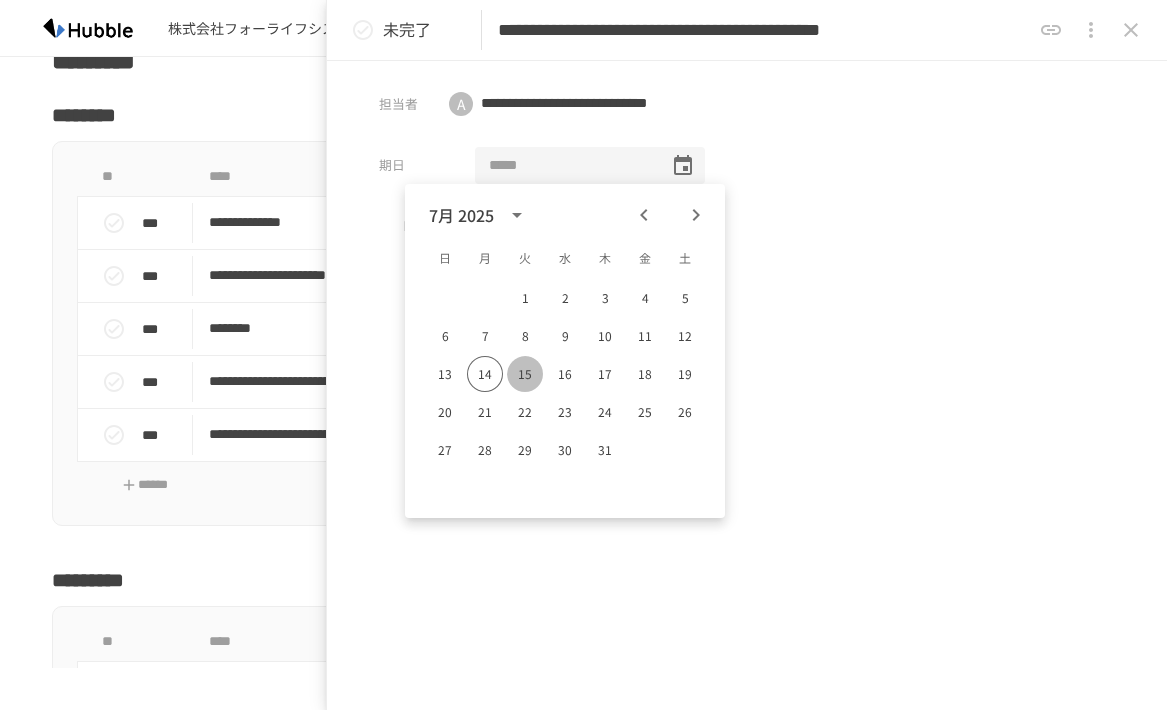 click on "15" at bounding box center [525, 374] 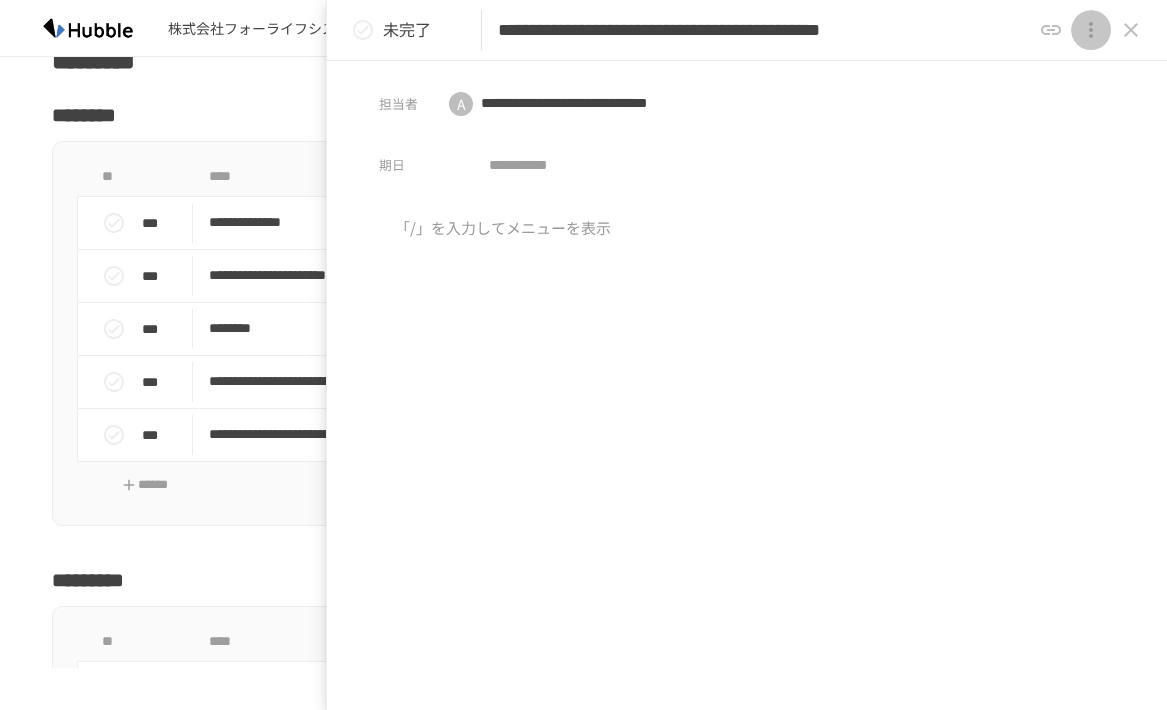 click 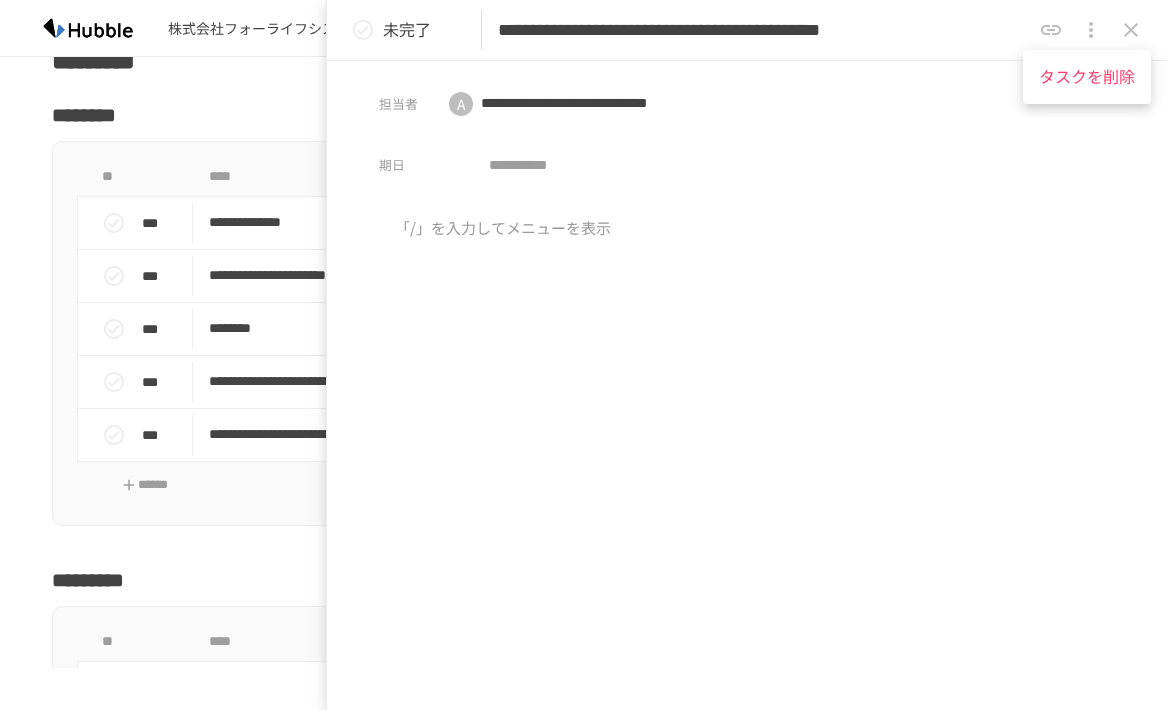 click at bounding box center [583, 355] 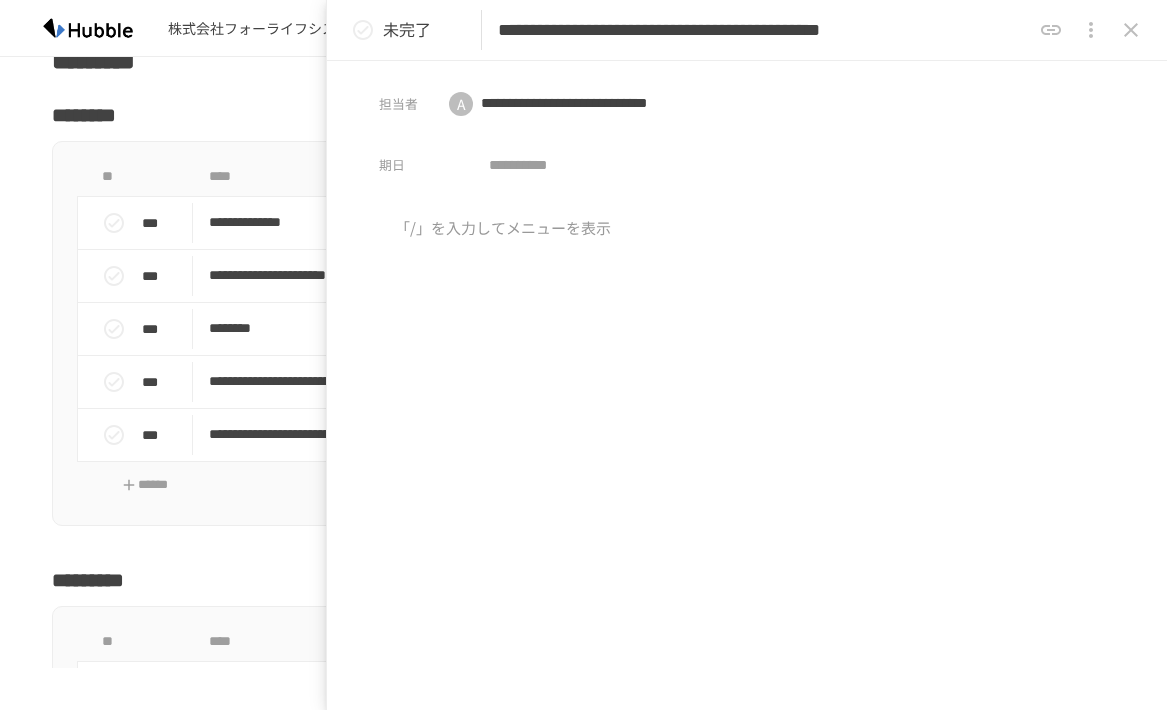 click at bounding box center (747, 383) 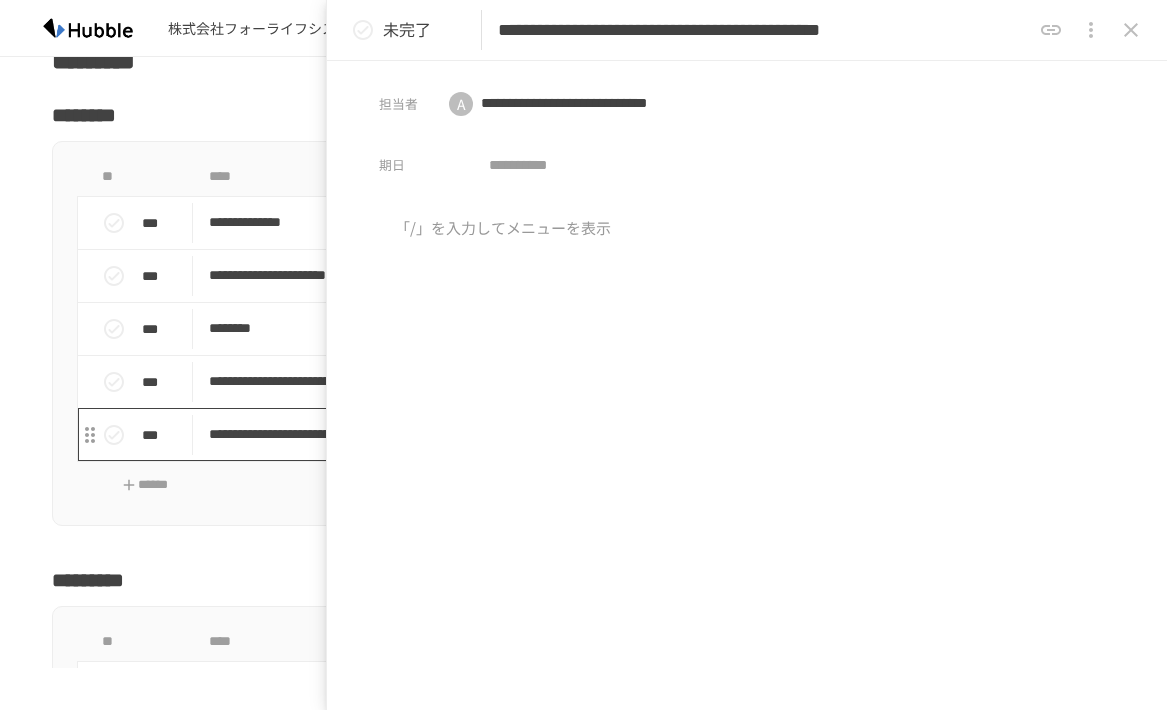 click on "**********" at bounding box center (534, 434) 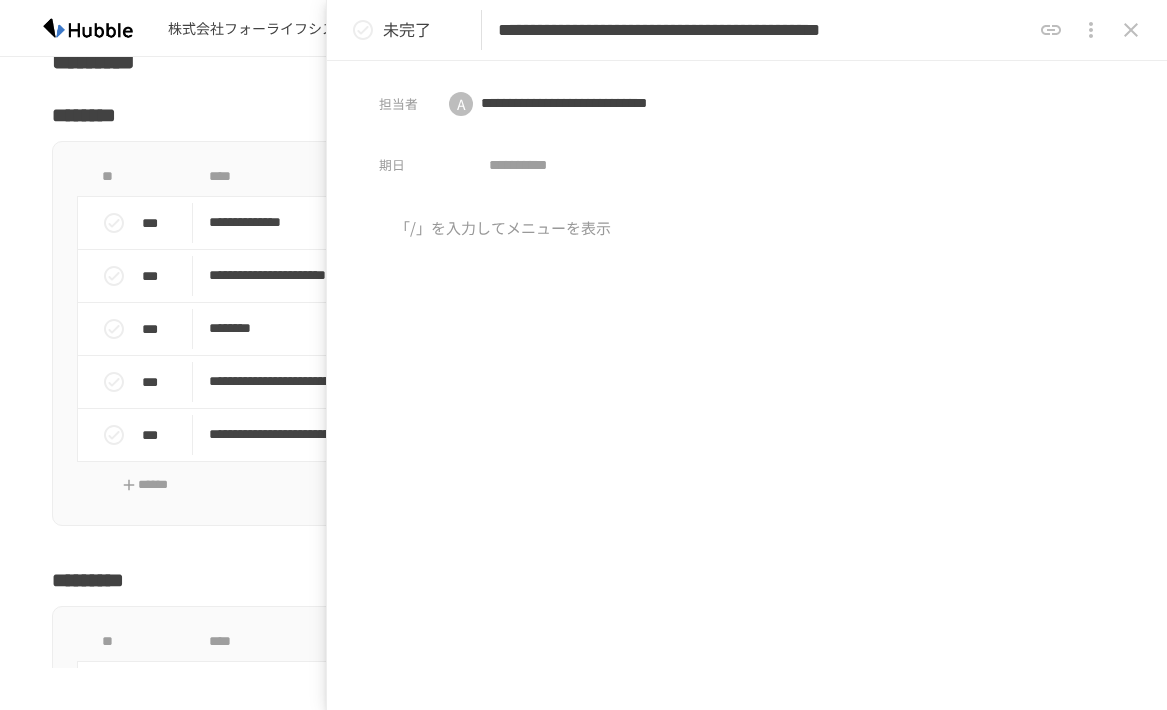 click at bounding box center [1131, 30] 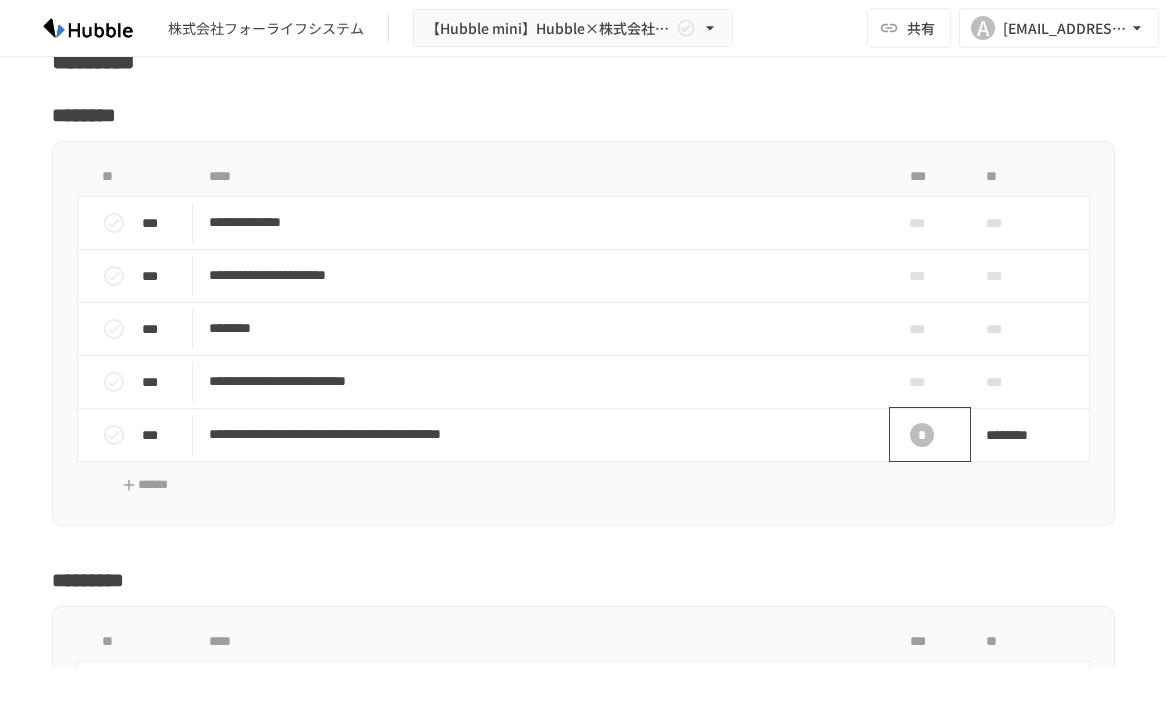 click on "*" at bounding box center [922, 435] 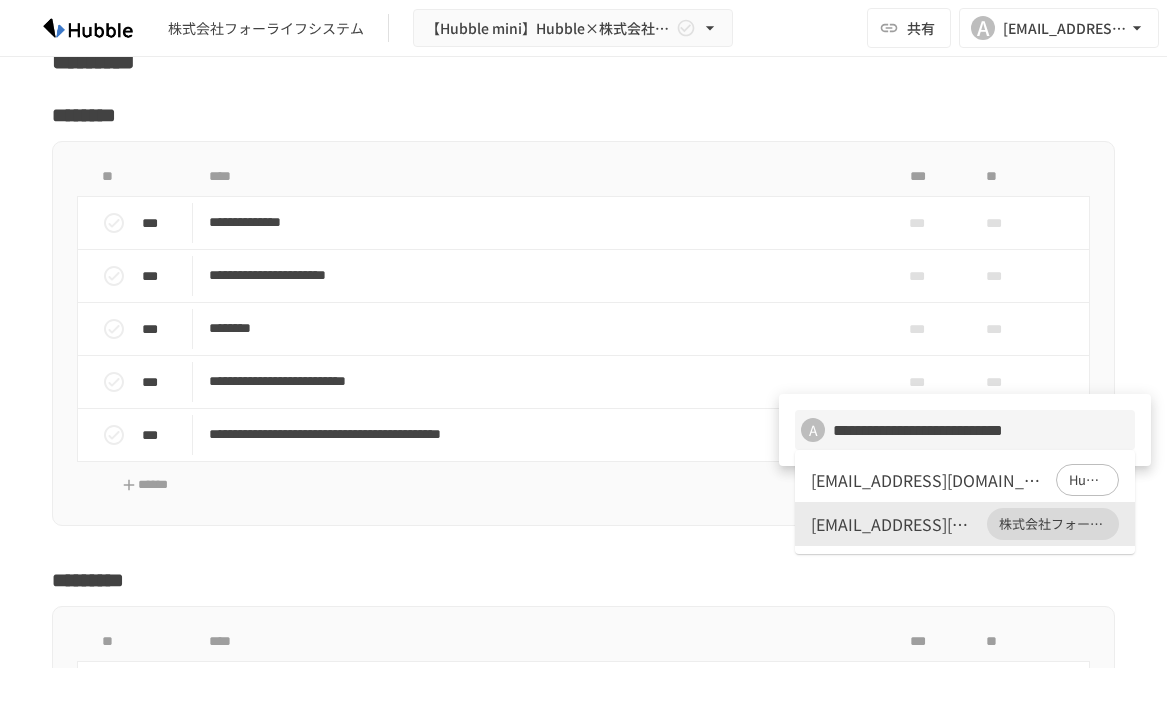 click at bounding box center [583, 355] 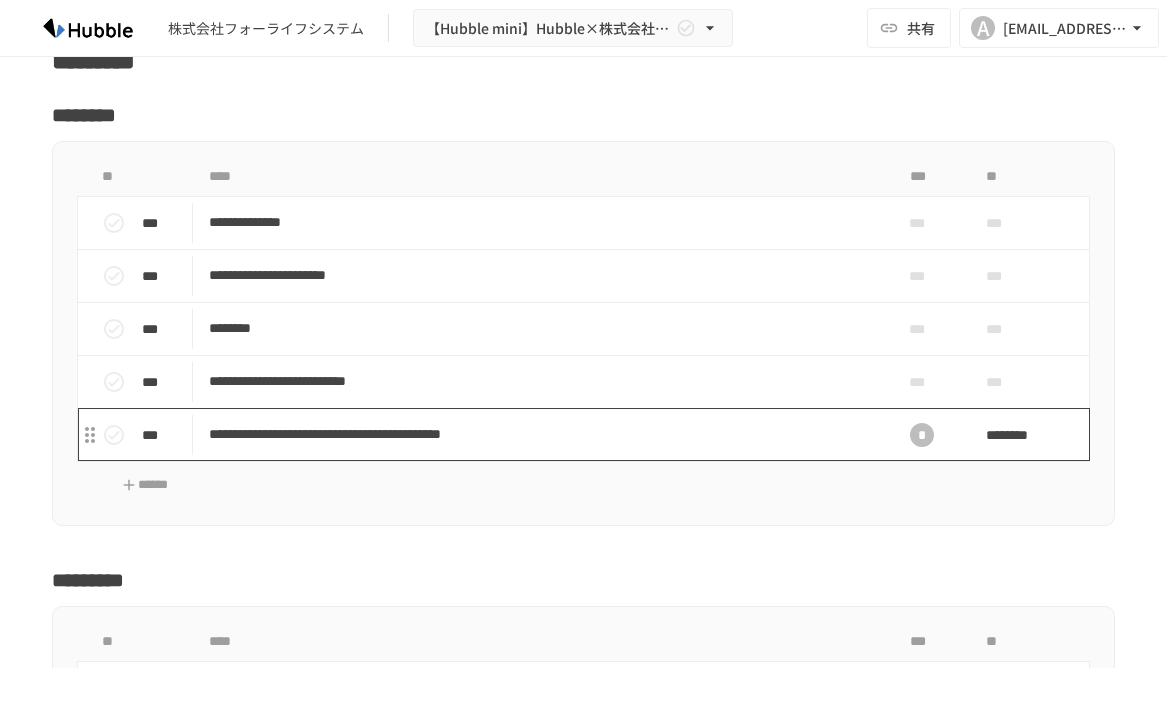 click on "**********" at bounding box center (534, 434) 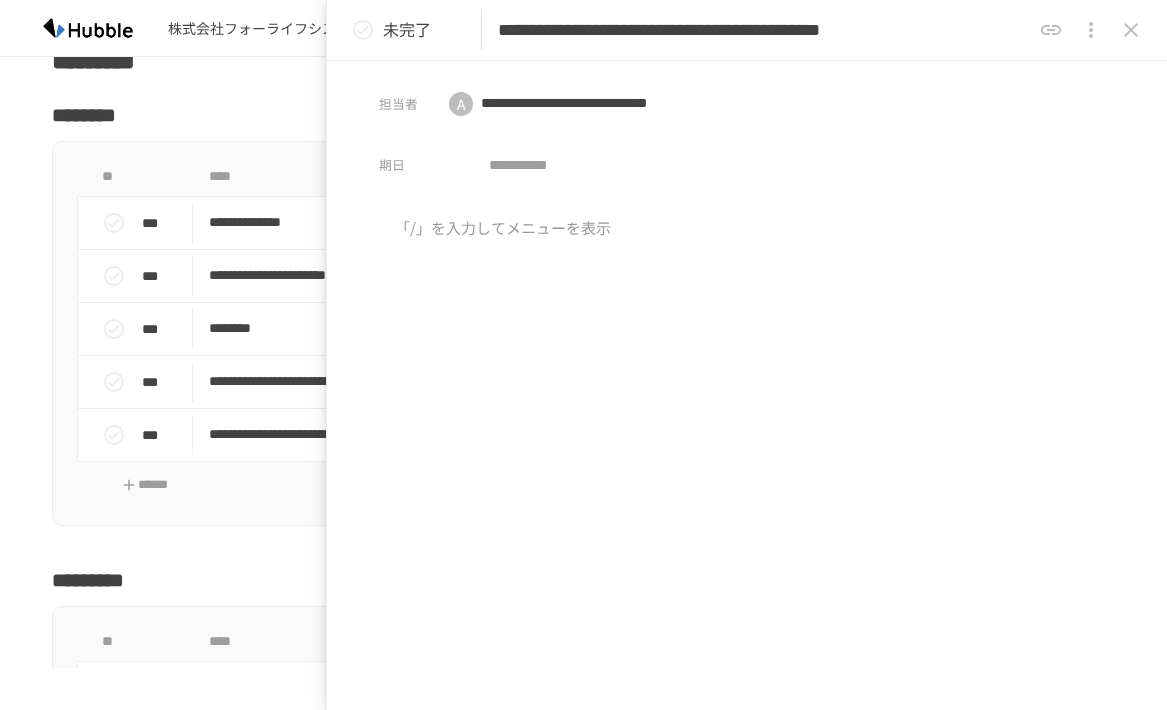 click on "**********" at bounding box center [764, 30] 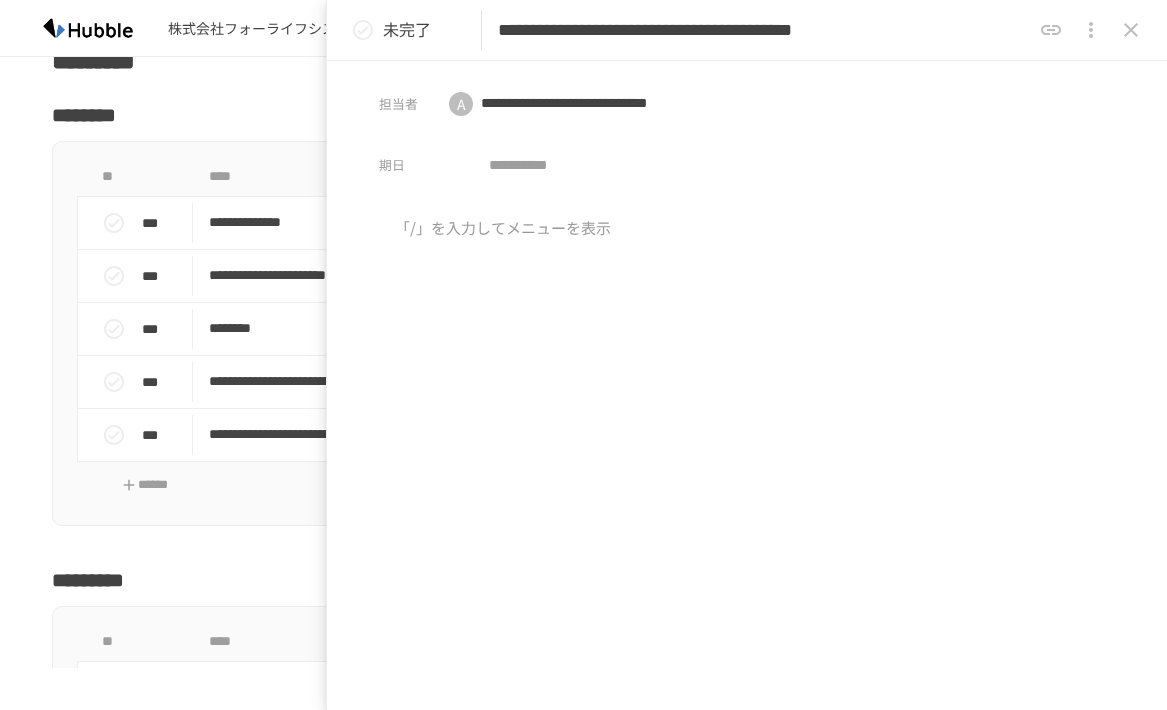 scroll, scrollTop: 0, scrollLeft: 201, axis: horizontal 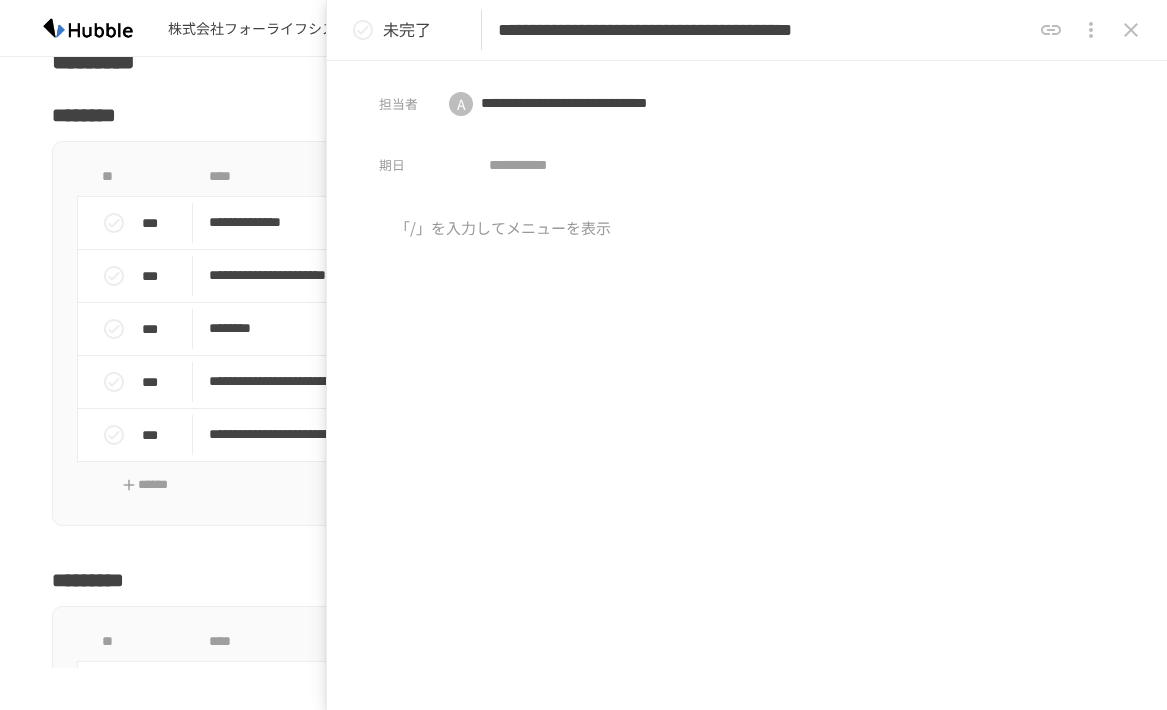 click 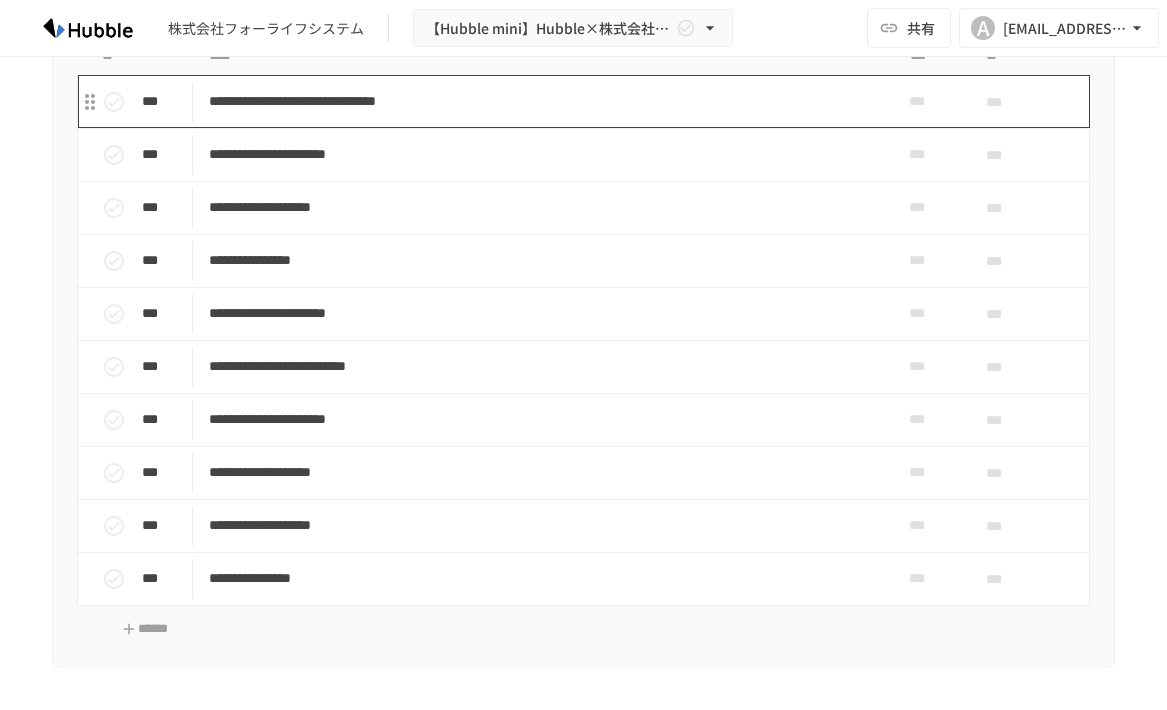 scroll, scrollTop: 2700, scrollLeft: 0, axis: vertical 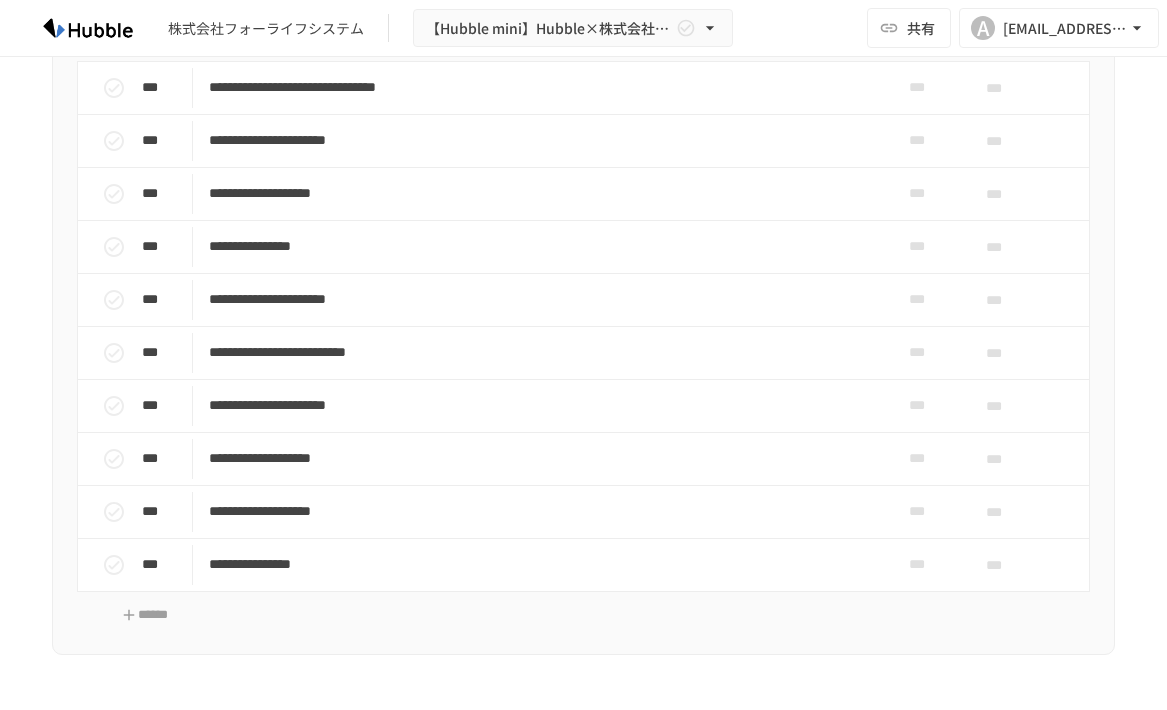 click on "**********" at bounding box center (583, 331) 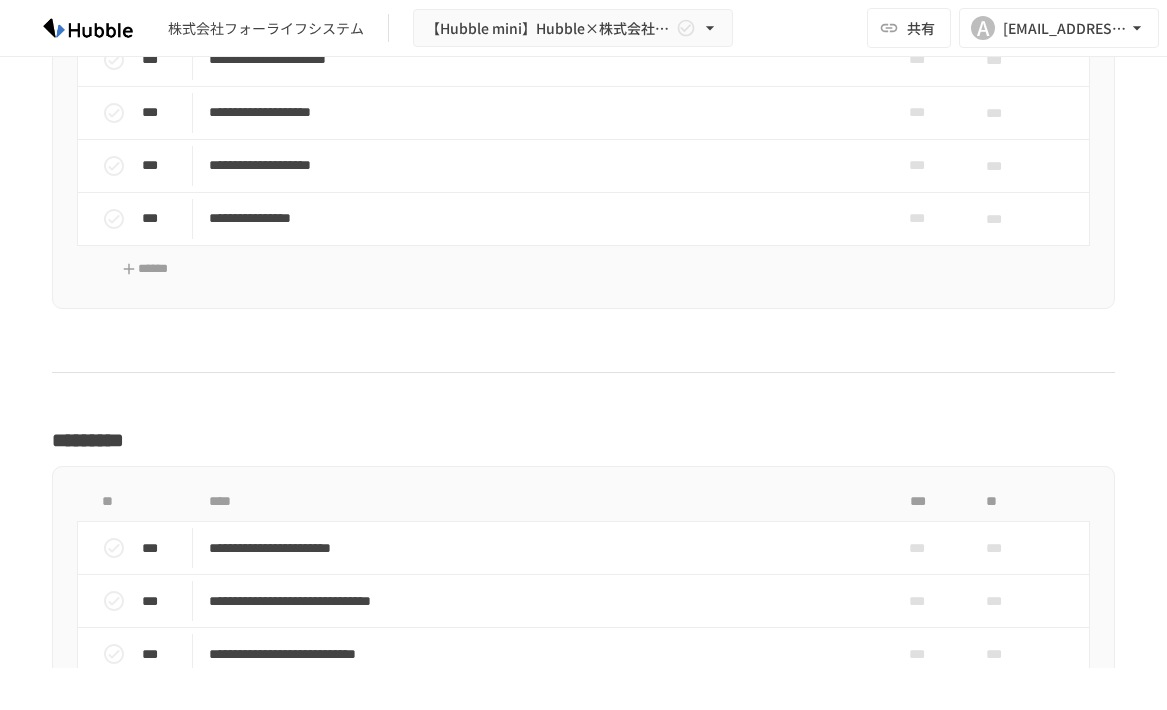 scroll, scrollTop: 3300, scrollLeft: 0, axis: vertical 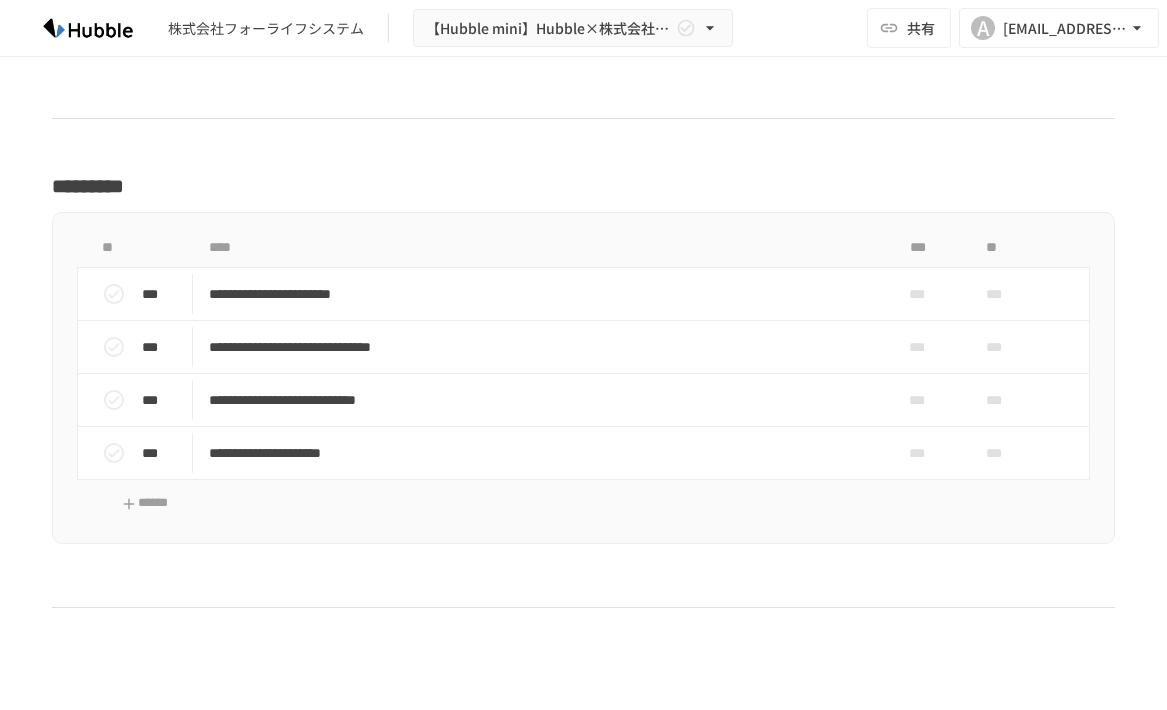 click on "**********" at bounding box center [583, -667] 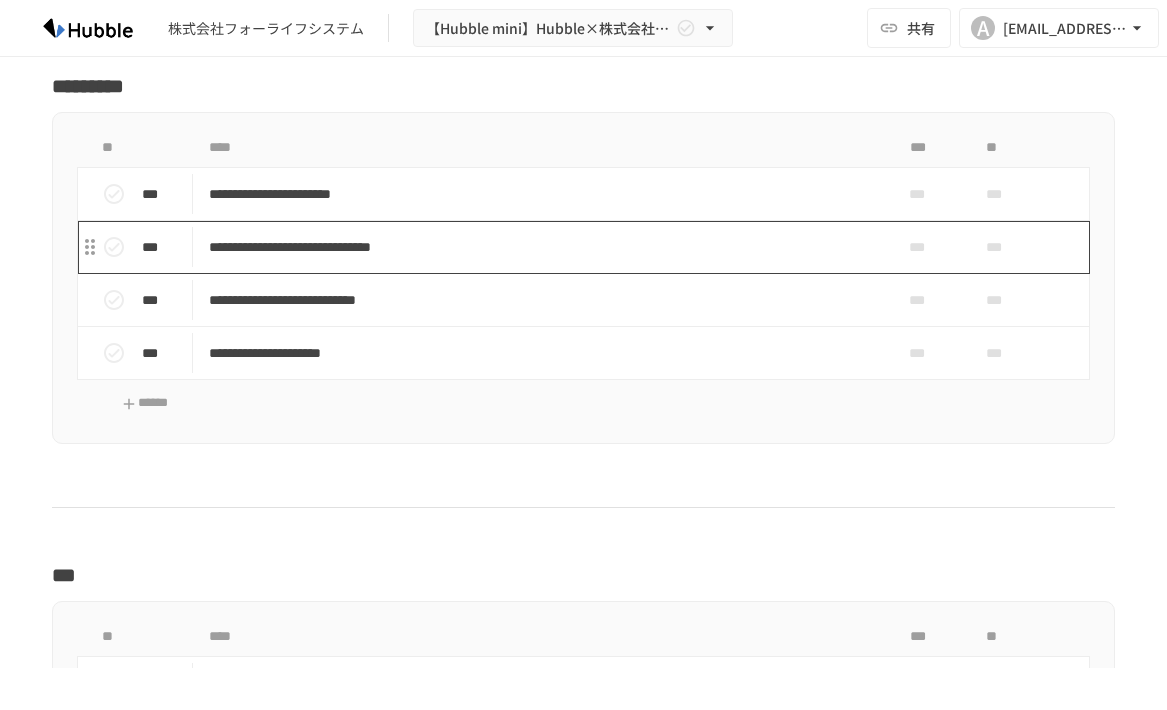scroll, scrollTop: 3300, scrollLeft: 0, axis: vertical 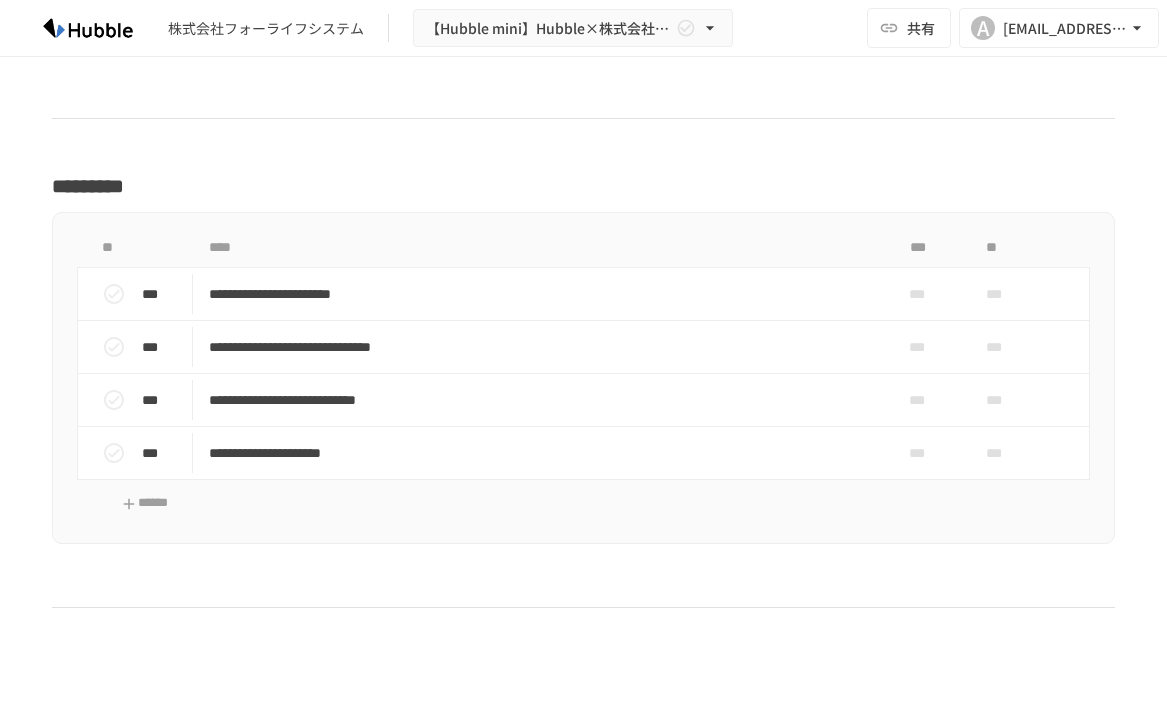 click on "*********" at bounding box center (583, 186) 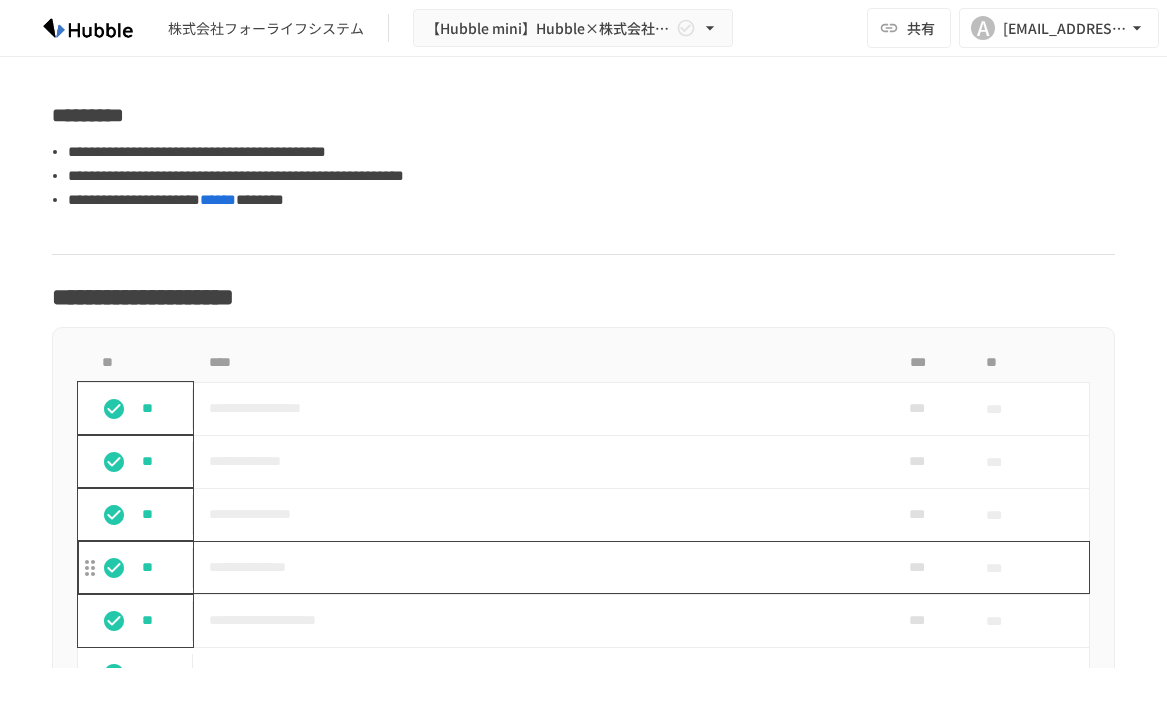 scroll, scrollTop: 1135, scrollLeft: 0, axis: vertical 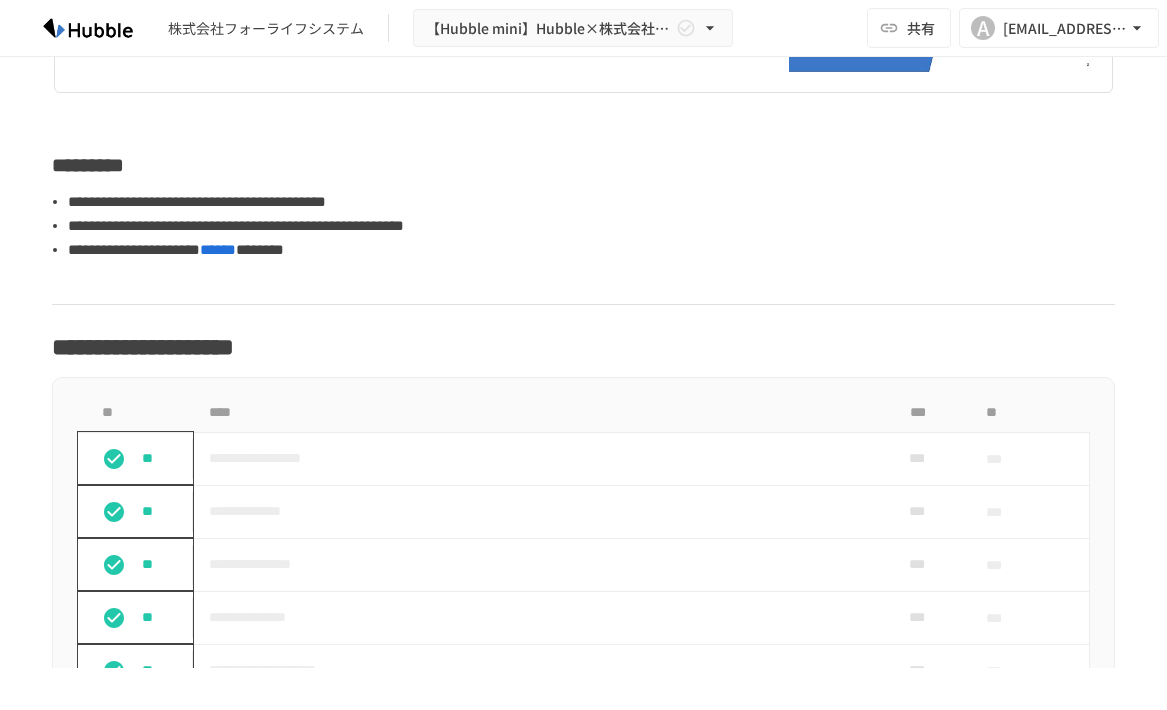 click on "**********" at bounding box center (583, 1498) 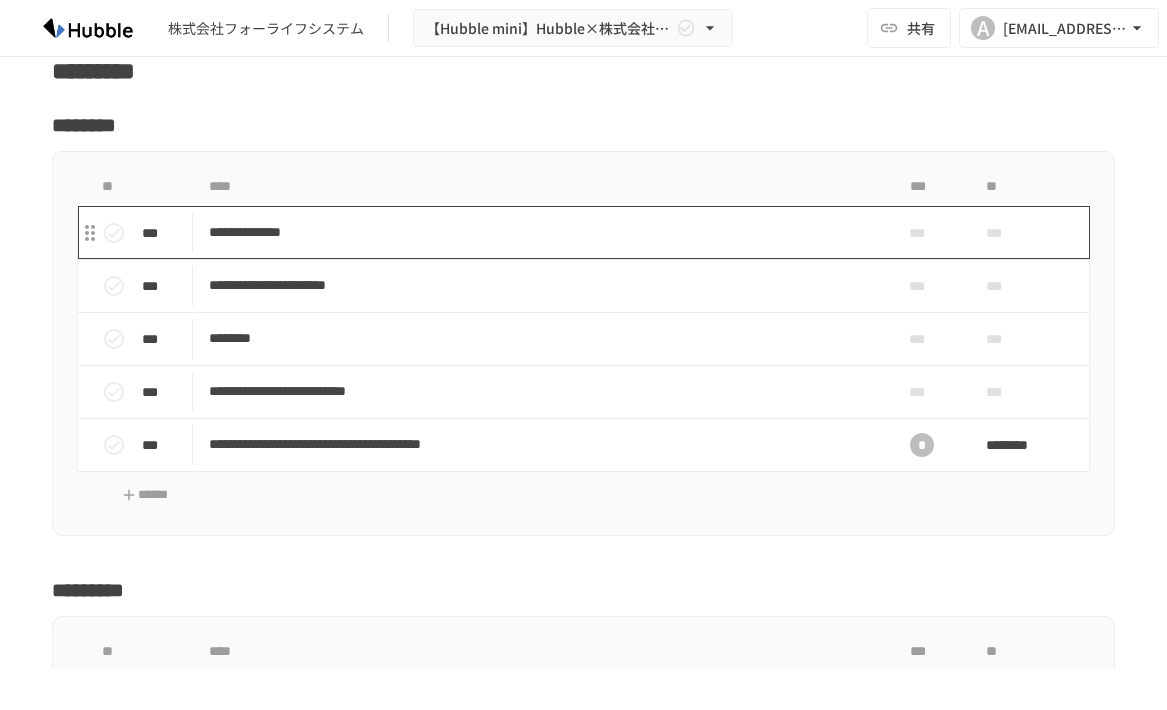 scroll, scrollTop: 2135, scrollLeft: 0, axis: vertical 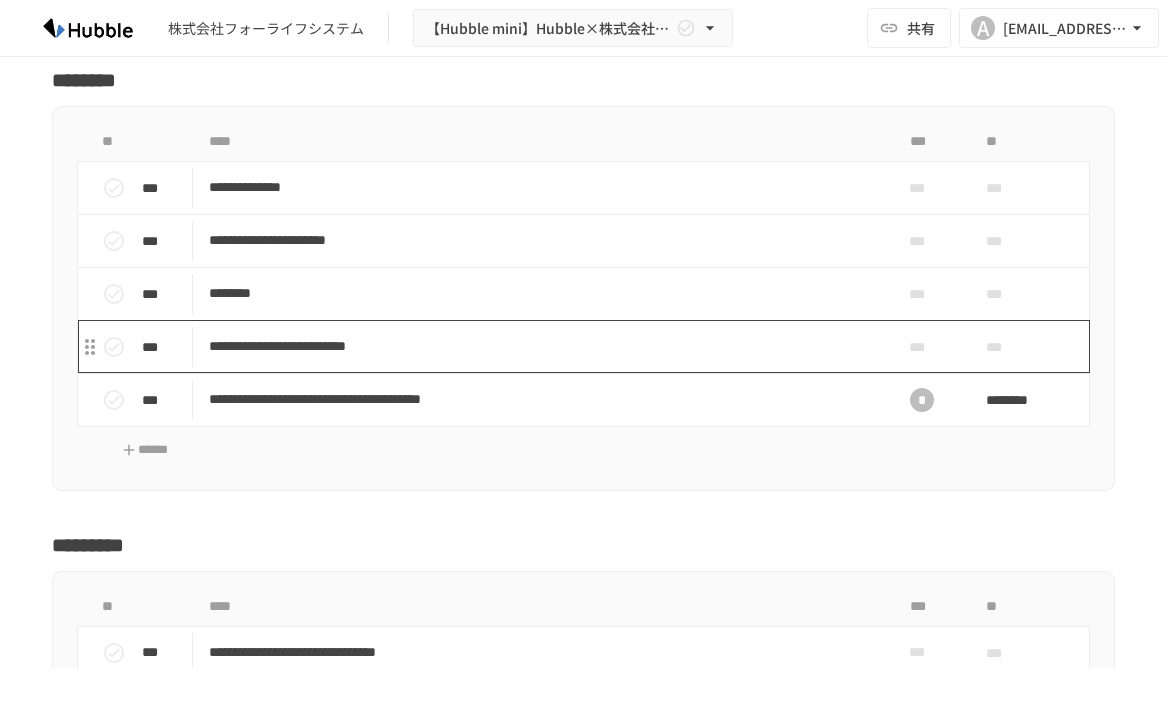 click on "**********" at bounding box center [534, 346] 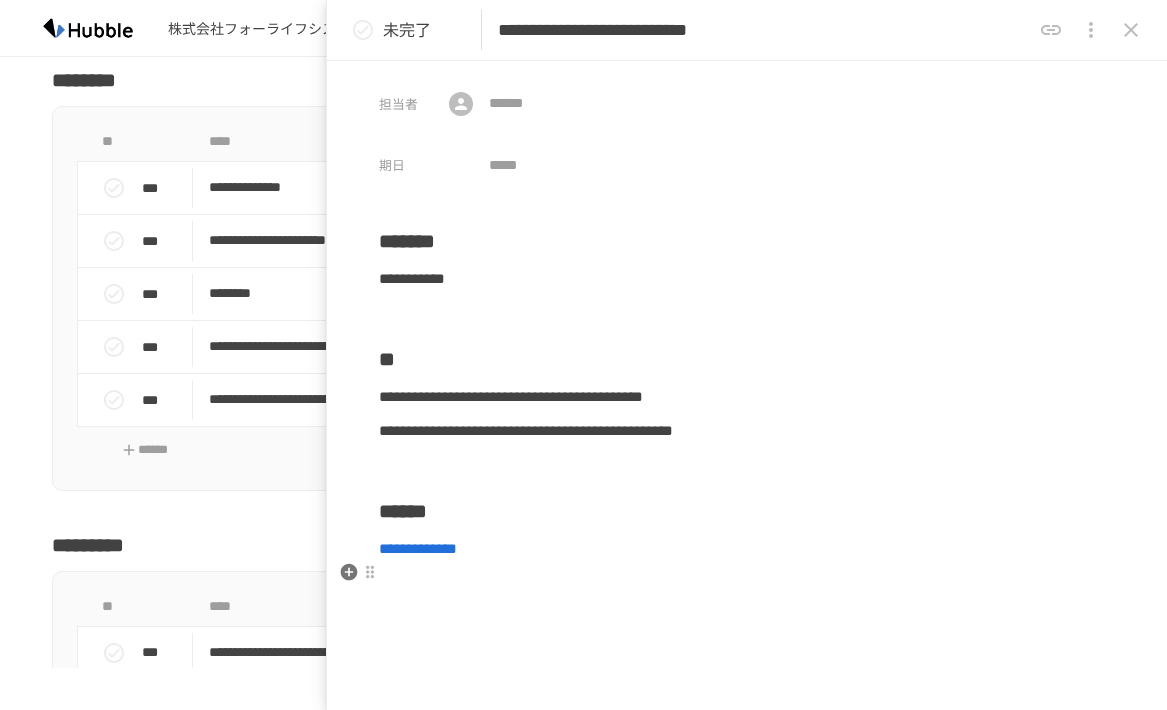 click on "**********" at bounding box center [418, 548] 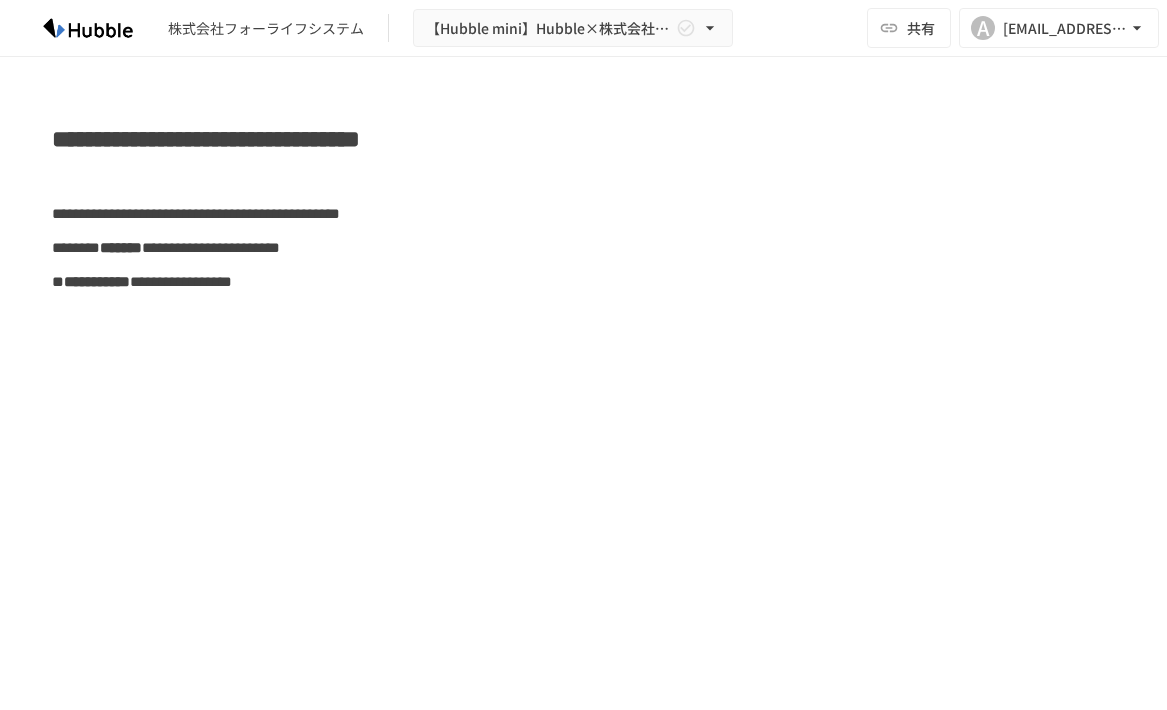 scroll, scrollTop: 0, scrollLeft: 0, axis: both 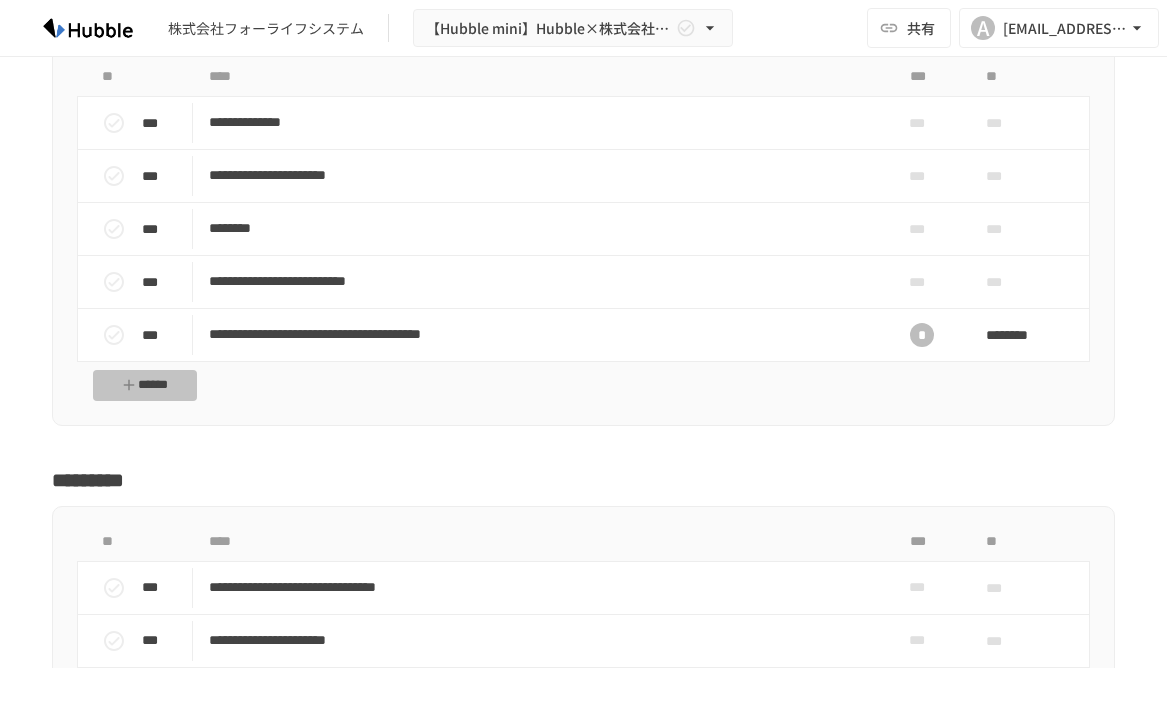 click on "******" at bounding box center (145, 385) 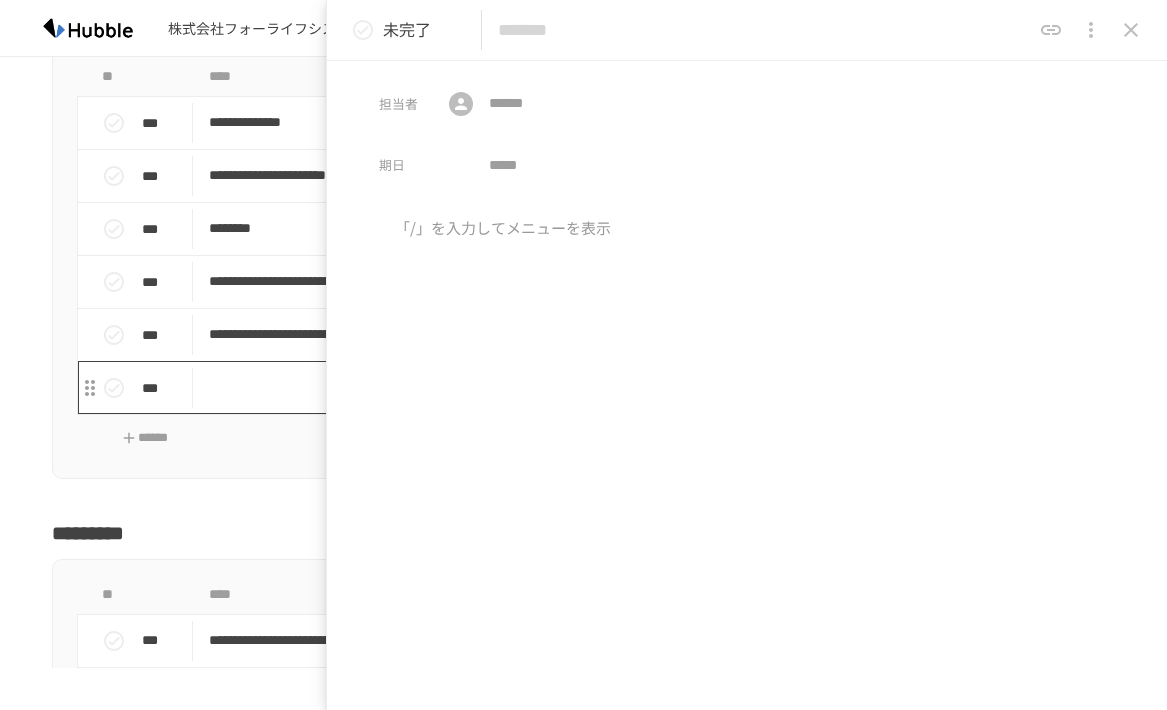 click at bounding box center (541, 387) 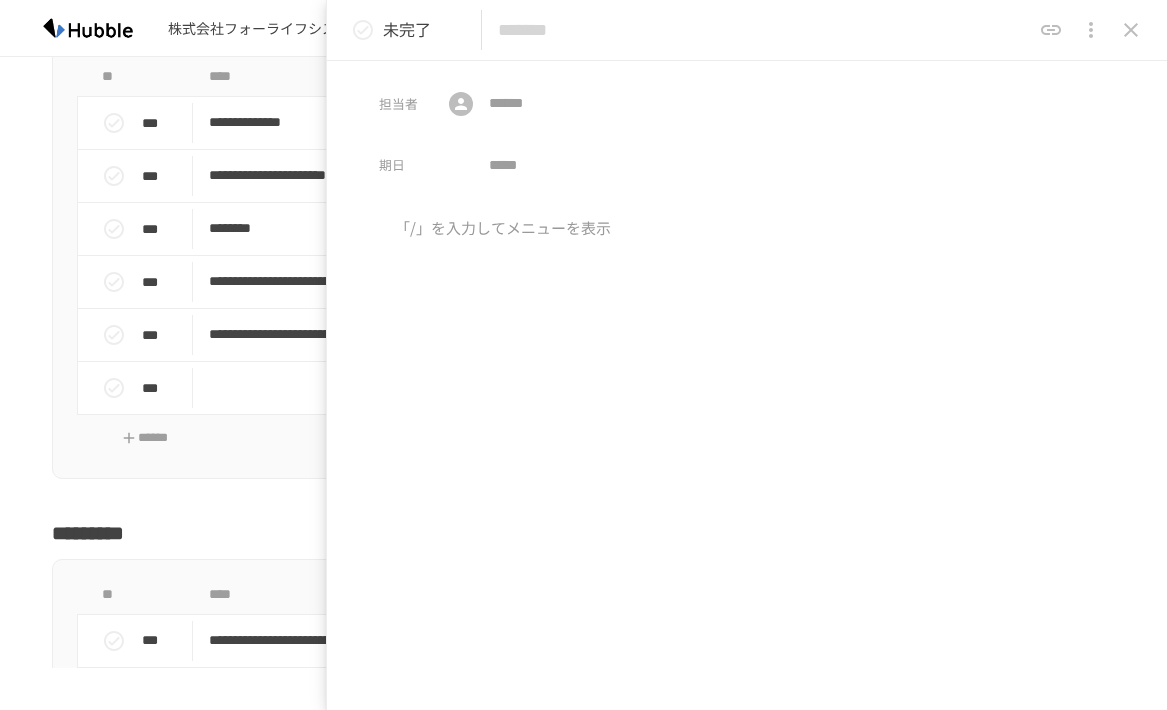 click at bounding box center [764, 30] 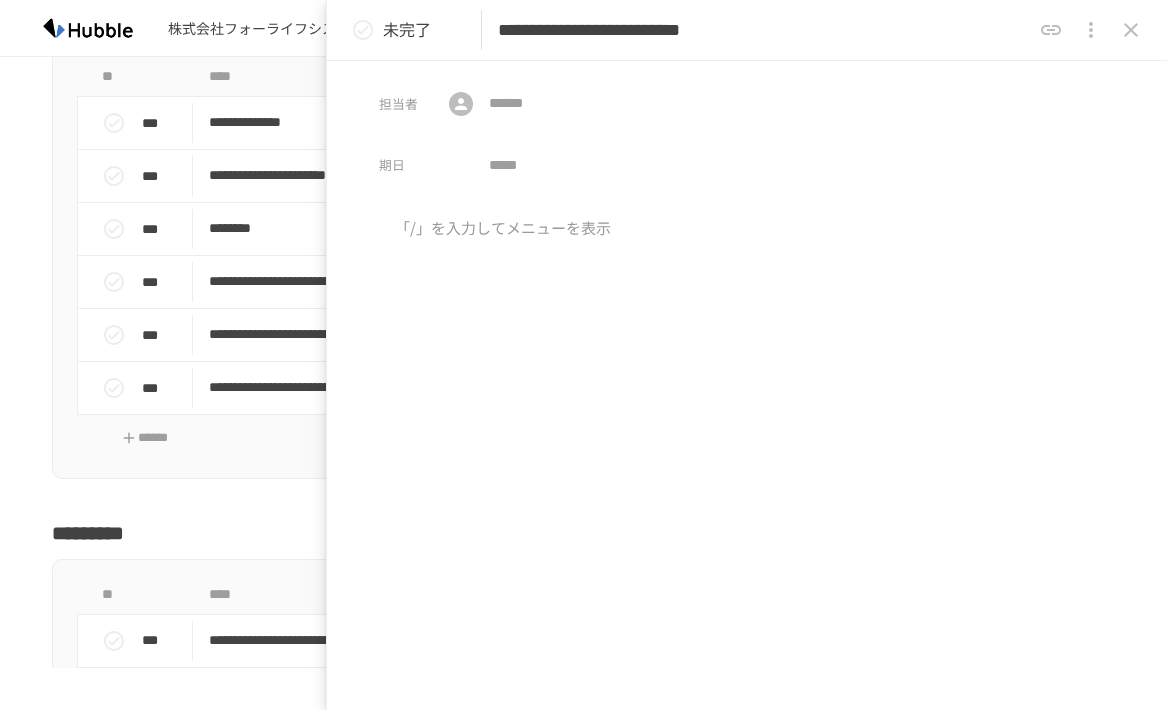 type on "**********" 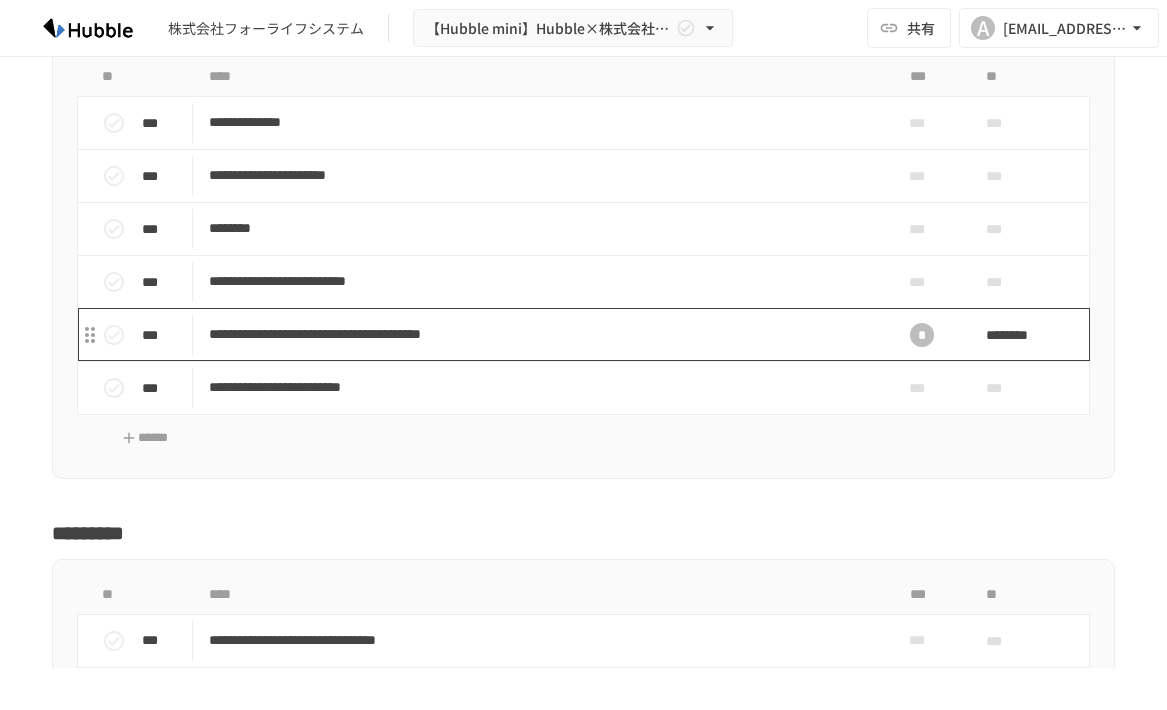 click on "**********" at bounding box center (534, 334) 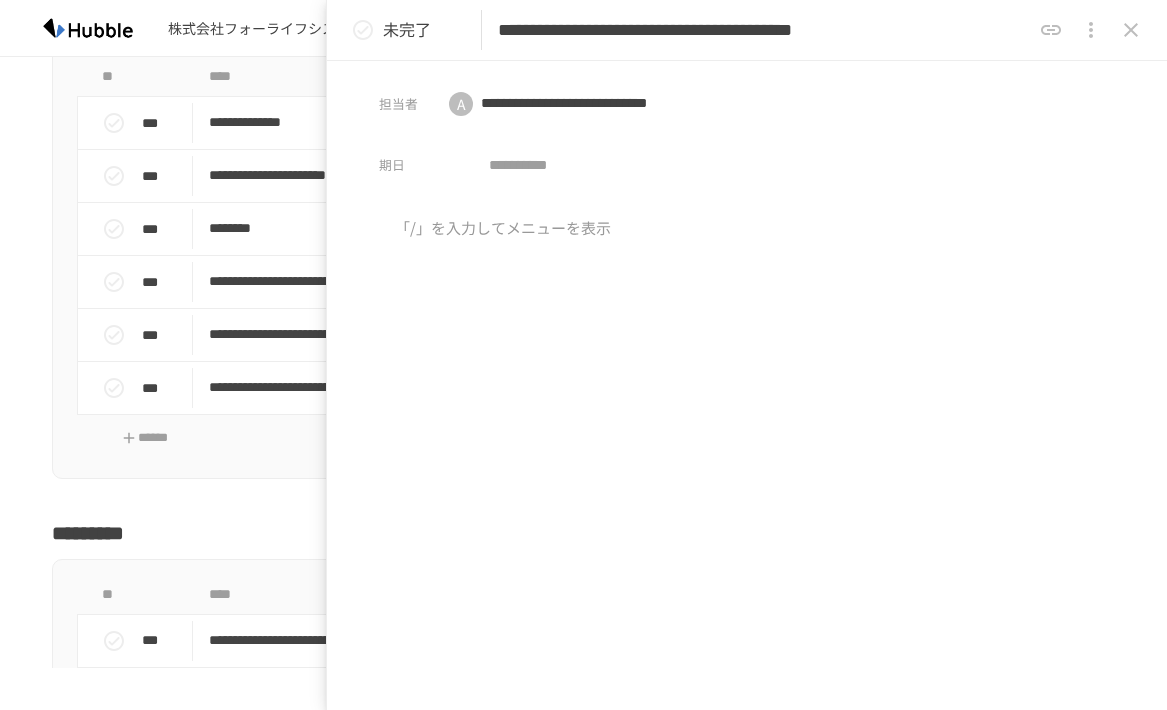 click 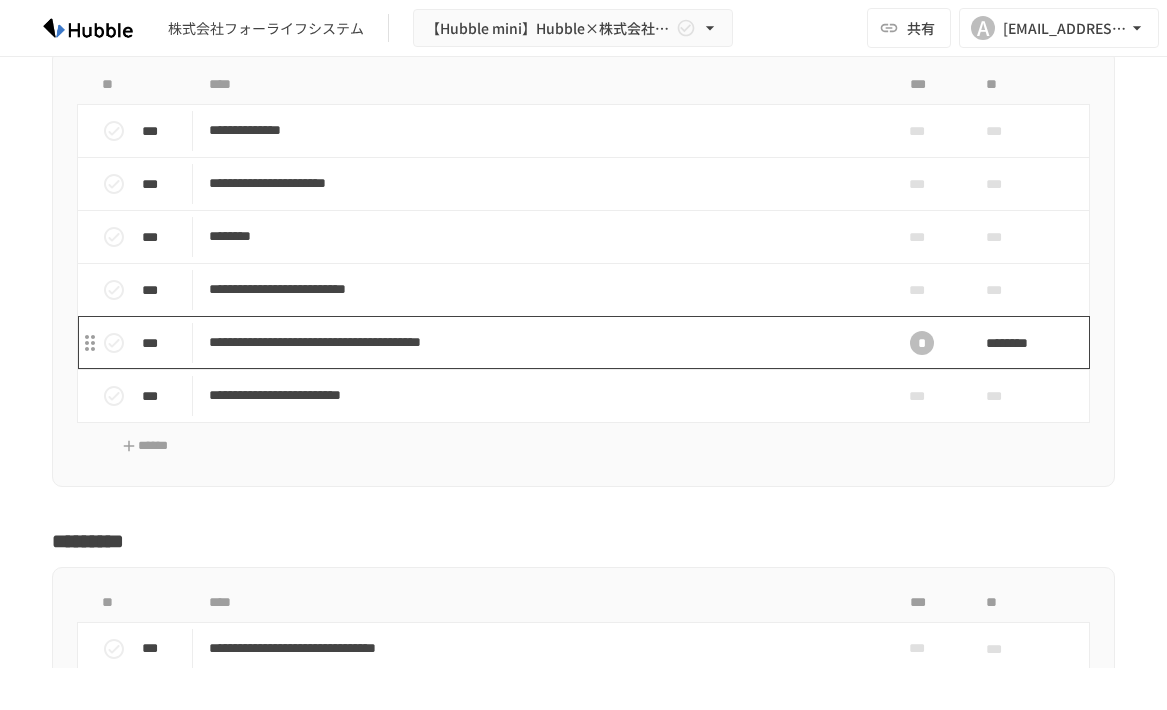 scroll, scrollTop: 2200, scrollLeft: 0, axis: vertical 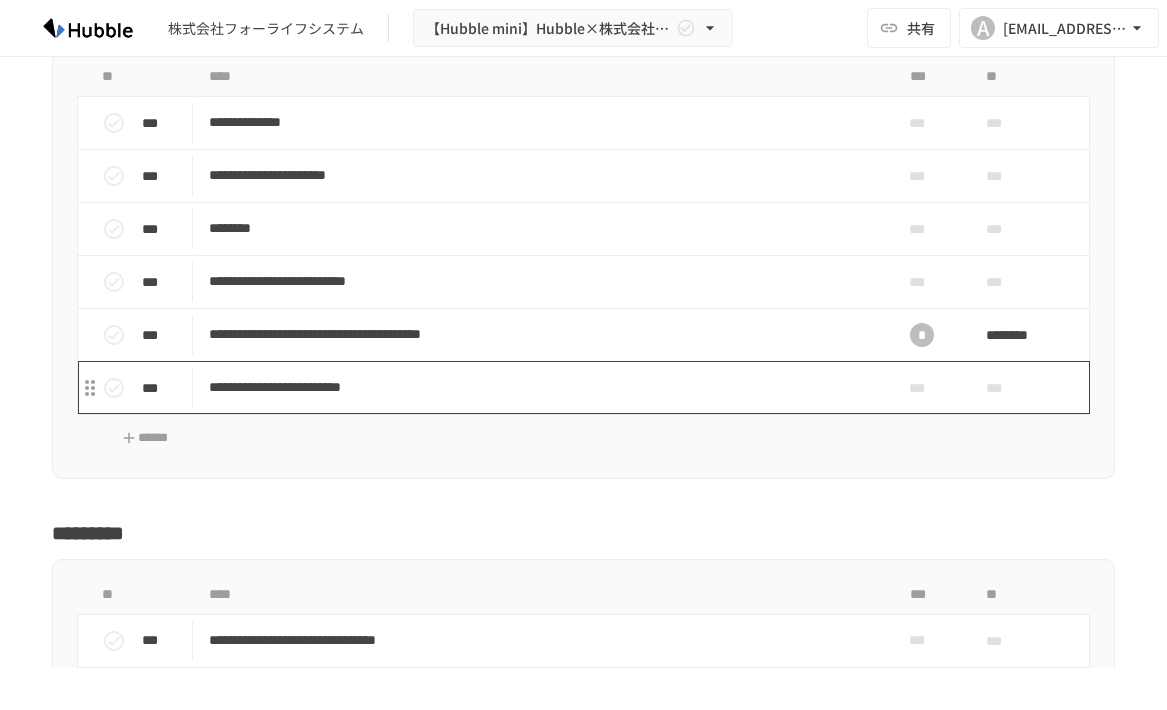 click on "**********" at bounding box center (534, 387) 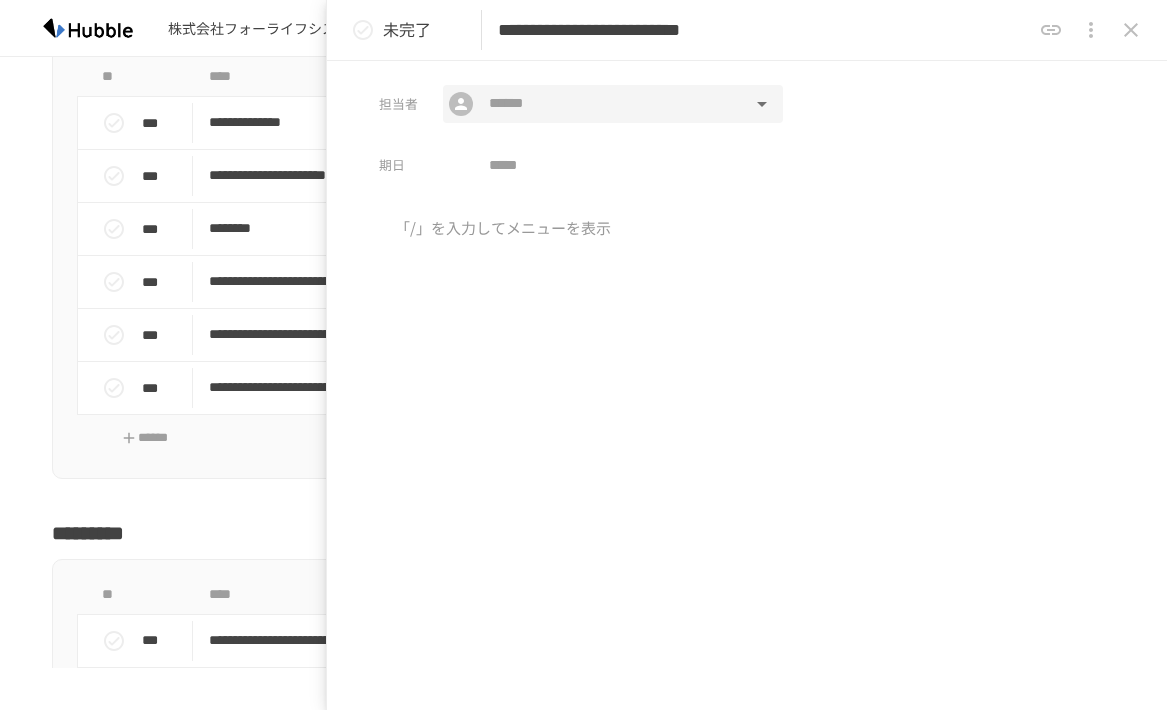 click on "​ ​" at bounding box center [613, 104] 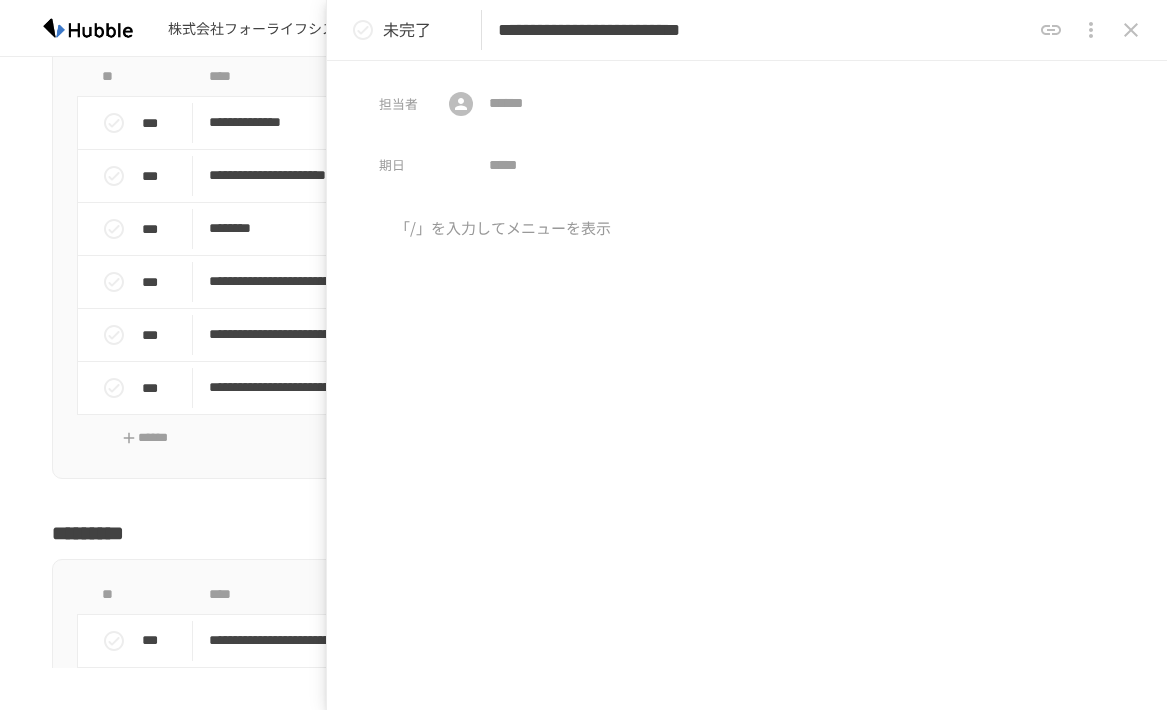 click on "担当者 ​ ​ 期日 ​" at bounding box center (747, 122) 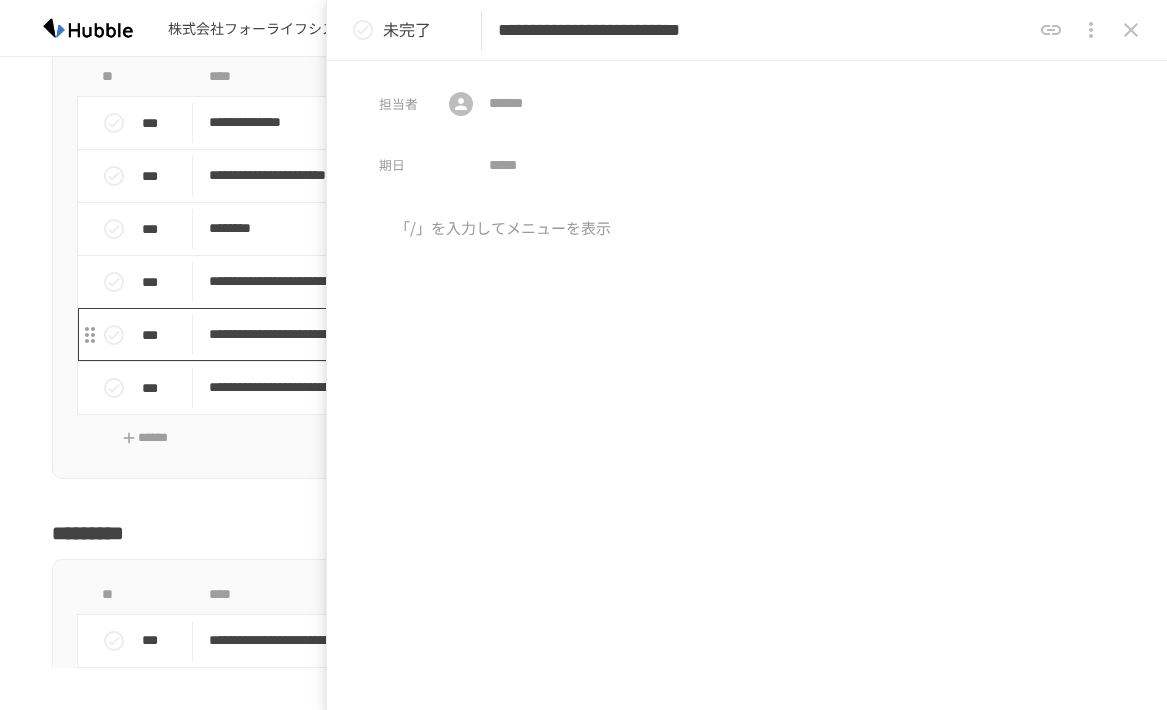 click on "**********" at bounding box center (534, 334) 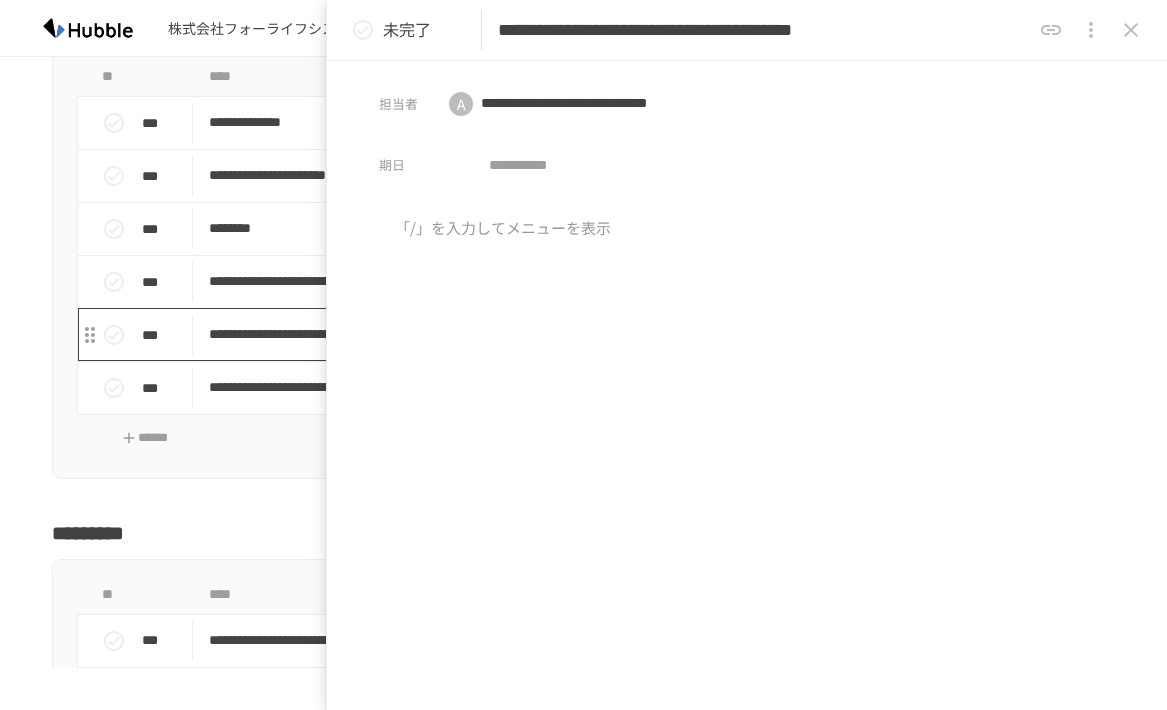 click on "**********" at bounding box center (534, 334) 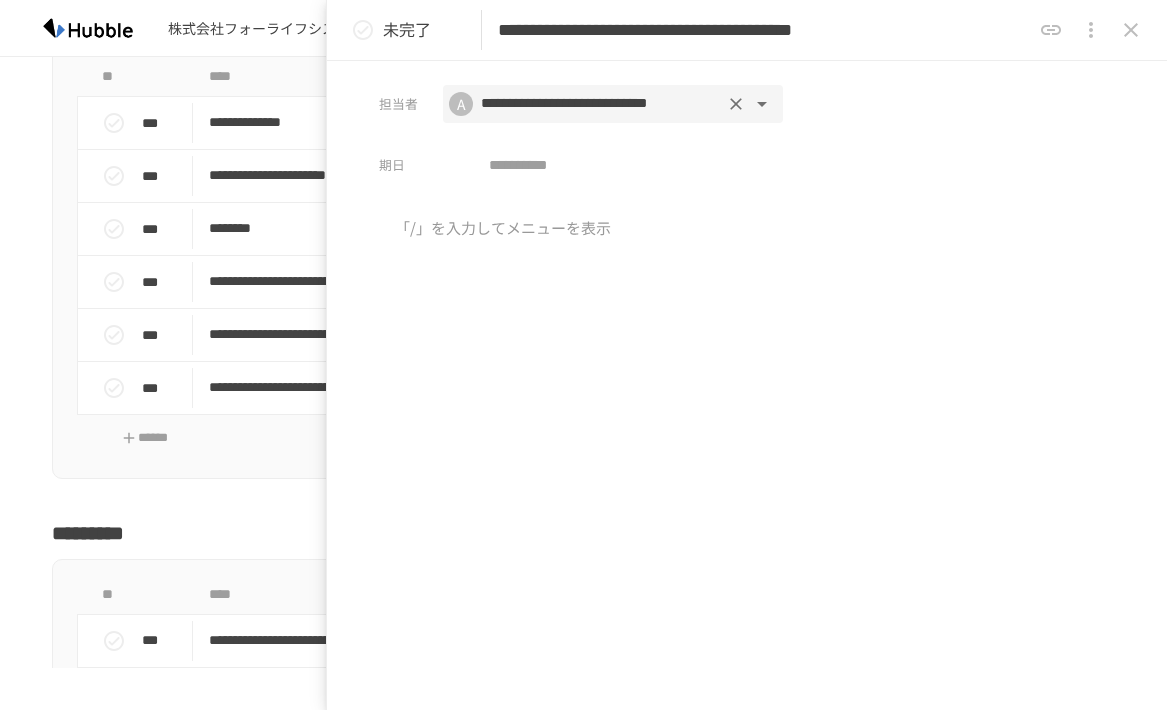 click on "**********" at bounding box center (595, 104) 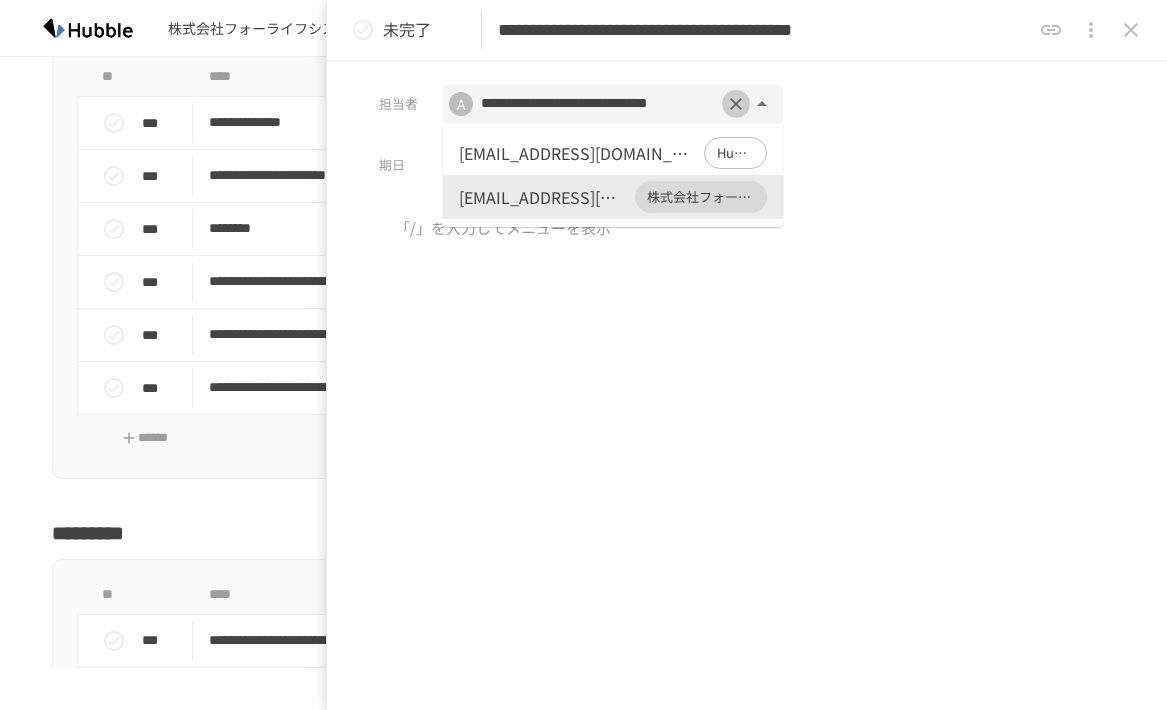 click 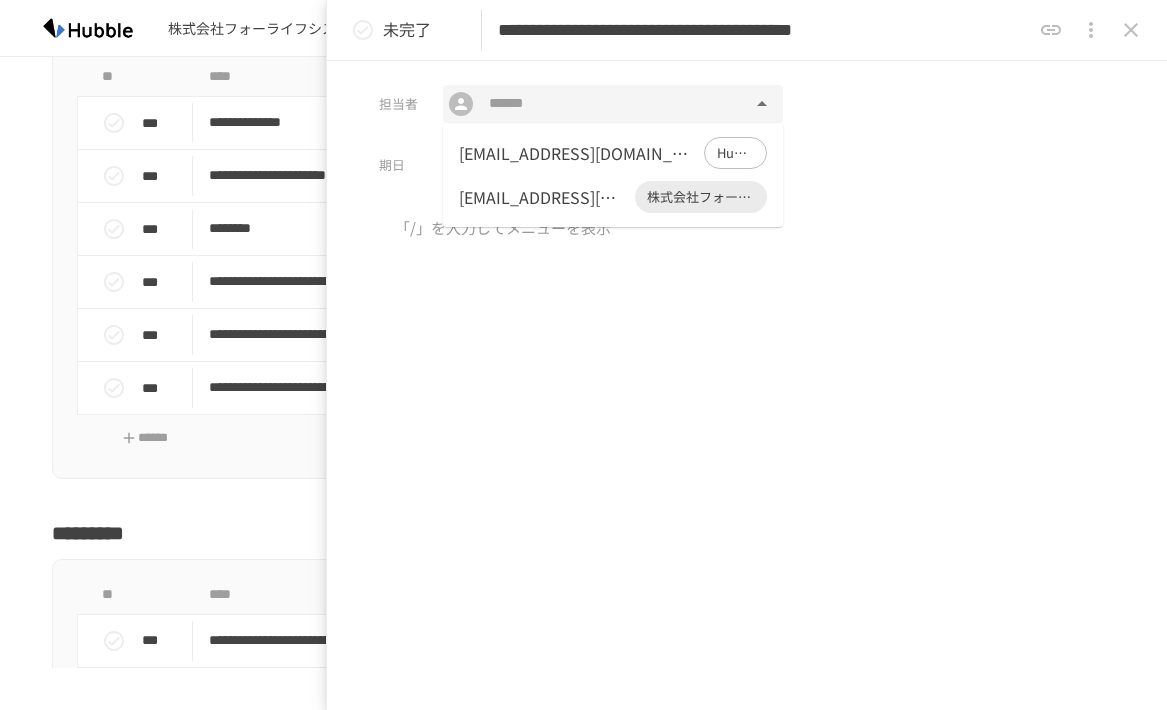 click on "**********" at bounding box center [747, 385] 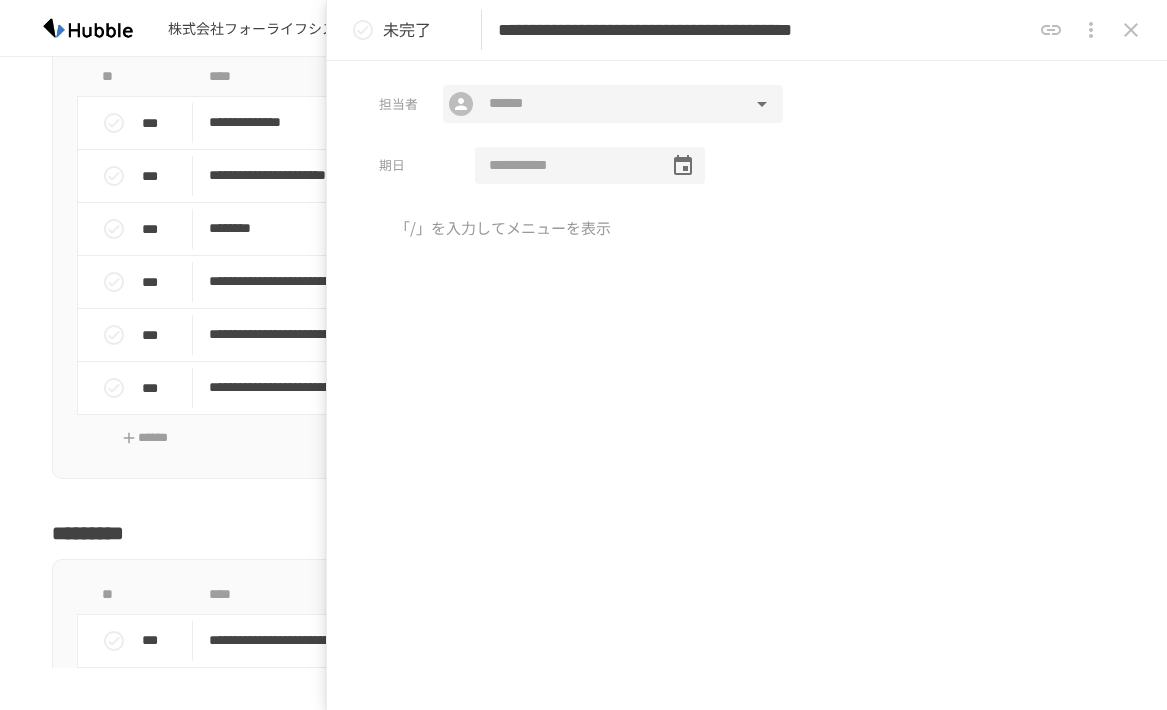 click on "**********" at bounding box center (565, 166) 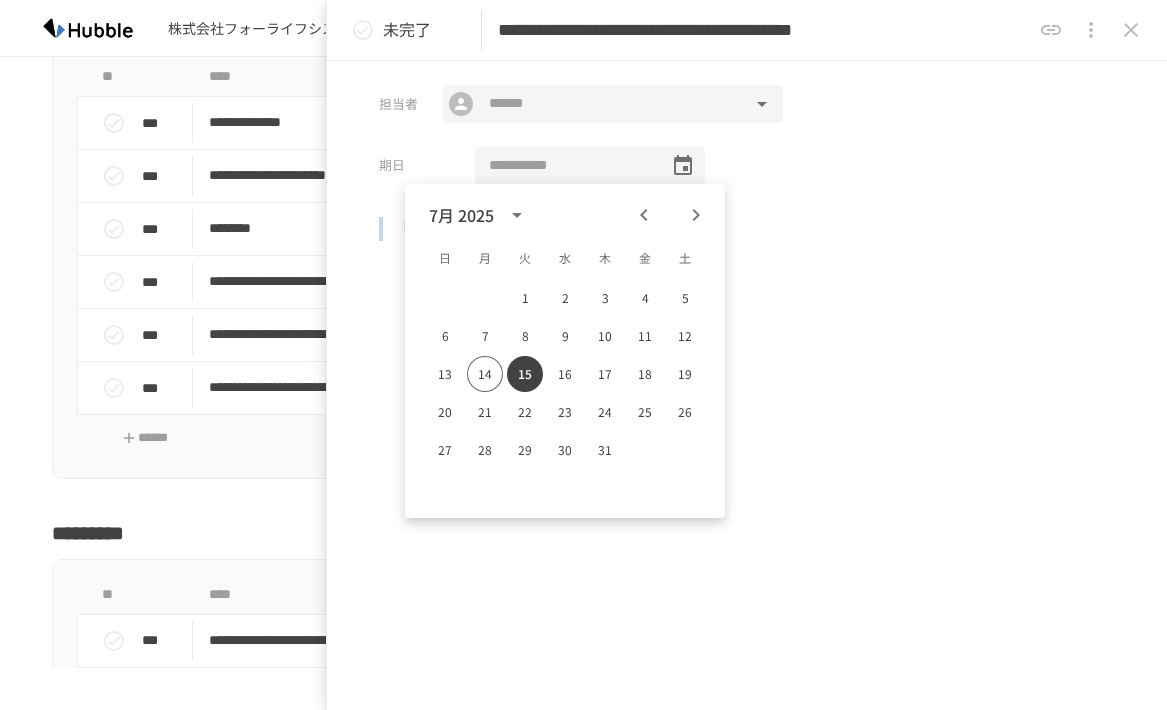 click on "**********" at bounding box center (747, 385) 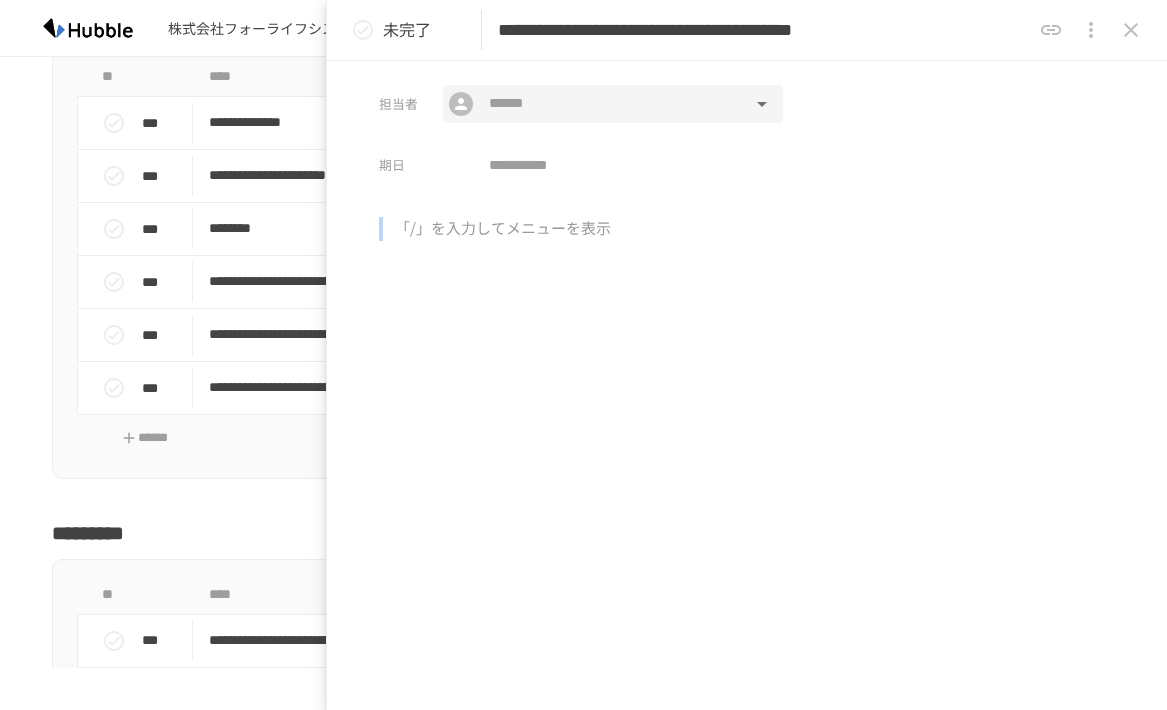 click on "**********" at bounding box center (747, 385) 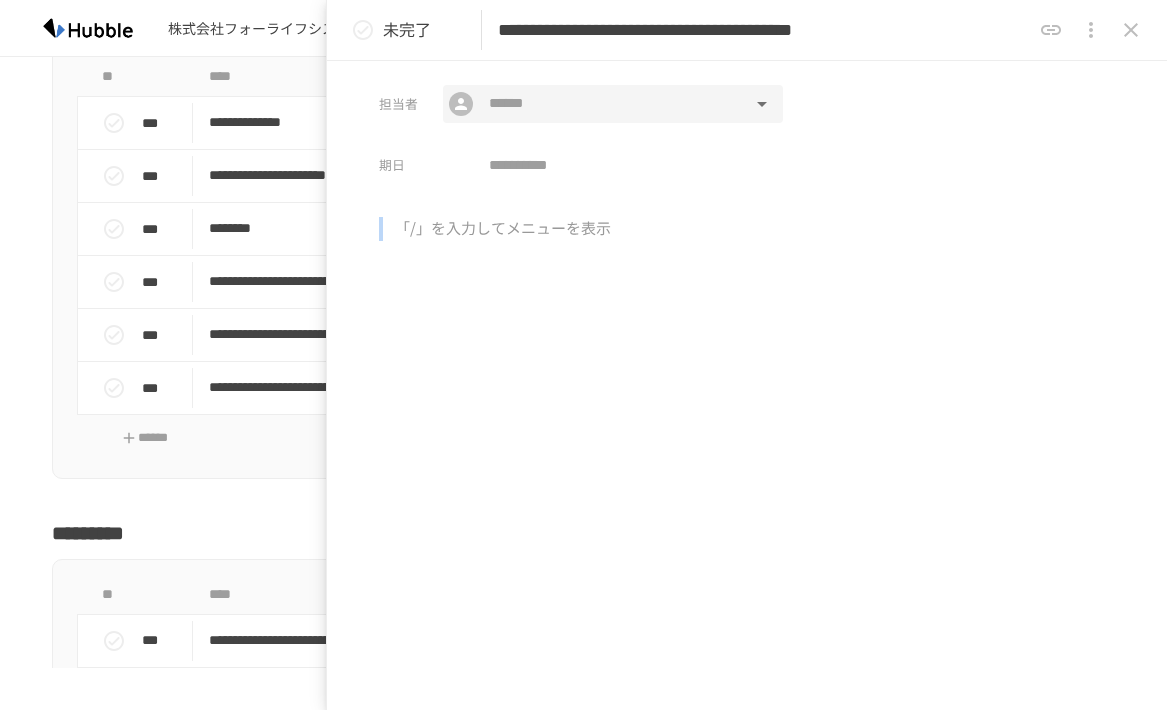 click 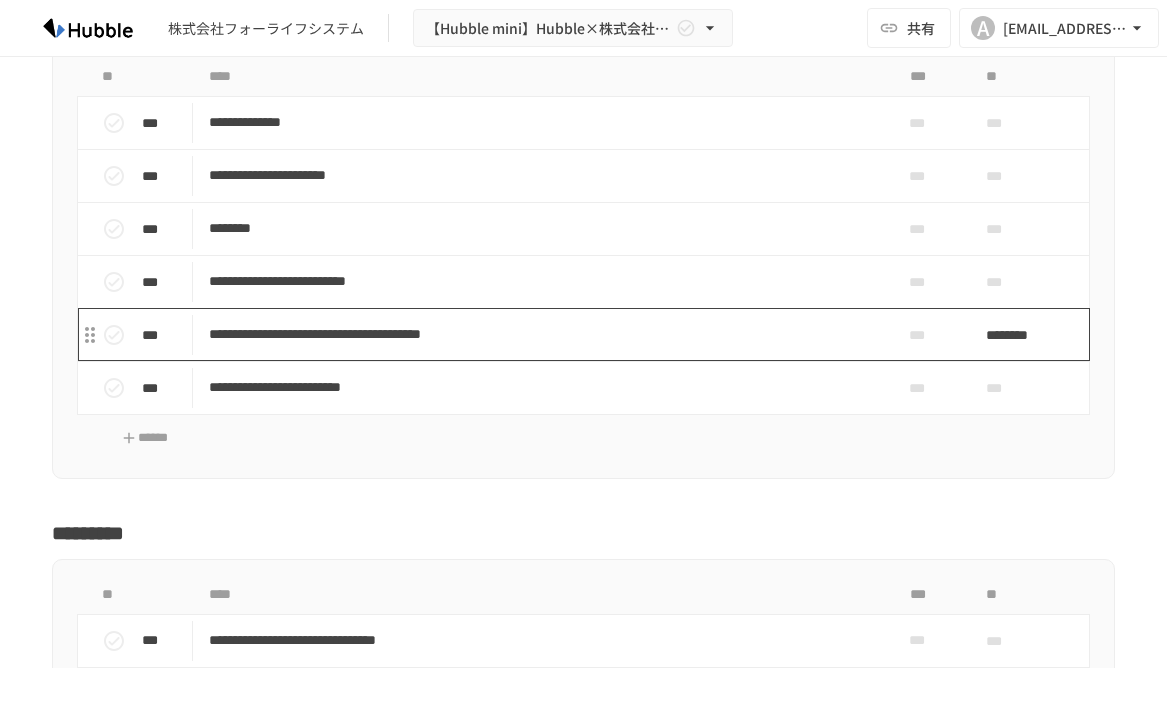 click on "**********" at bounding box center (534, 334) 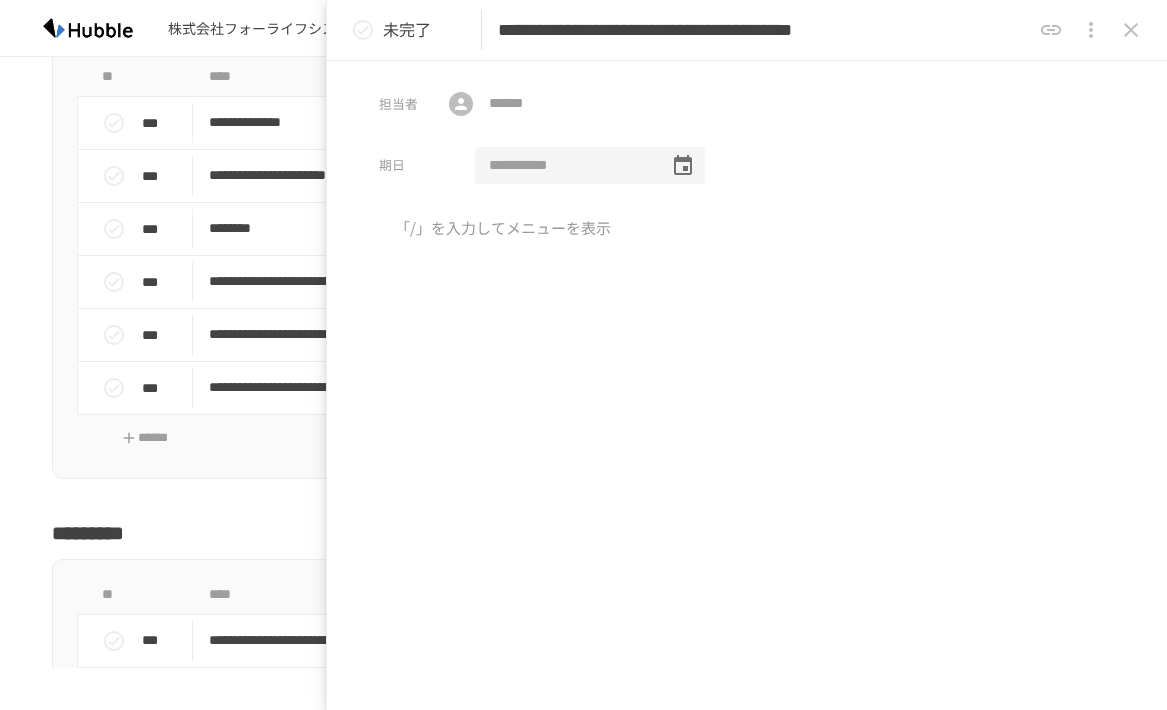 click on "**********" at bounding box center [565, 166] 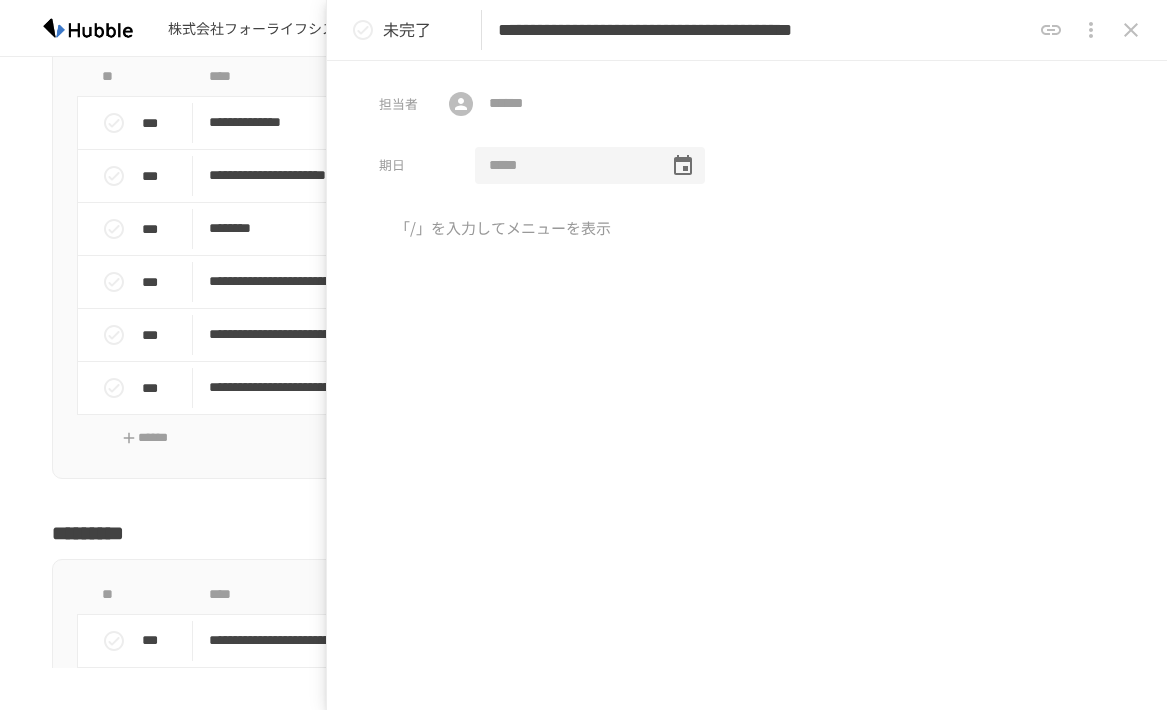 type 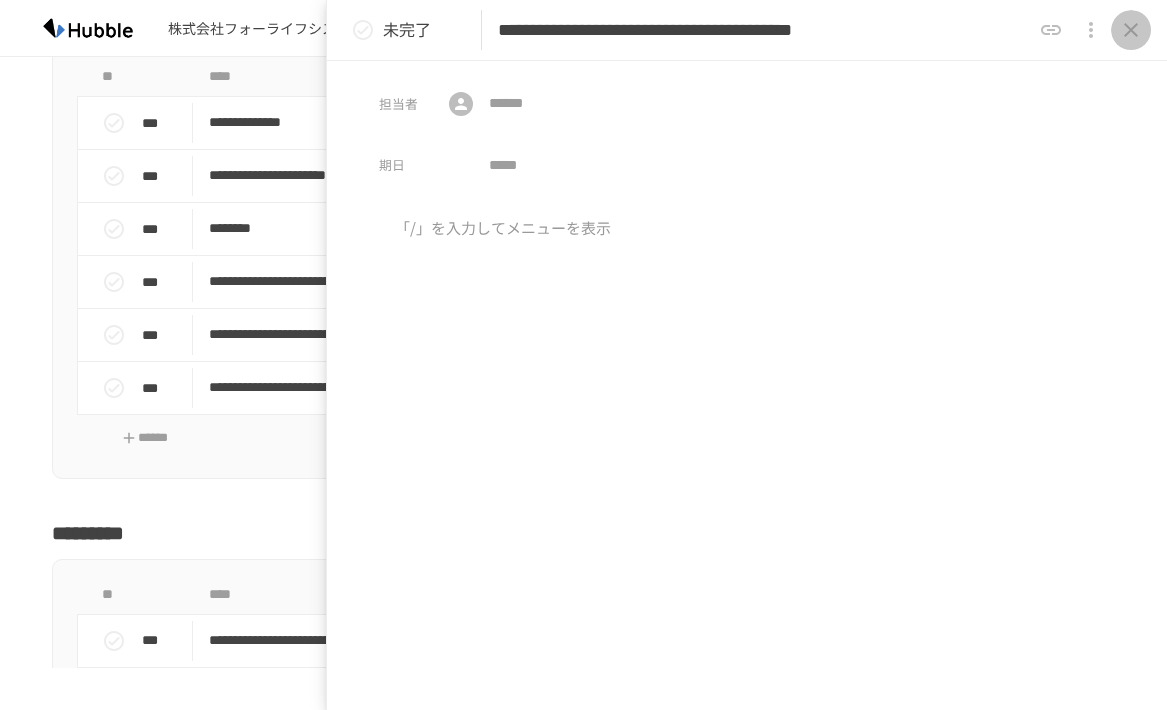click 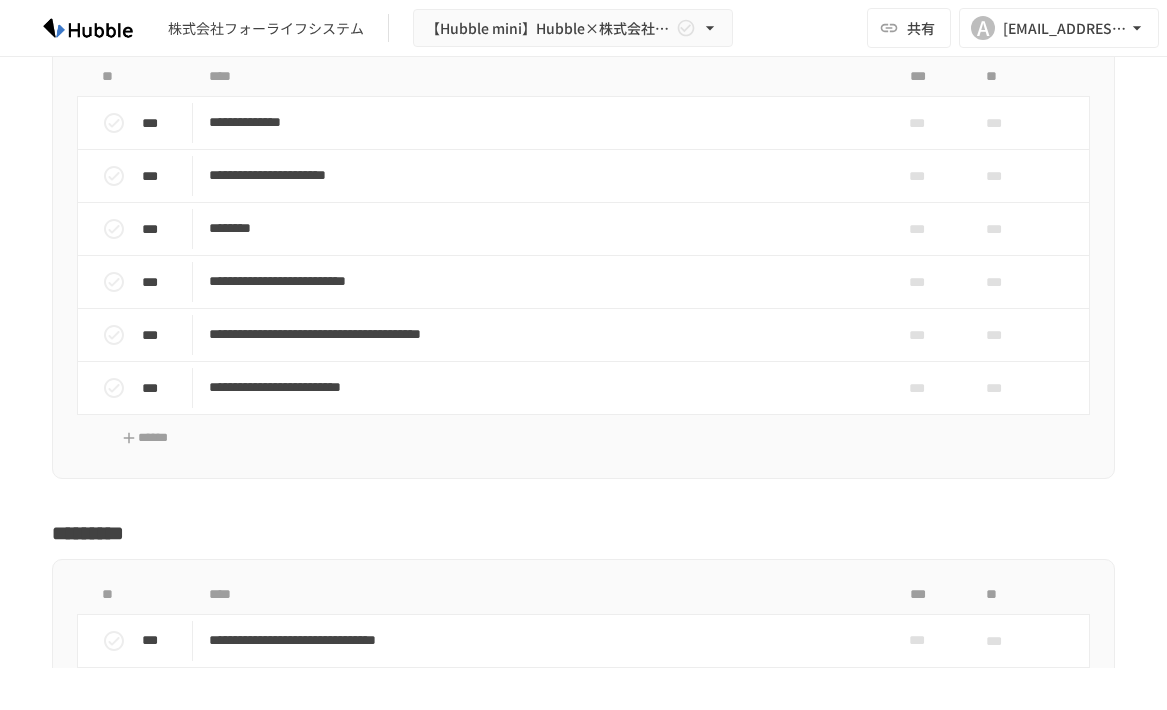 click on "**********" at bounding box center [583, 460] 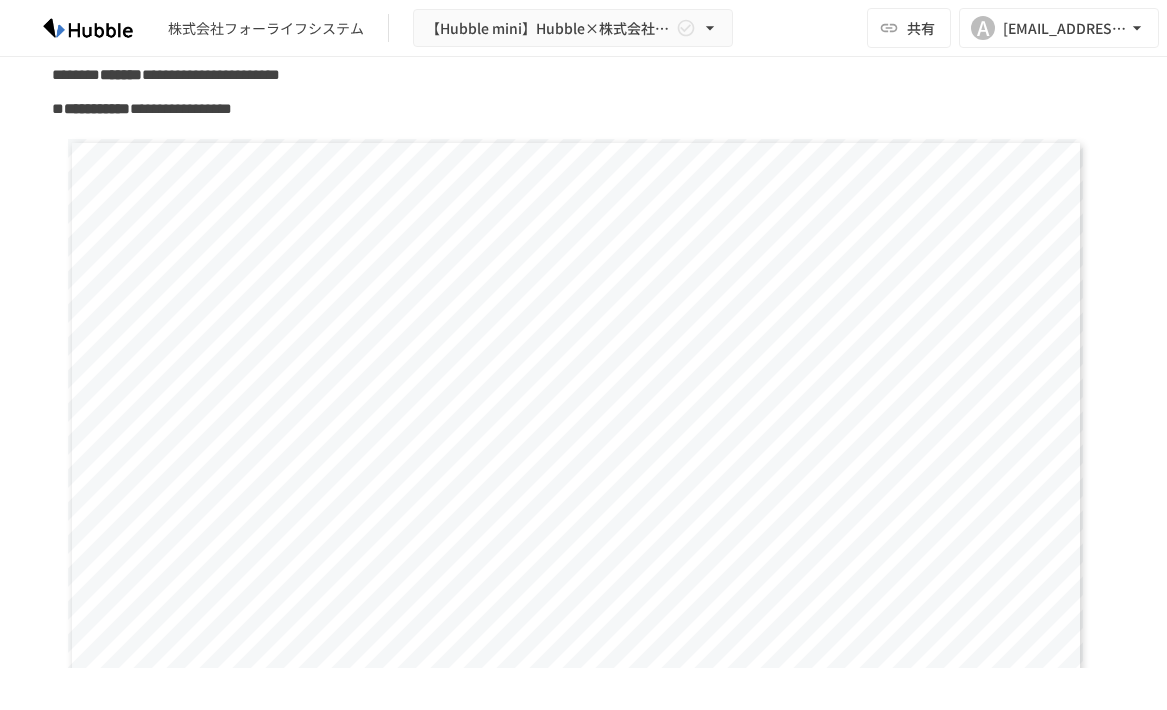 scroll, scrollTop: 0, scrollLeft: 0, axis: both 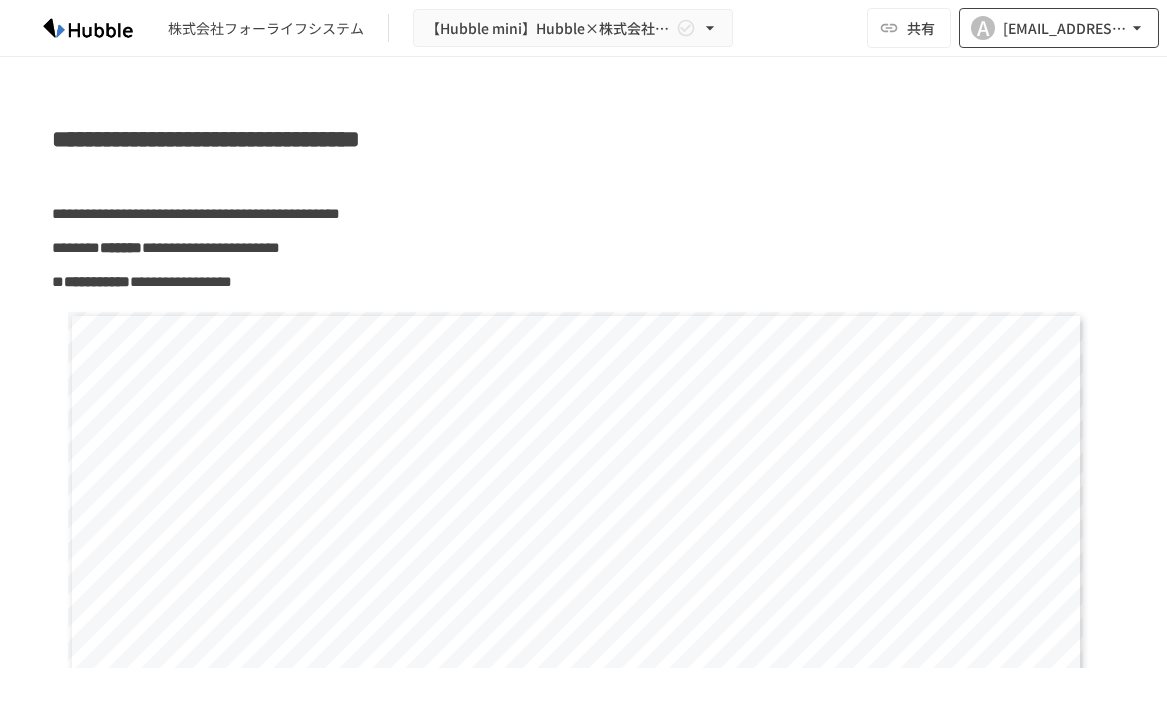 click on "[EMAIL_ADDRESS][DOMAIN_NAME]" at bounding box center (1065, 28) 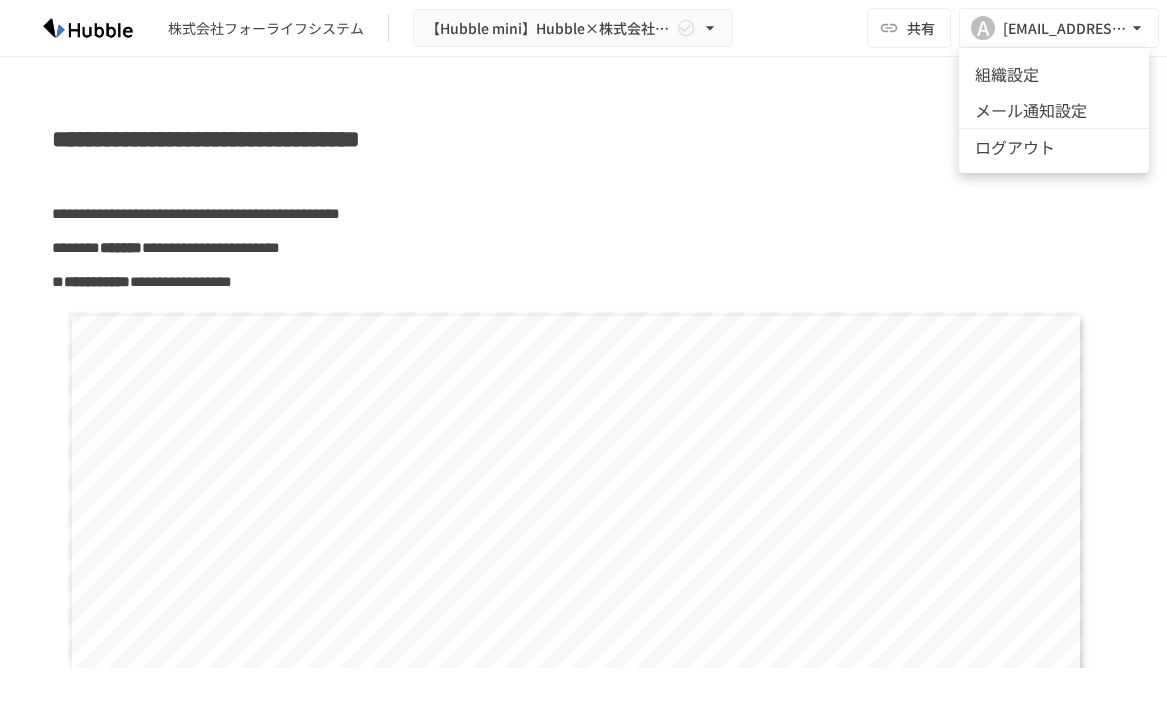 click at bounding box center (583, 355) 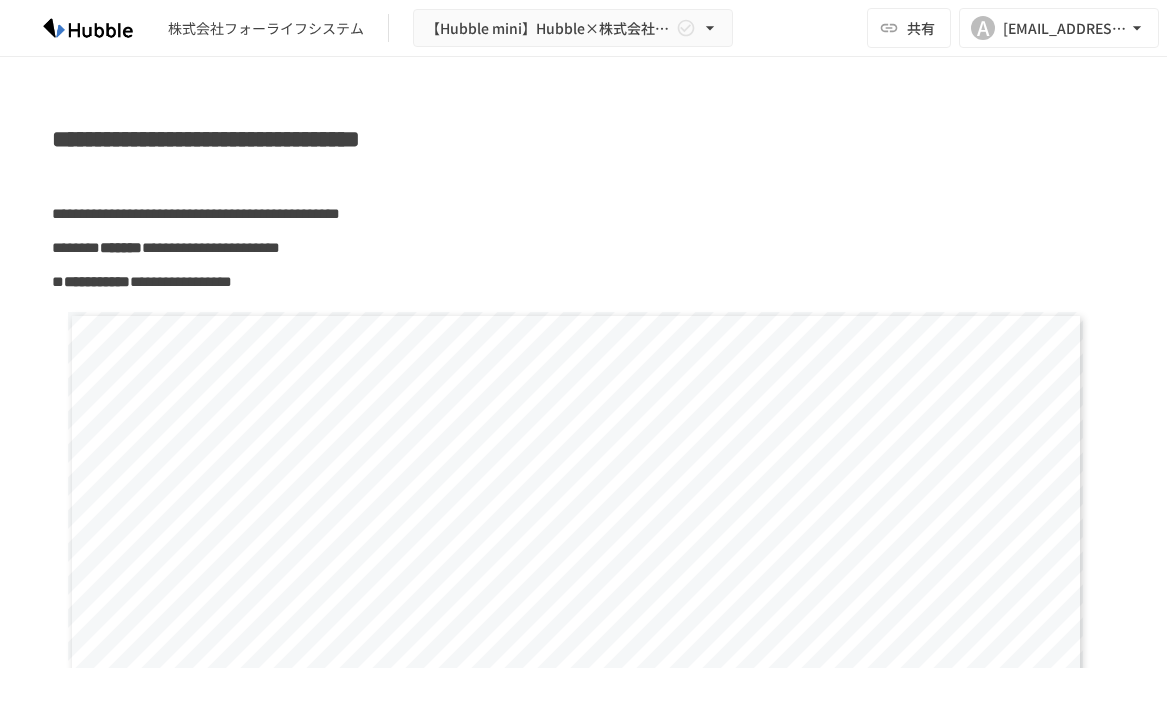 click on "**********" at bounding box center (583, 2660) 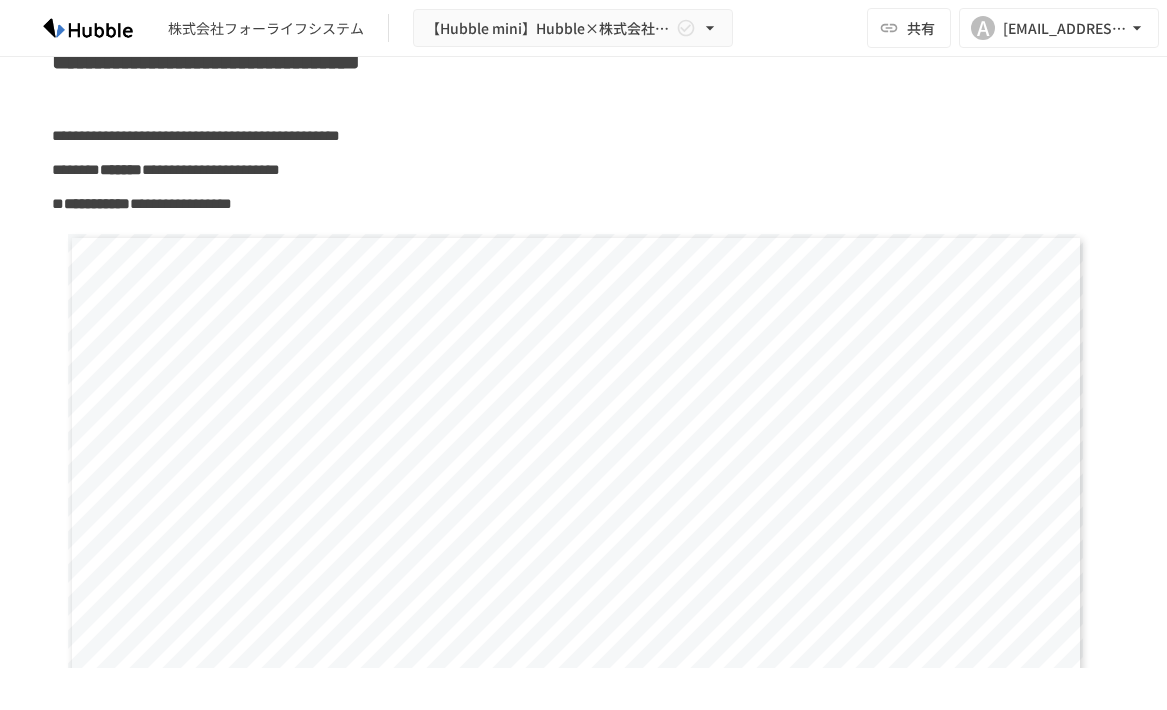 scroll, scrollTop: 0, scrollLeft: 0, axis: both 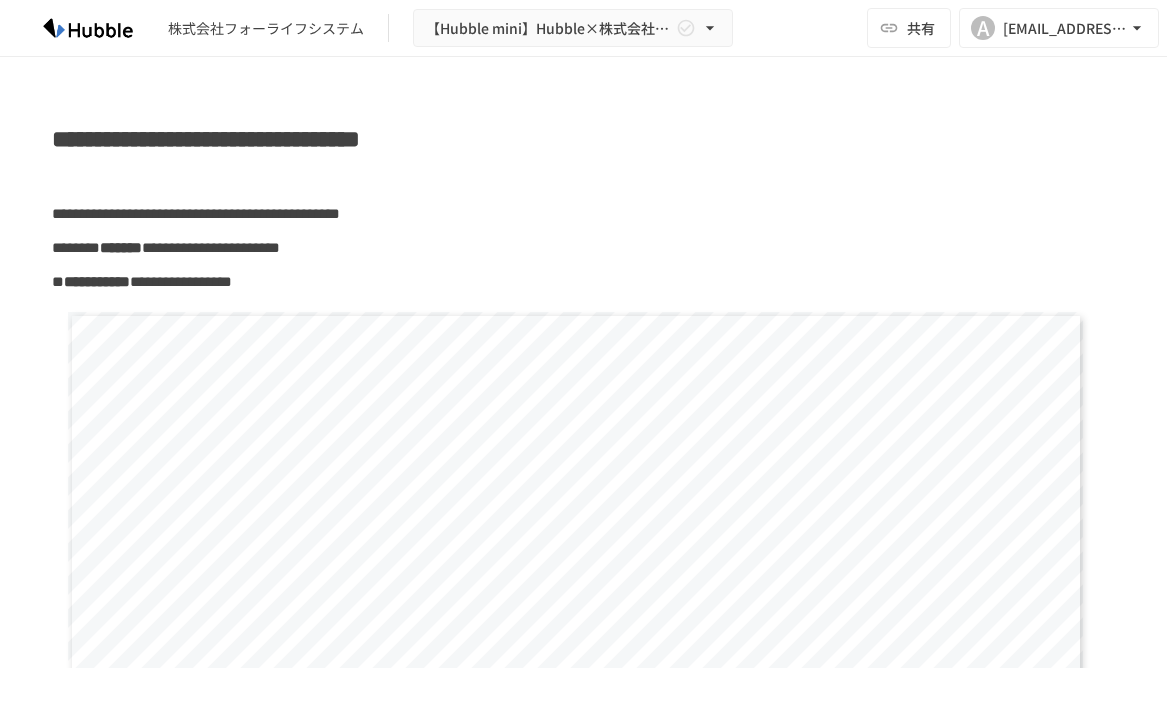 click on "**********" at bounding box center [583, 139] 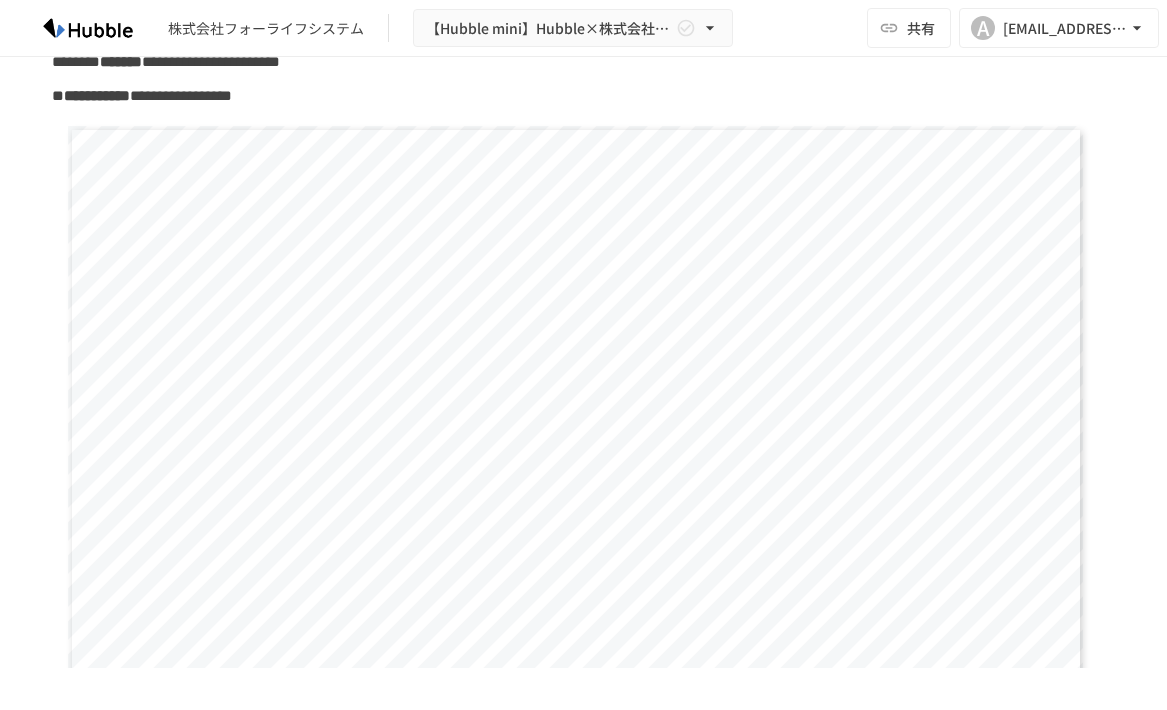 scroll, scrollTop: 0, scrollLeft: 0, axis: both 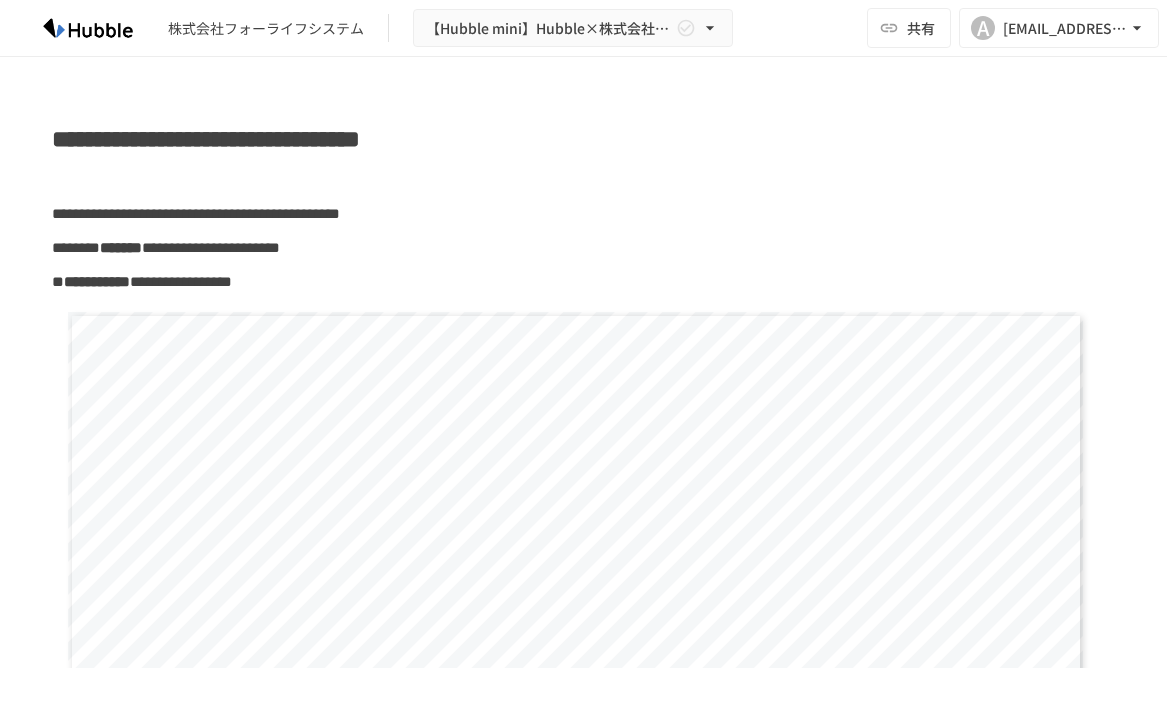 click at bounding box center [583, 180] 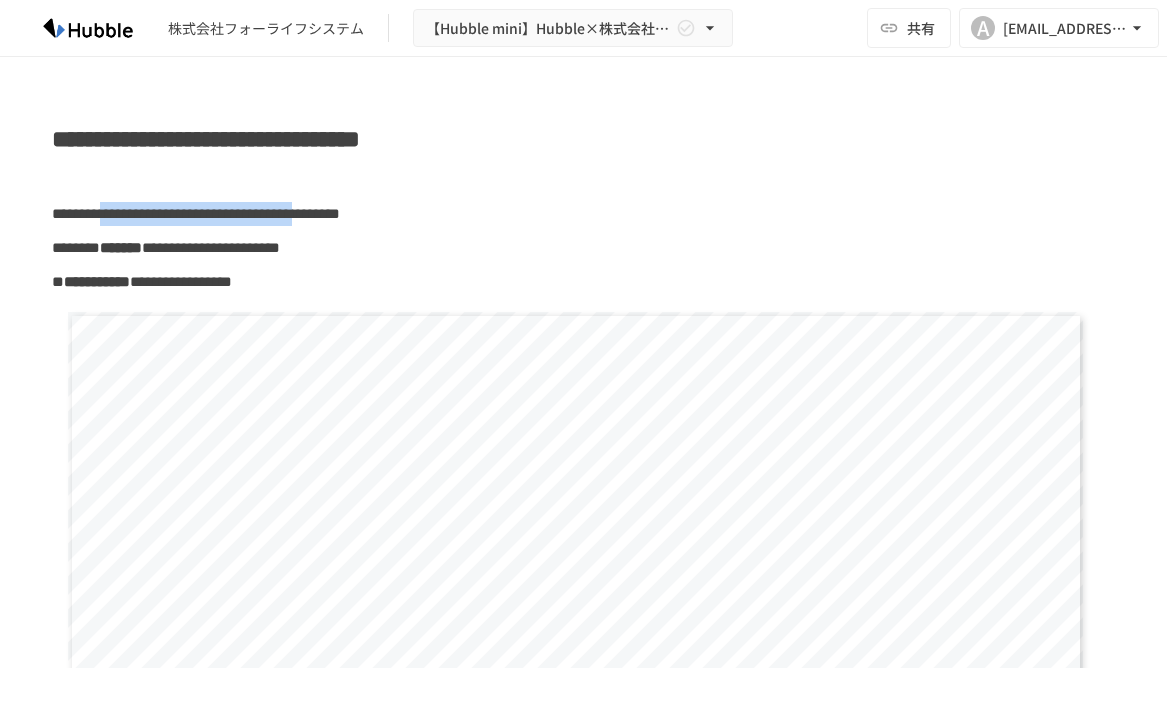 drag, startPoint x: 173, startPoint y: 212, endPoint x: 579, endPoint y: 213, distance: 406.00122 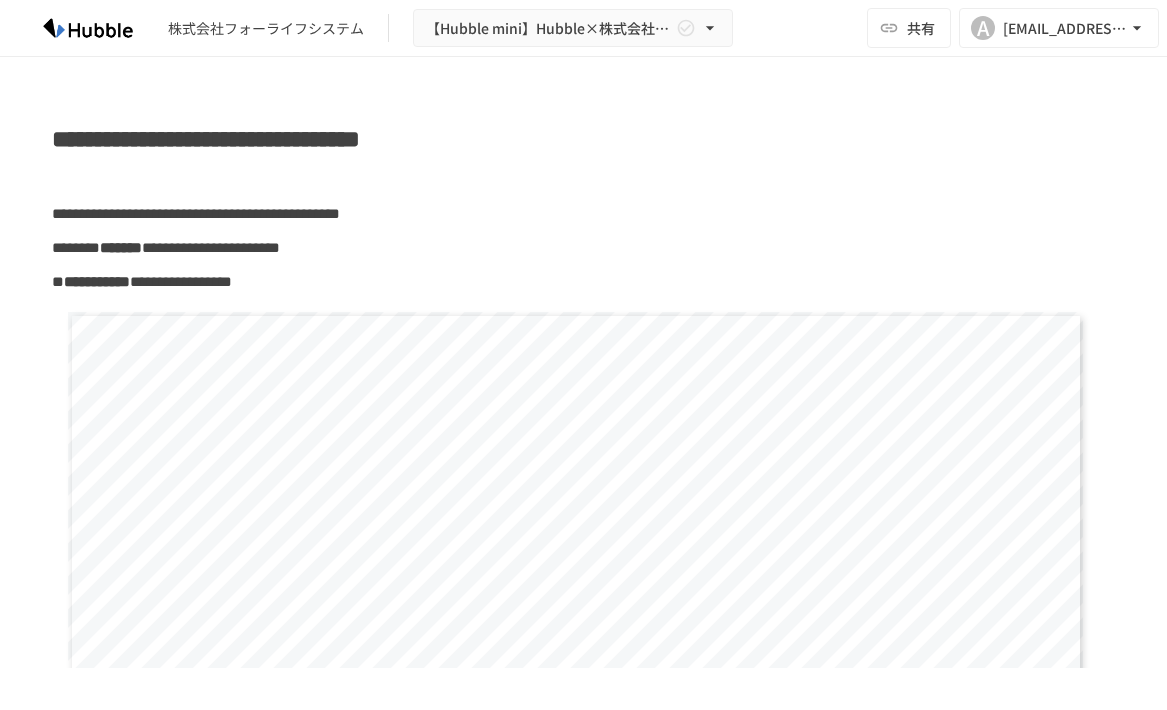click on "**********" at bounding box center [583, 248] 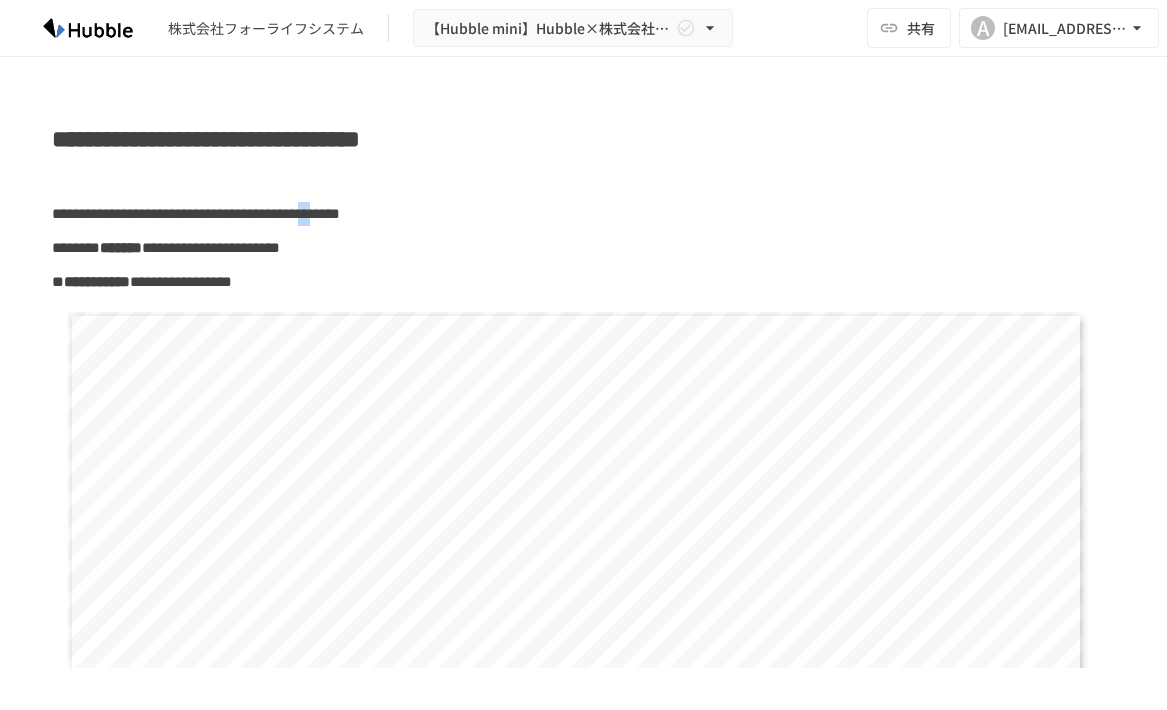 drag, startPoint x: 591, startPoint y: 215, endPoint x: 613, endPoint y: 221, distance: 22.803509 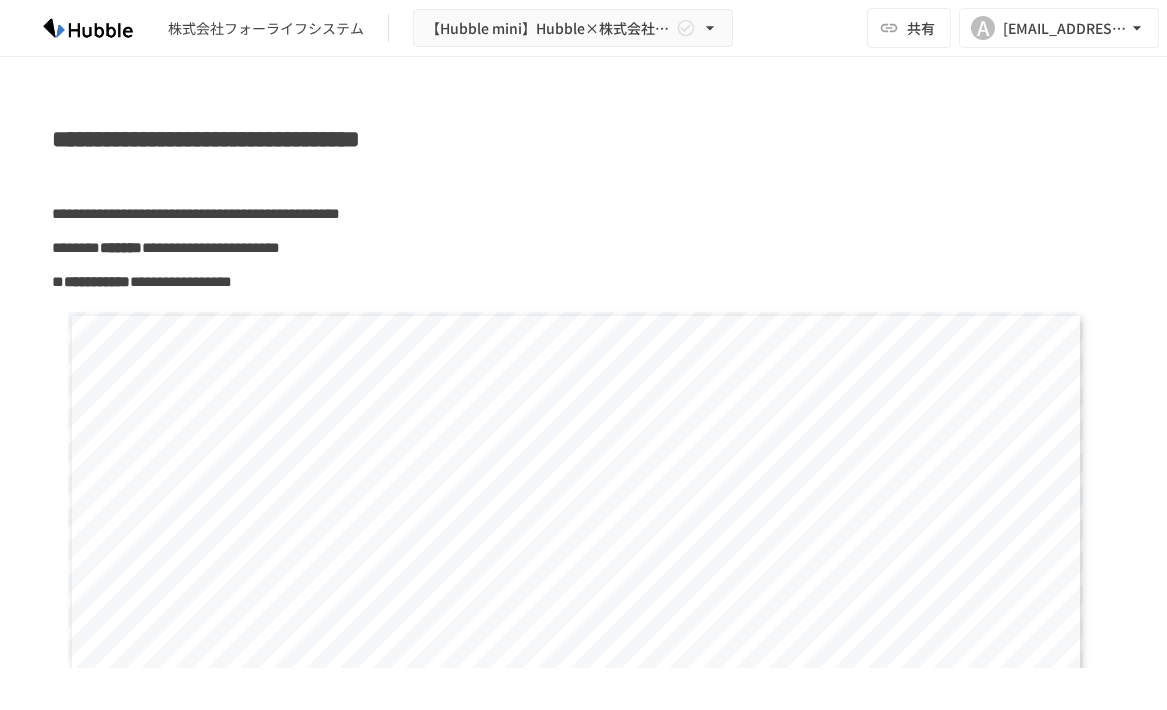 click on "**********" at bounding box center (97, 281) 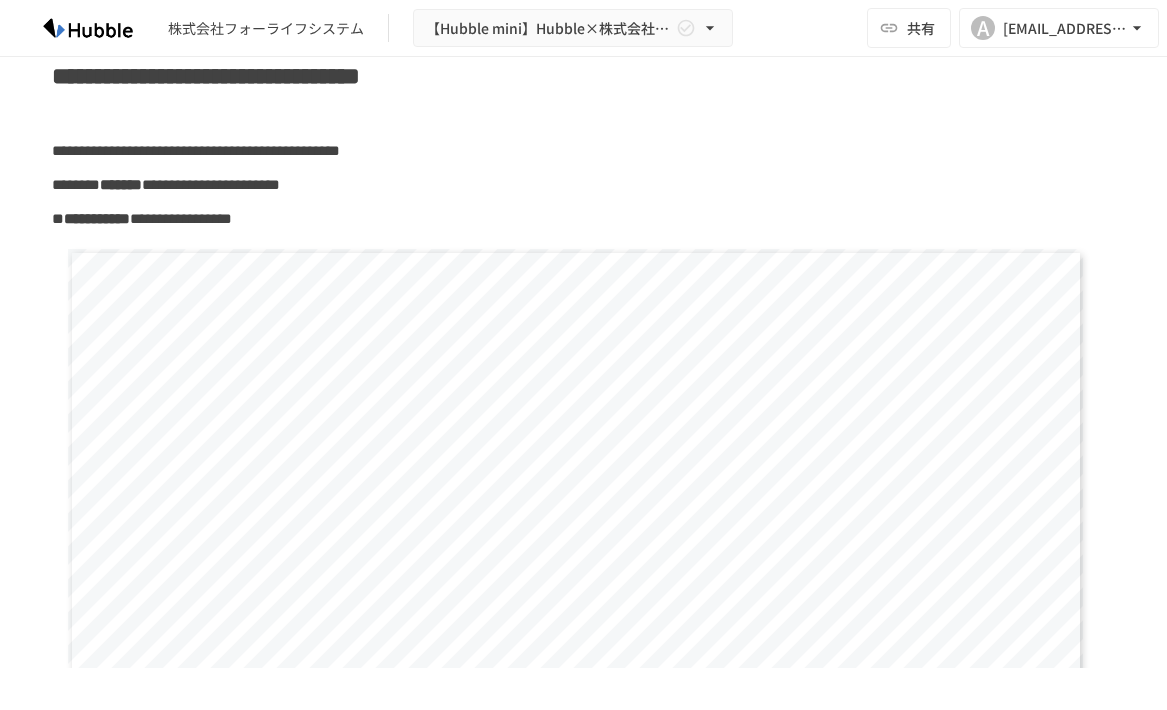 scroll, scrollTop: 0, scrollLeft: 0, axis: both 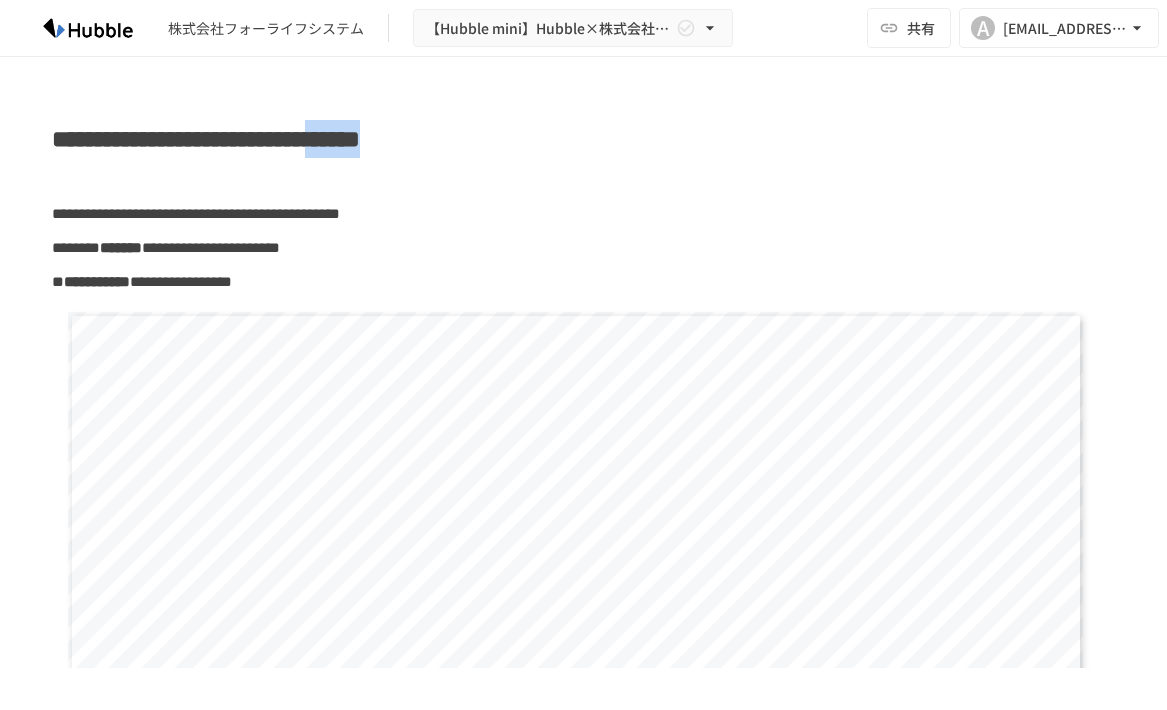 drag, startPoint x: 611, startPoint y: 137, endPoint x: 753, endPoint y: 137, distance: 142 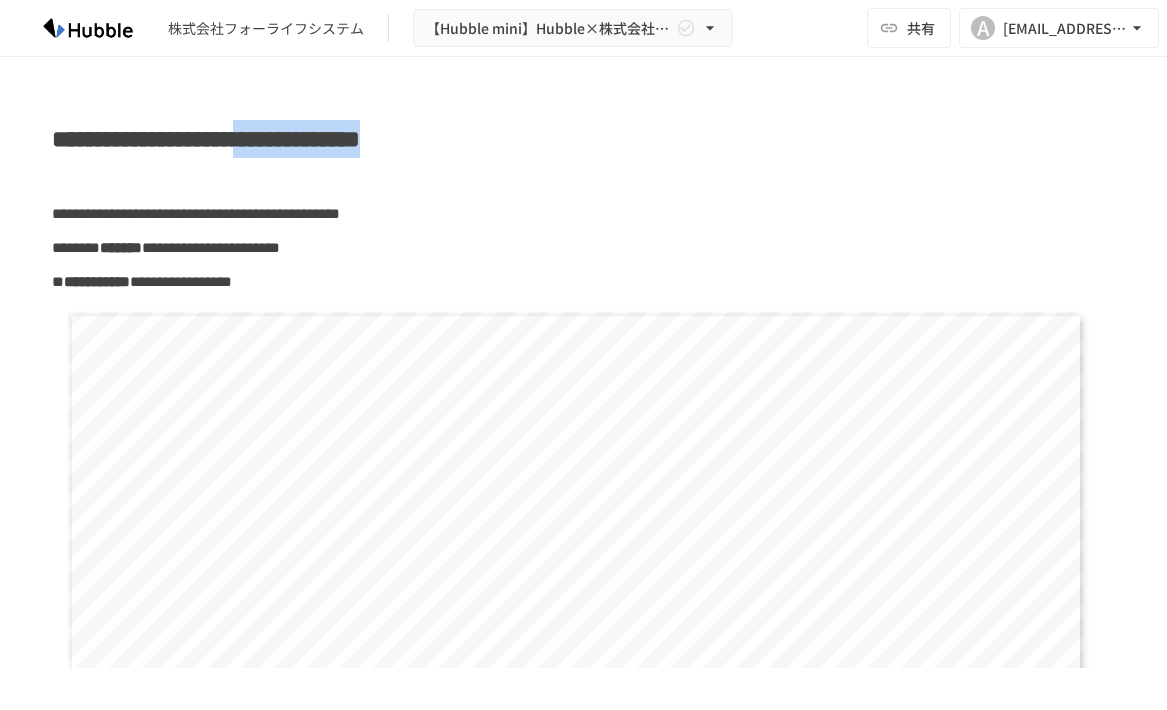 drag, startPoint x: 422, startPoint y: 141, endPoint x: 752, endPoint y: 151, distance: 330.1515 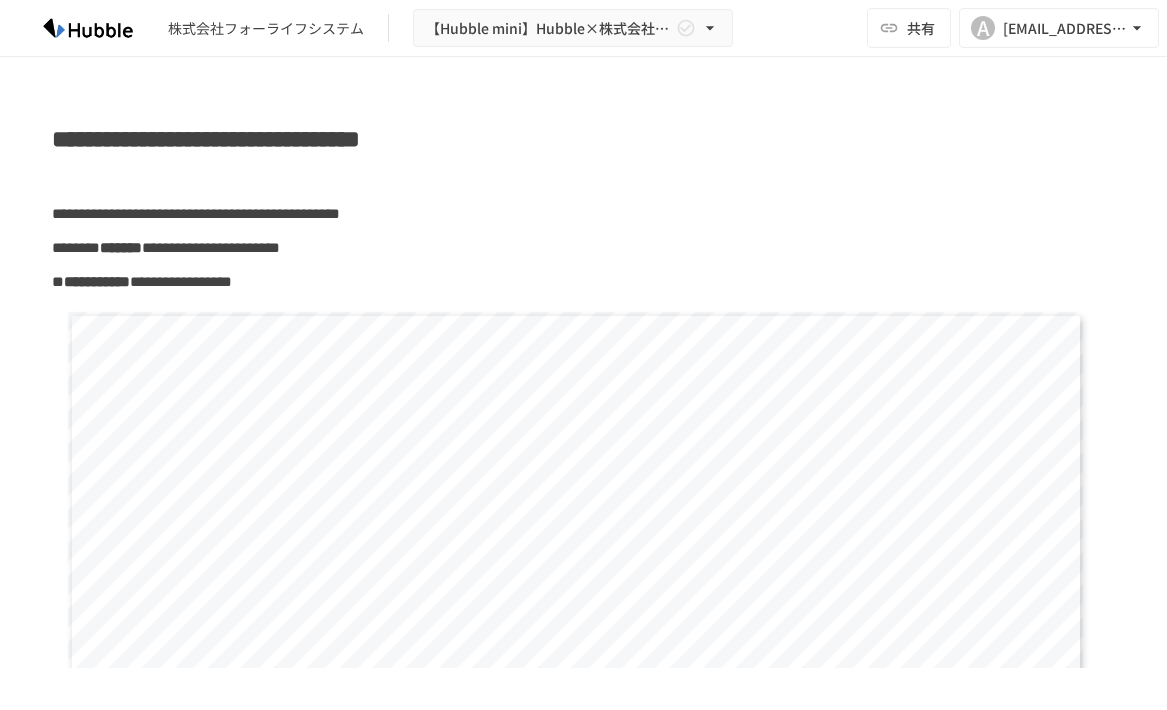 click on "**********" at bounding box center (583, 214) 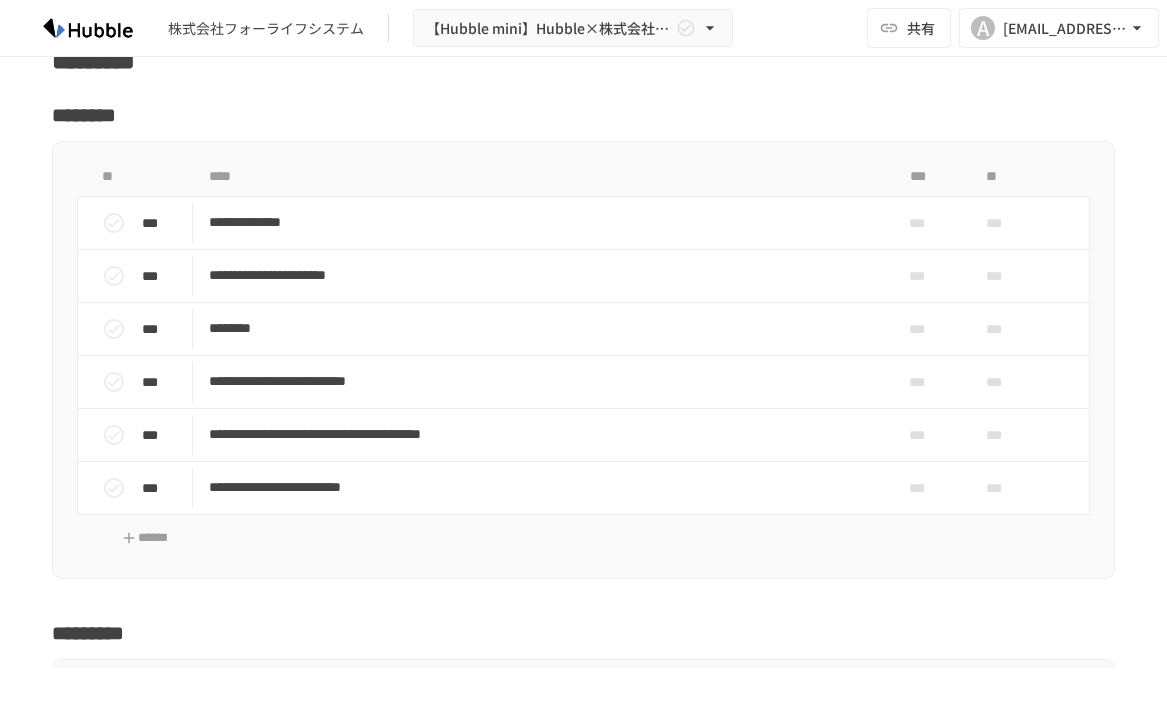 scroll, scrollTop: 2200, scrollLeft: 0, axis: vertical 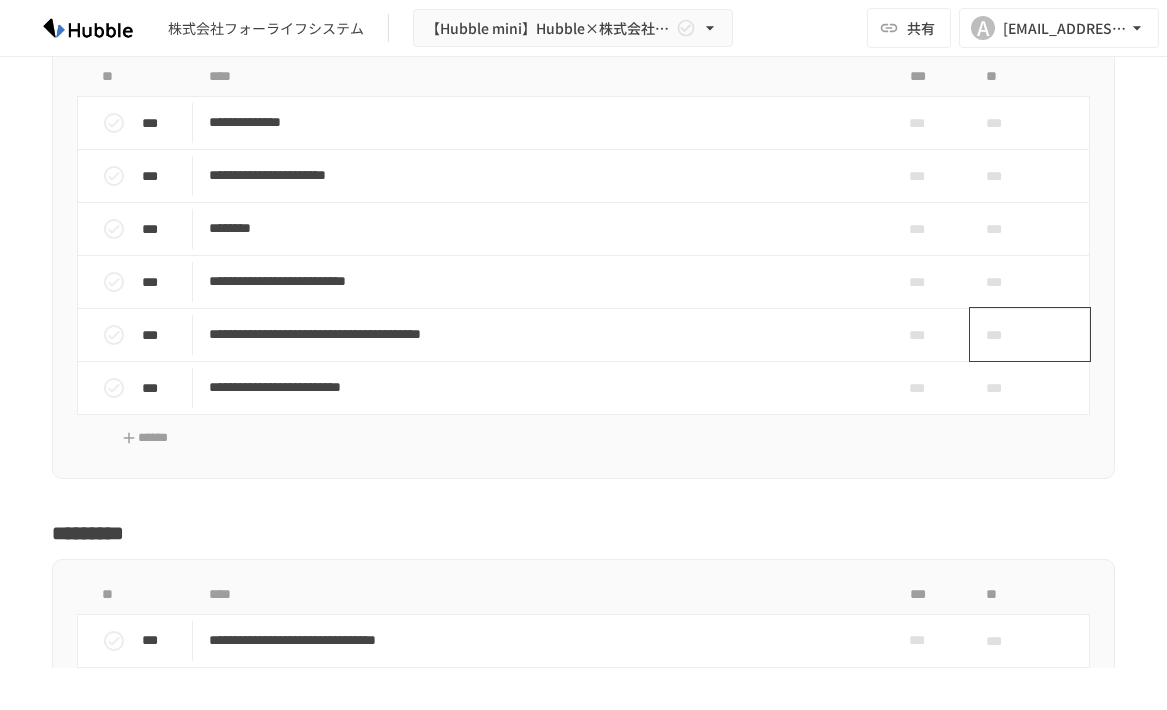click on "***" at bounding box center (1007, 335) 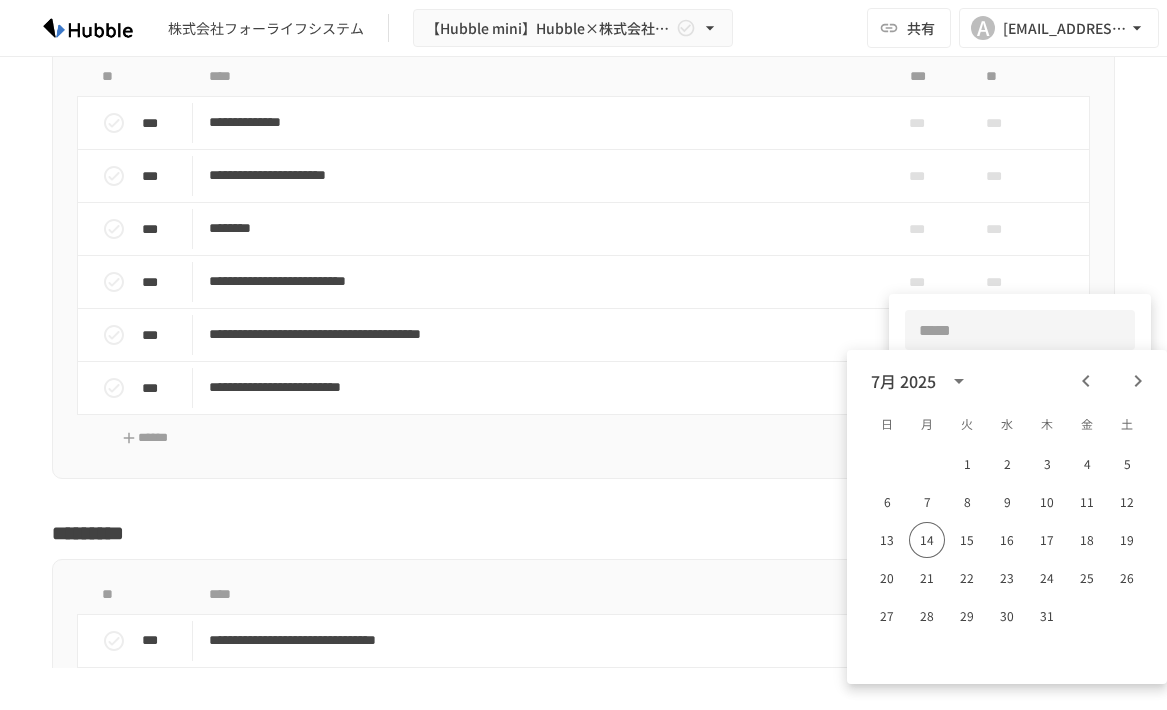 click at bounding box center [583, 355] 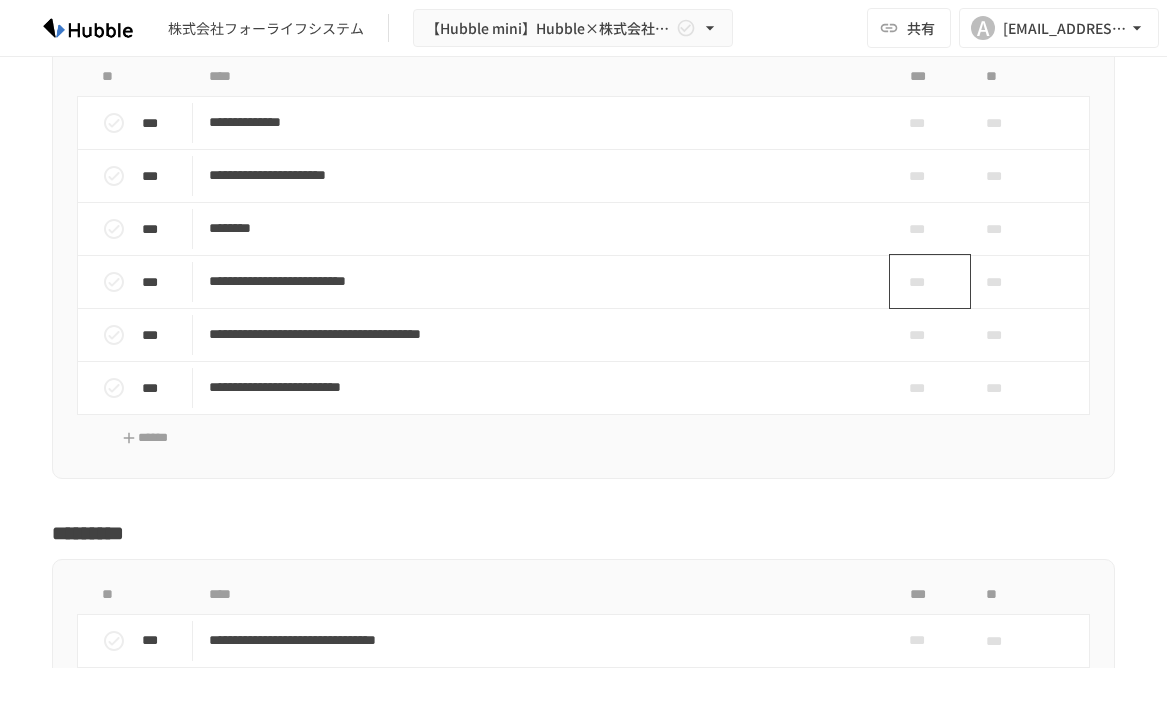 click on "***" at bounding box center [922, 282] 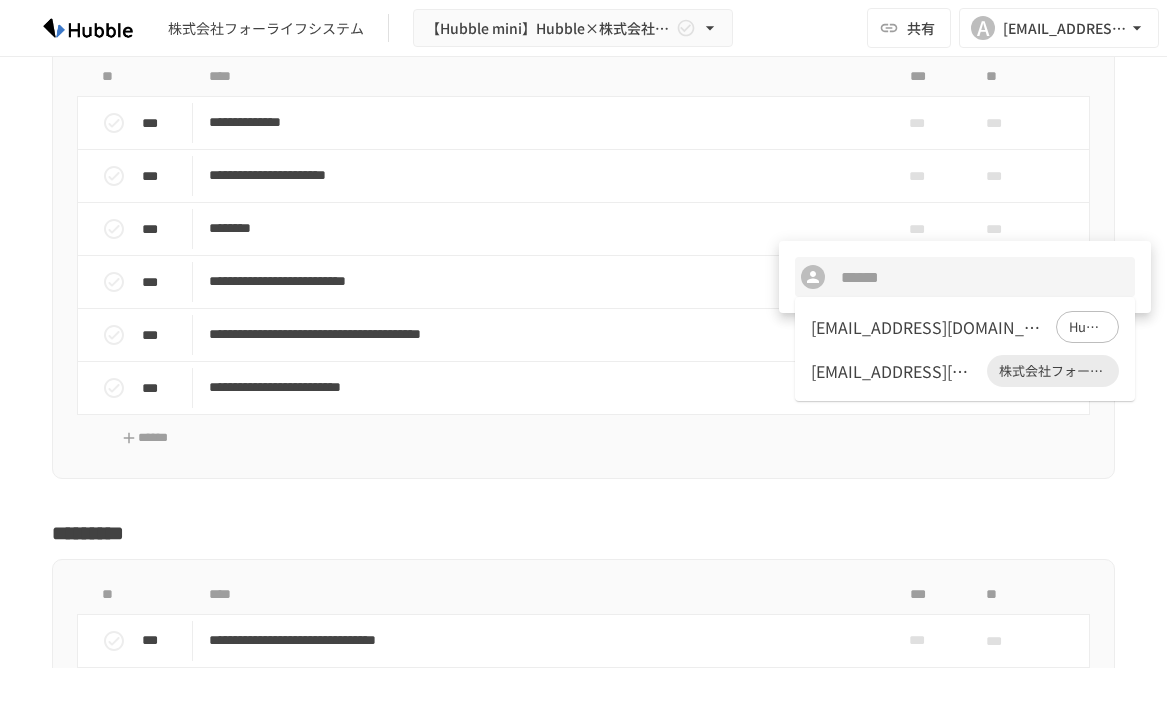 click at bounding box center [583, 355] 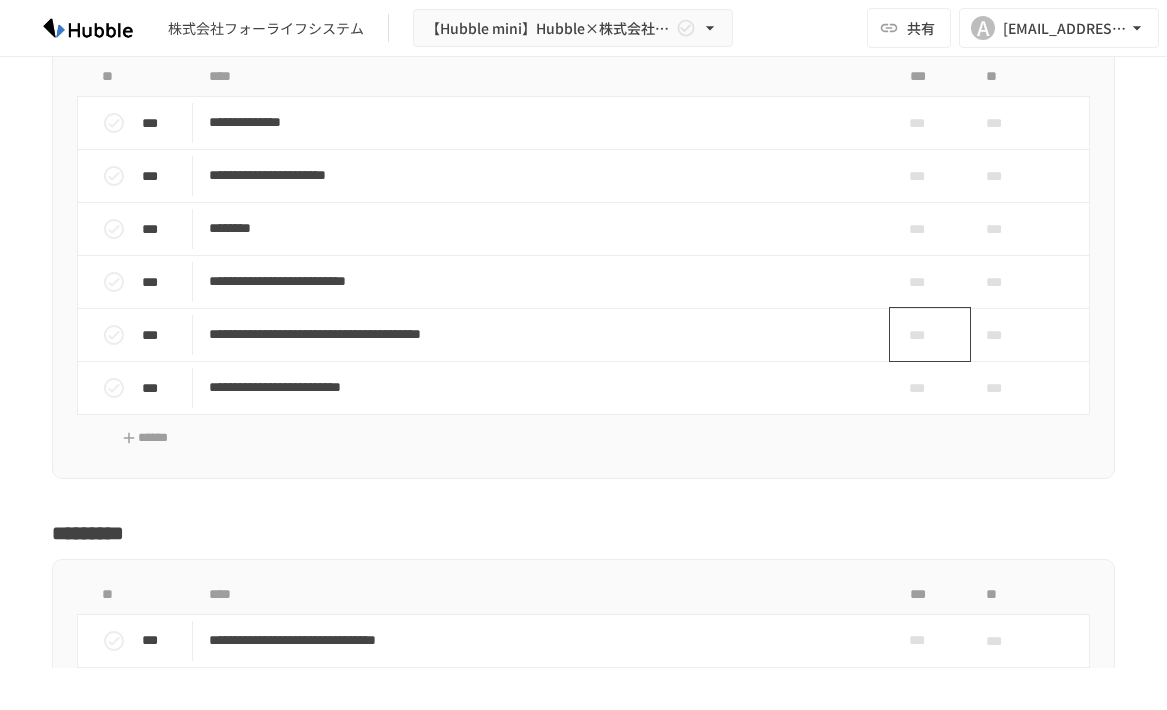 click on "***" at bounding box center [930, 334] 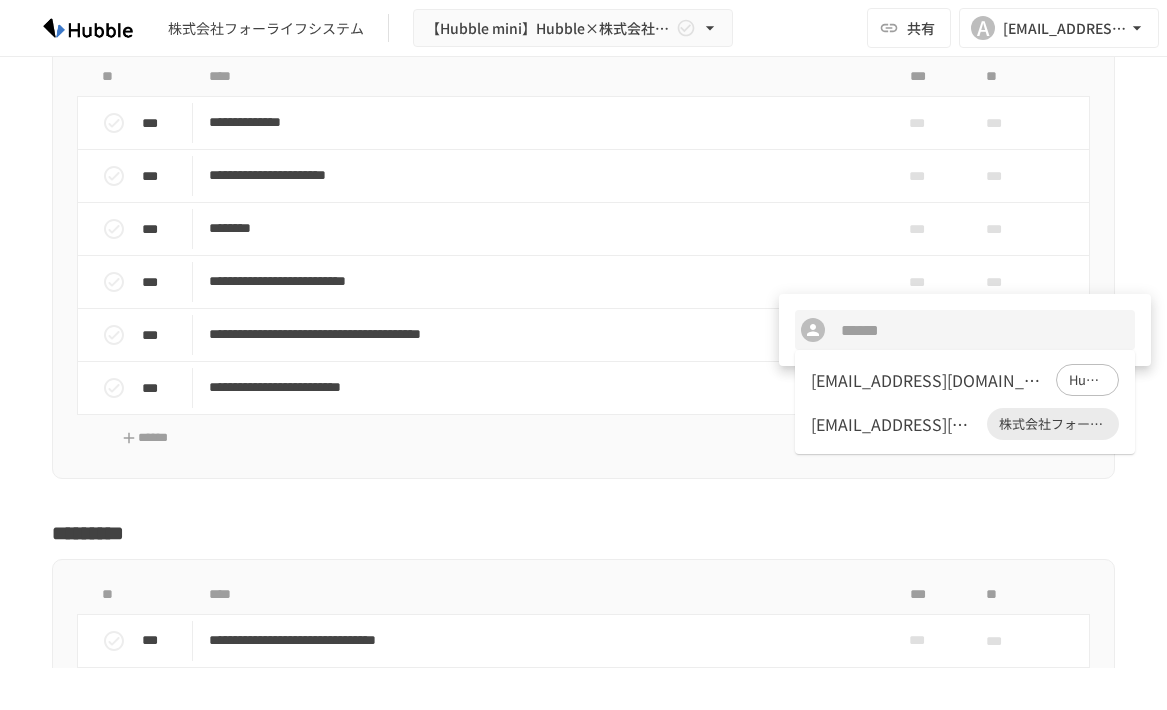 click on "[EMAIL_ADDRESS][DOMAIN_NAME]" at bounding box center (895, 424) 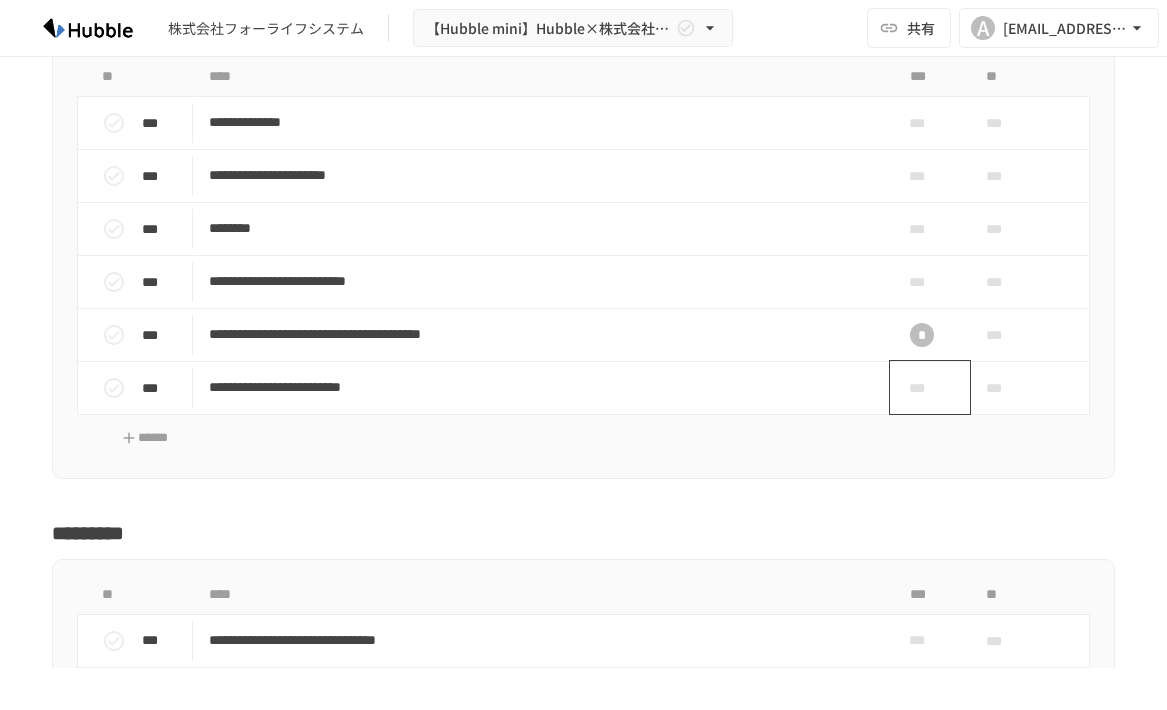 click on "***" at bounding box center [922, 388] 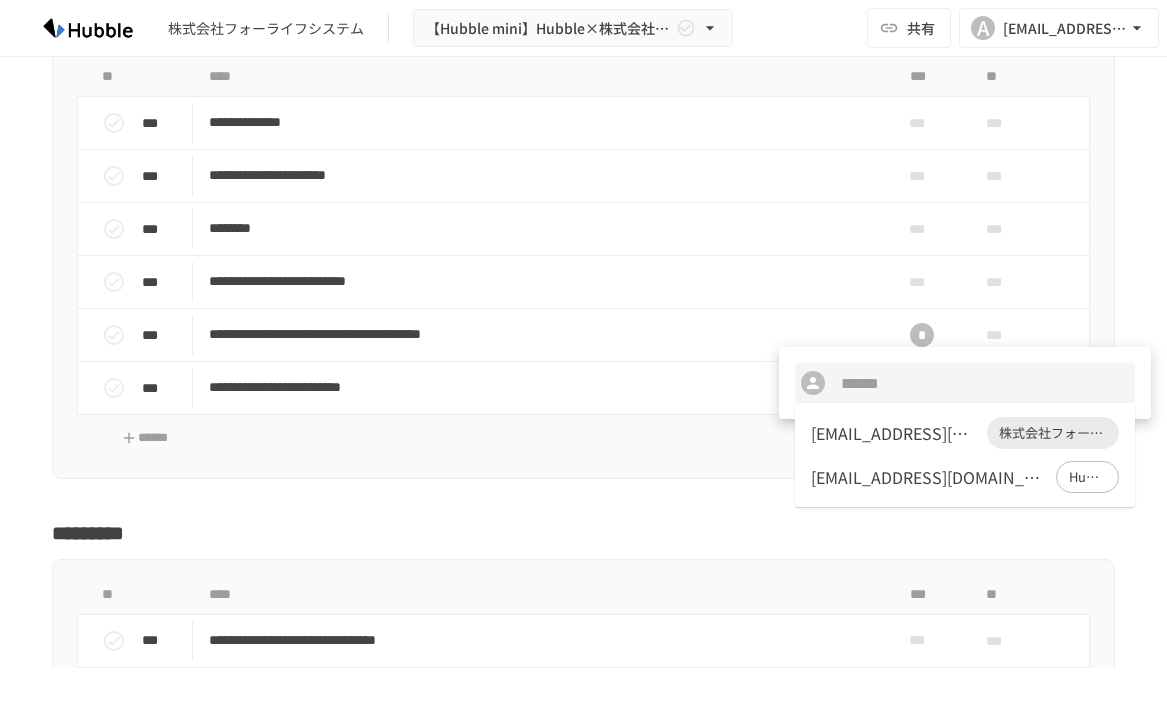 click on "support@hubble-inc.jp" at bounding box center (929, 477) 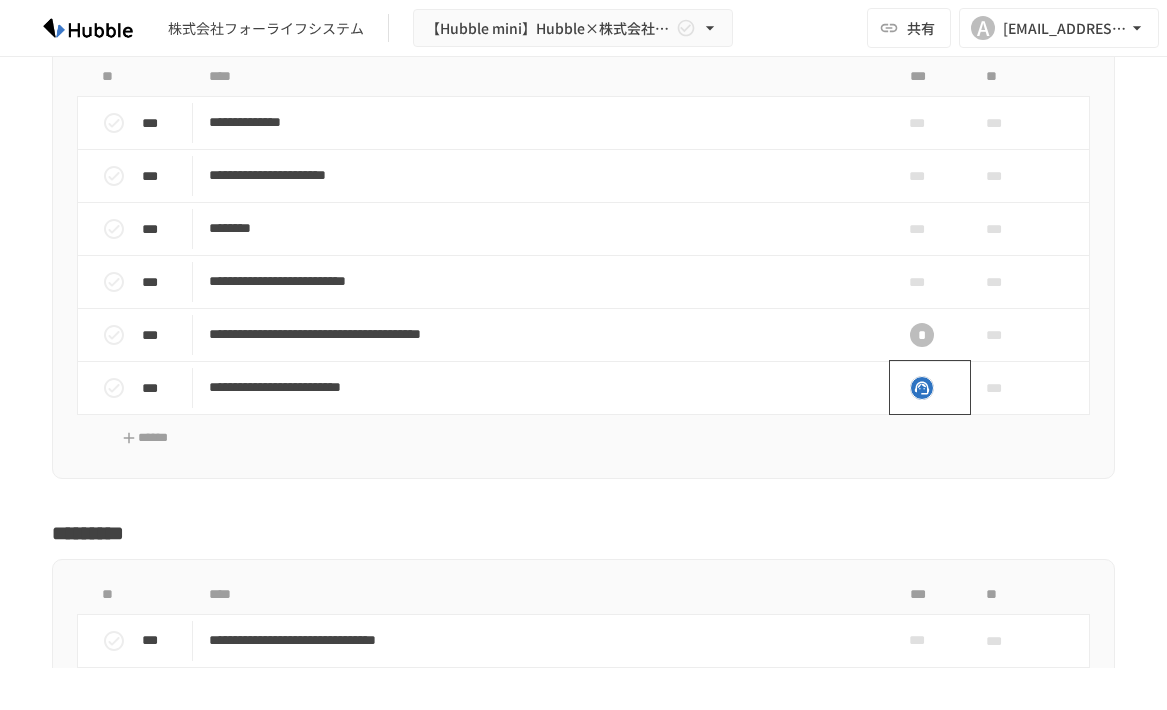click 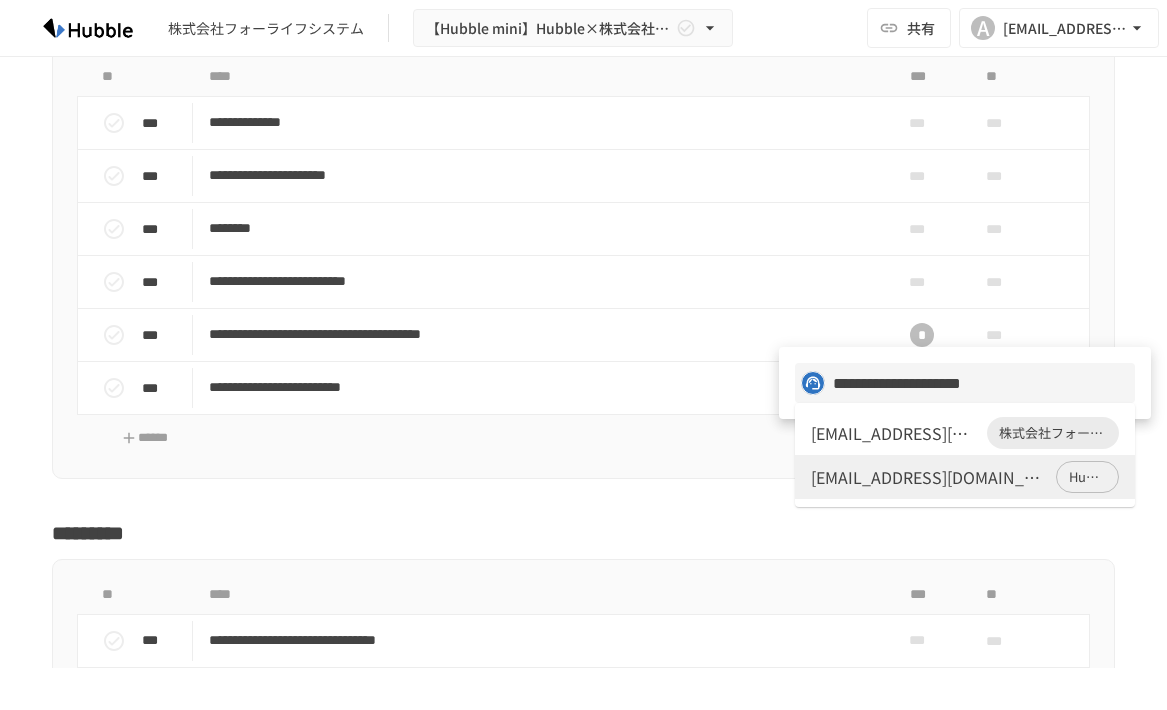 click on "[EMAIL_ADDRESS][DOMAIN_NAME]" at bounding box center (895, 433) 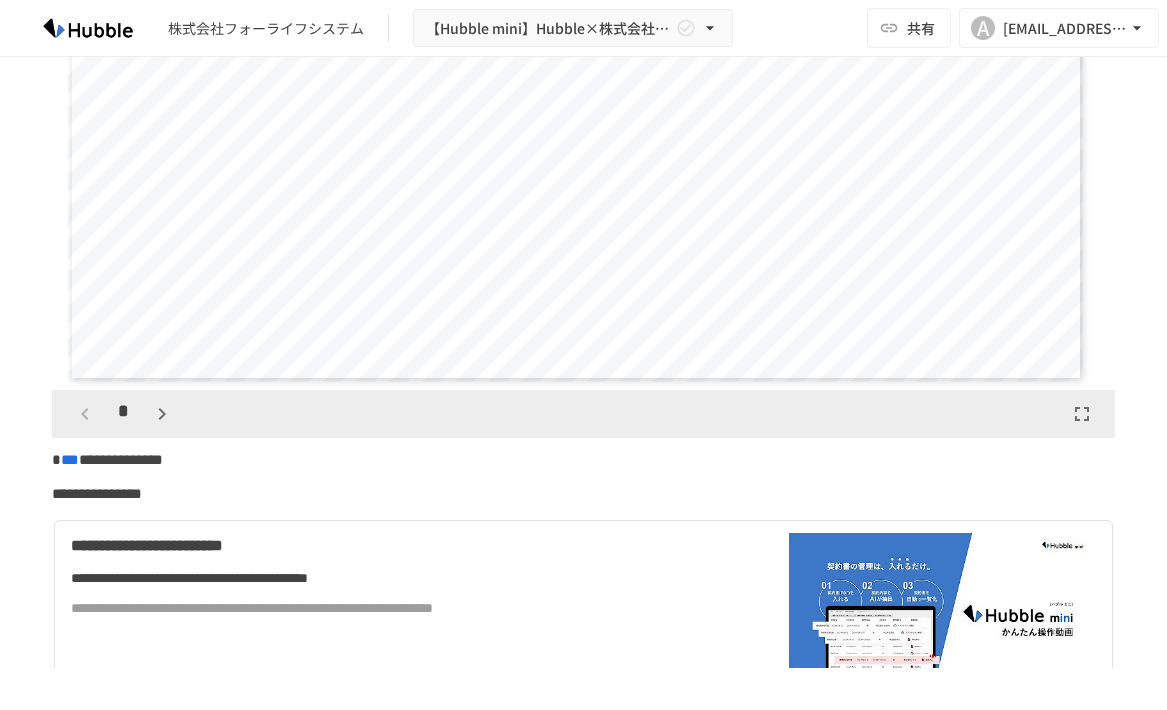 scroll, scrollTop: 500, scrollLeft: 0, axis: vertical 